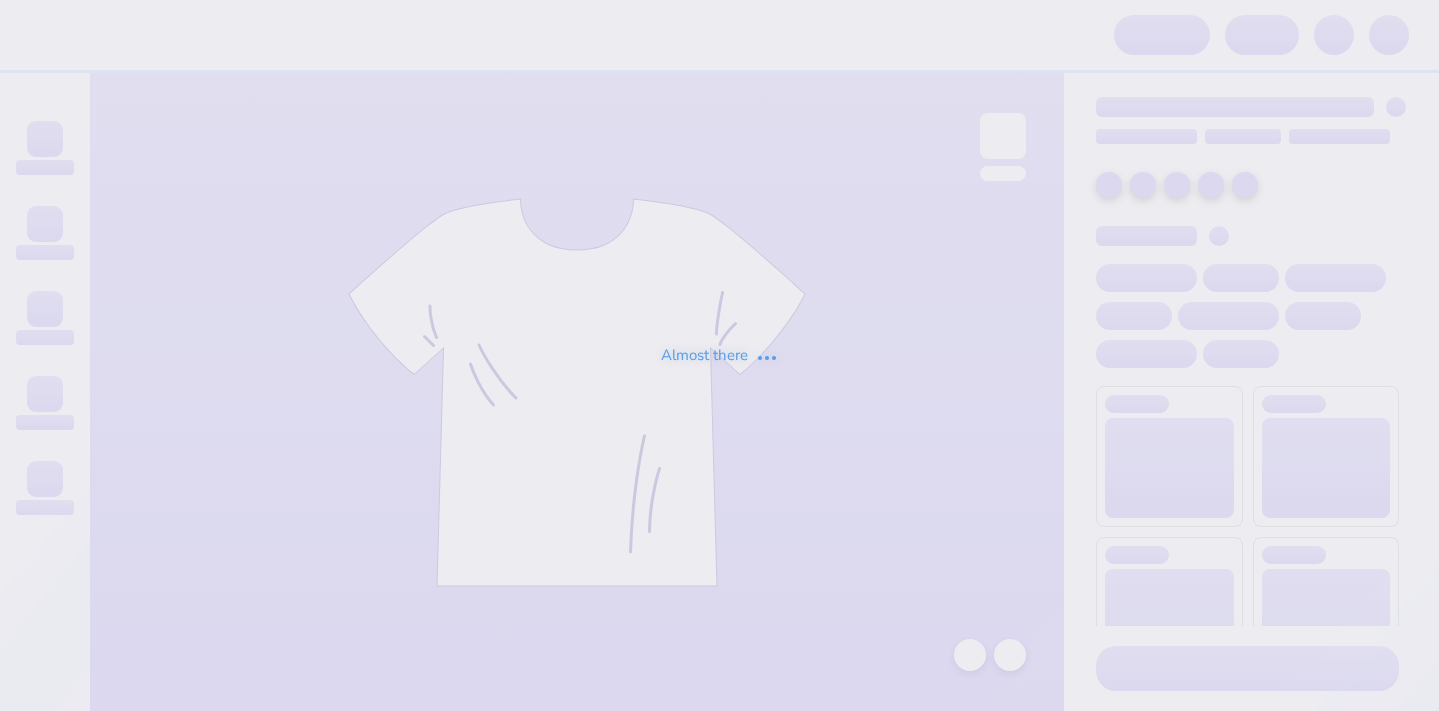 scroll, scrollTop: 0, scrollLeft: 0, axis: both 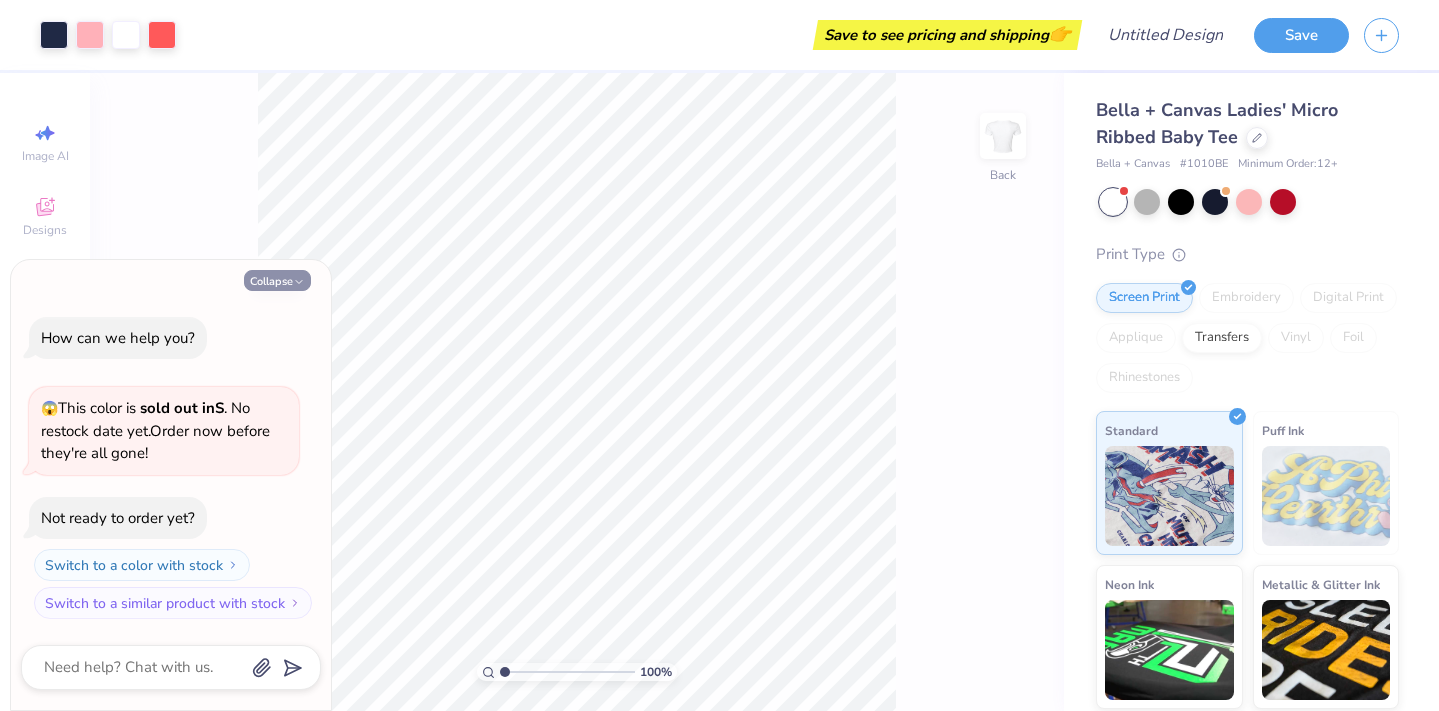 click on "Collapse" at bounding box center (277, 280) 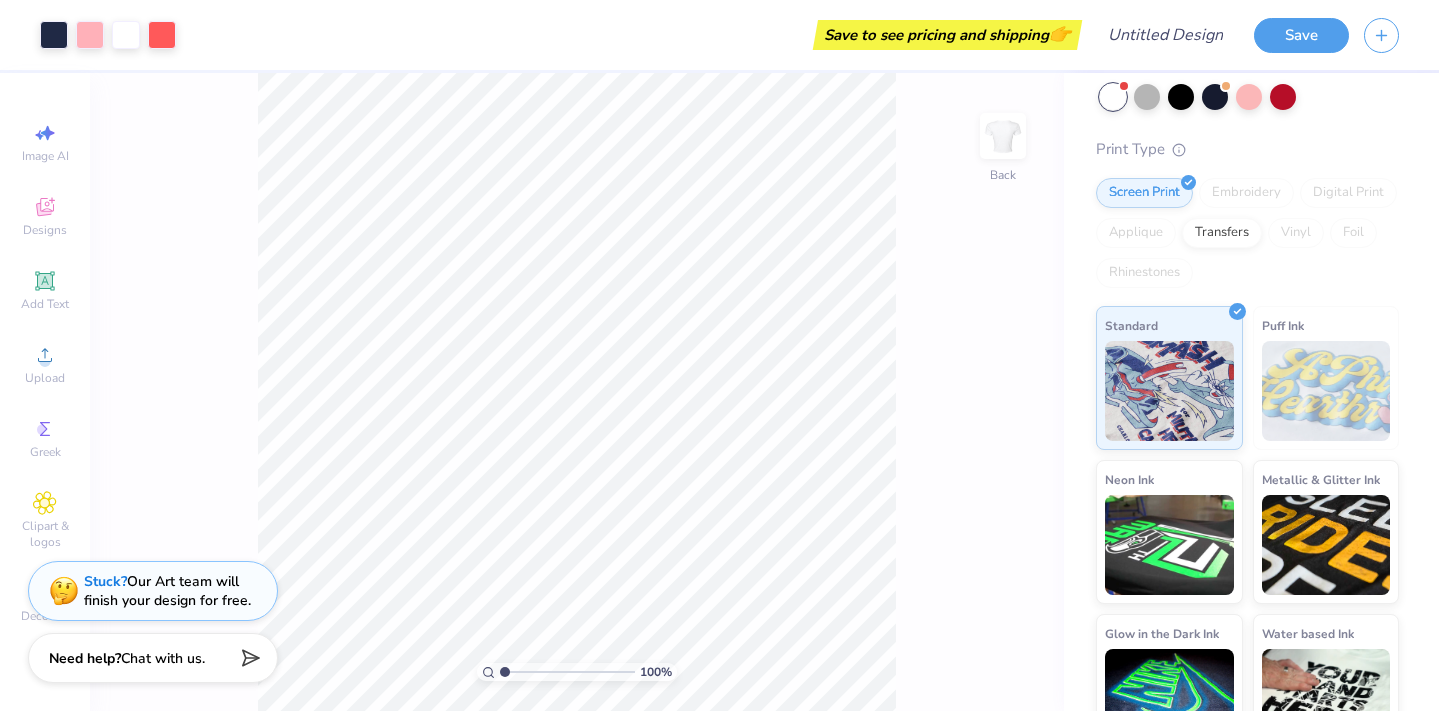 scroll, scrollTop: 152, scrollLeft: 0, axis: vertical 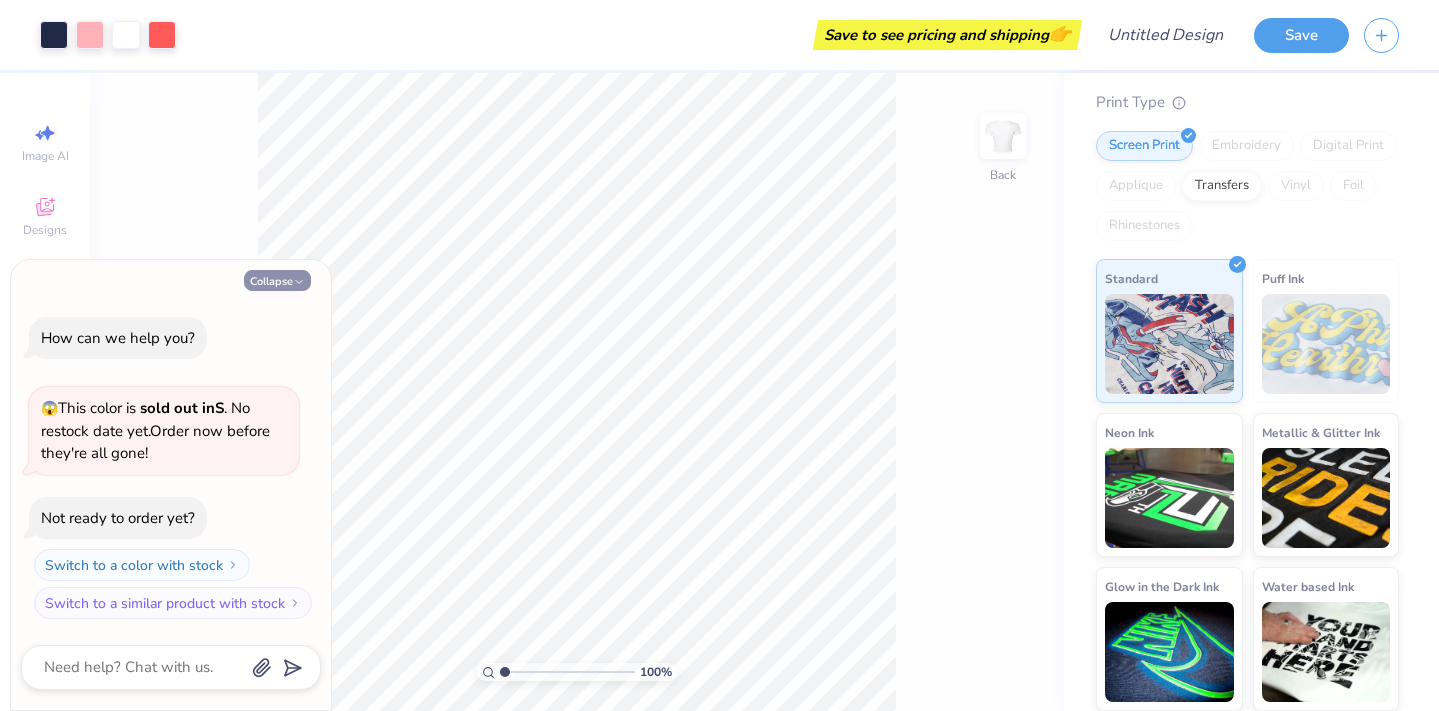 click 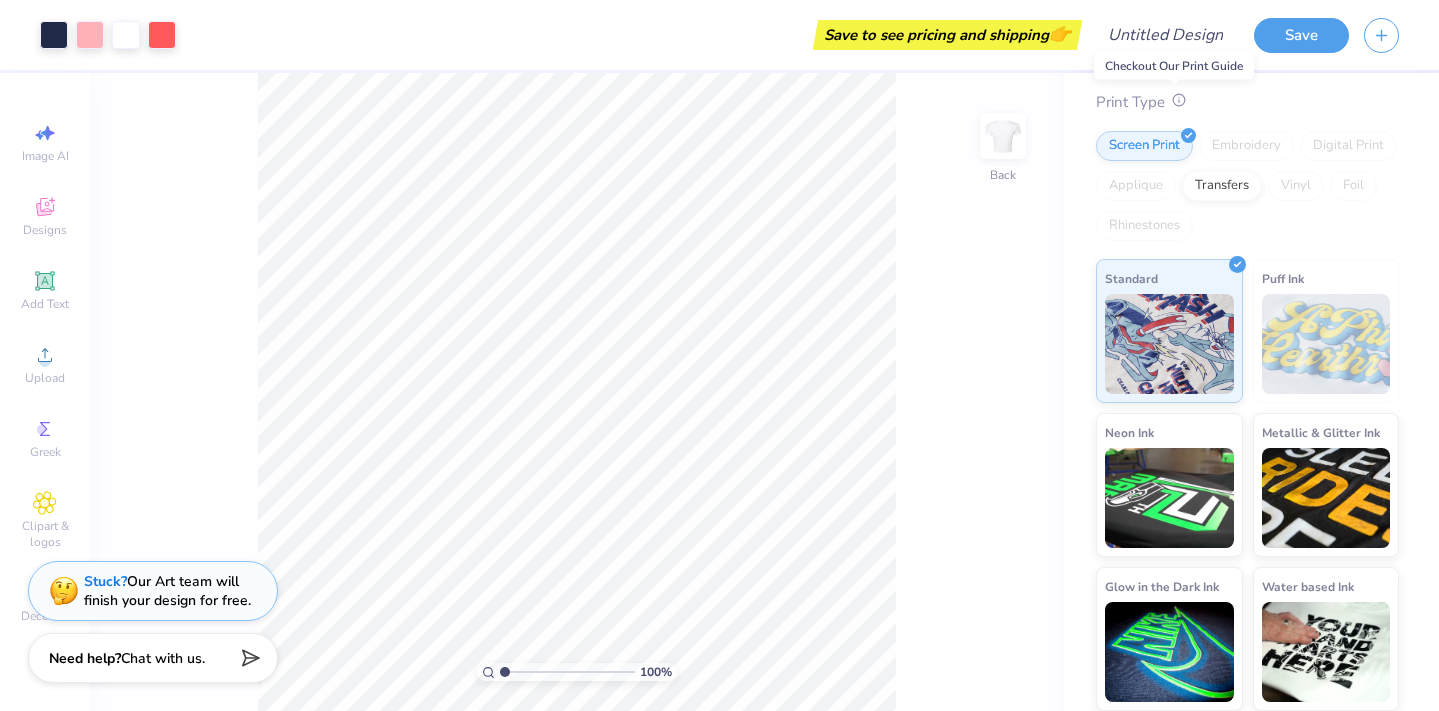 click 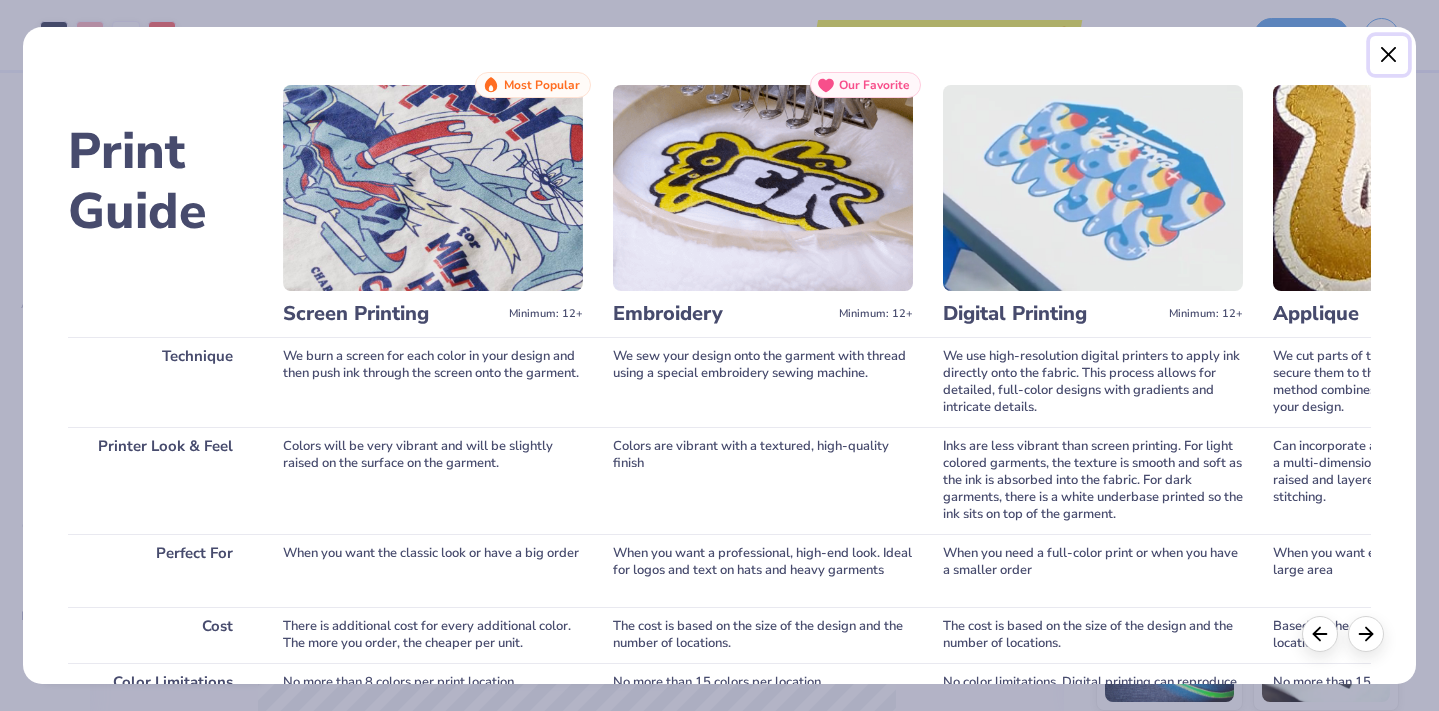 click at bounding box center (1389, 55) 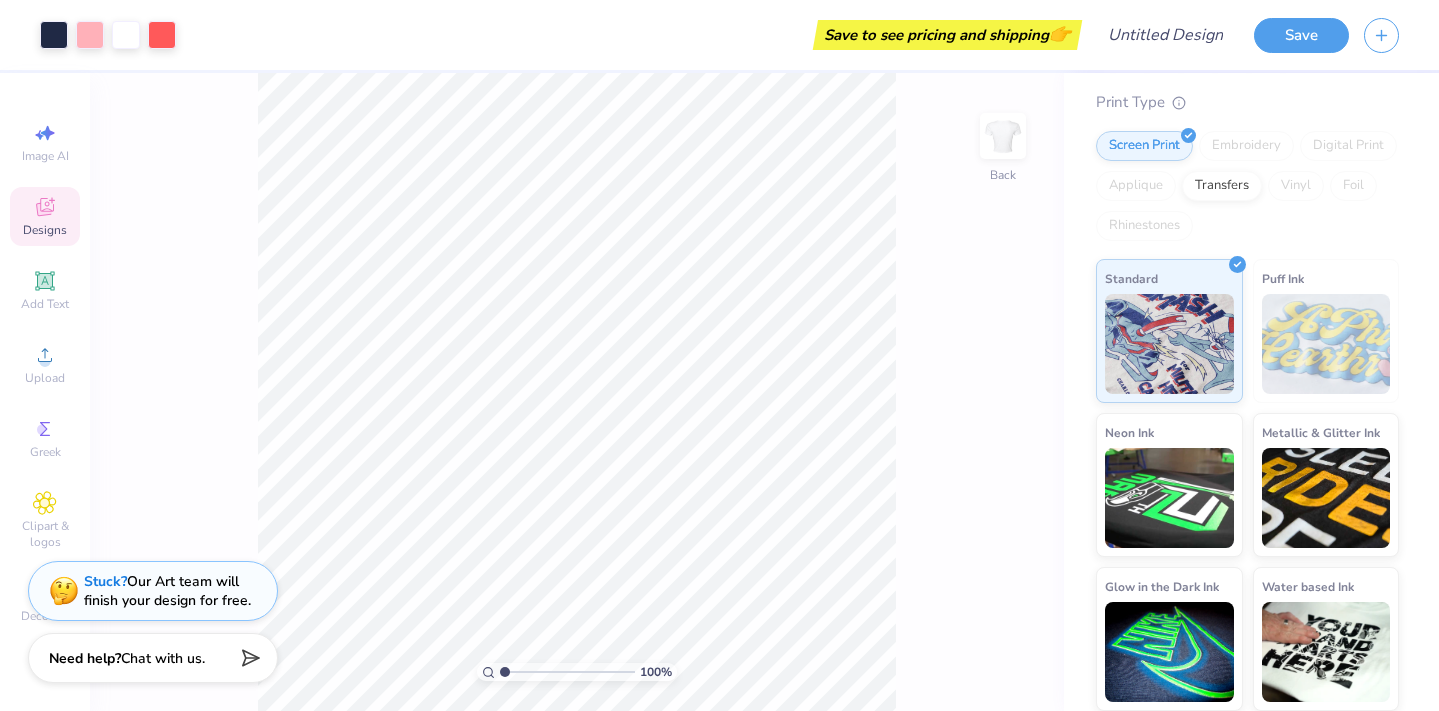 click 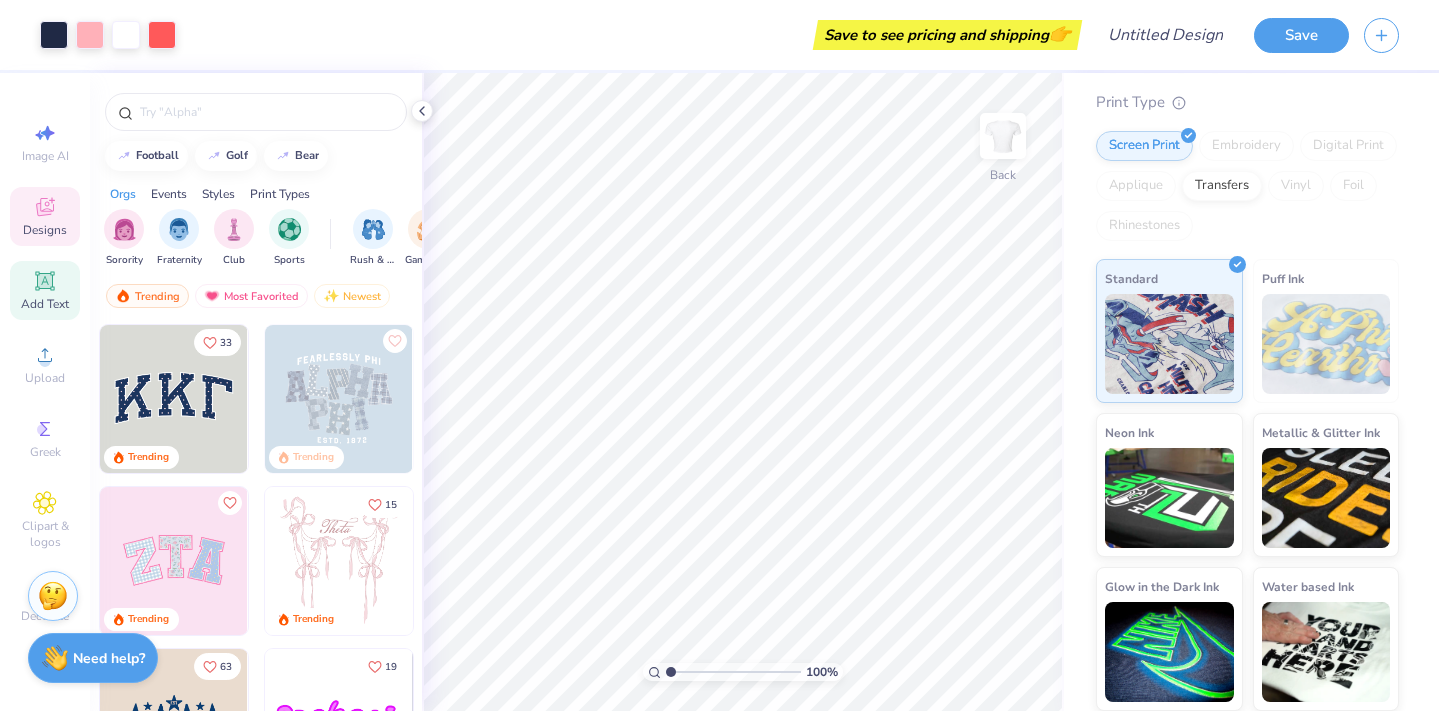 click 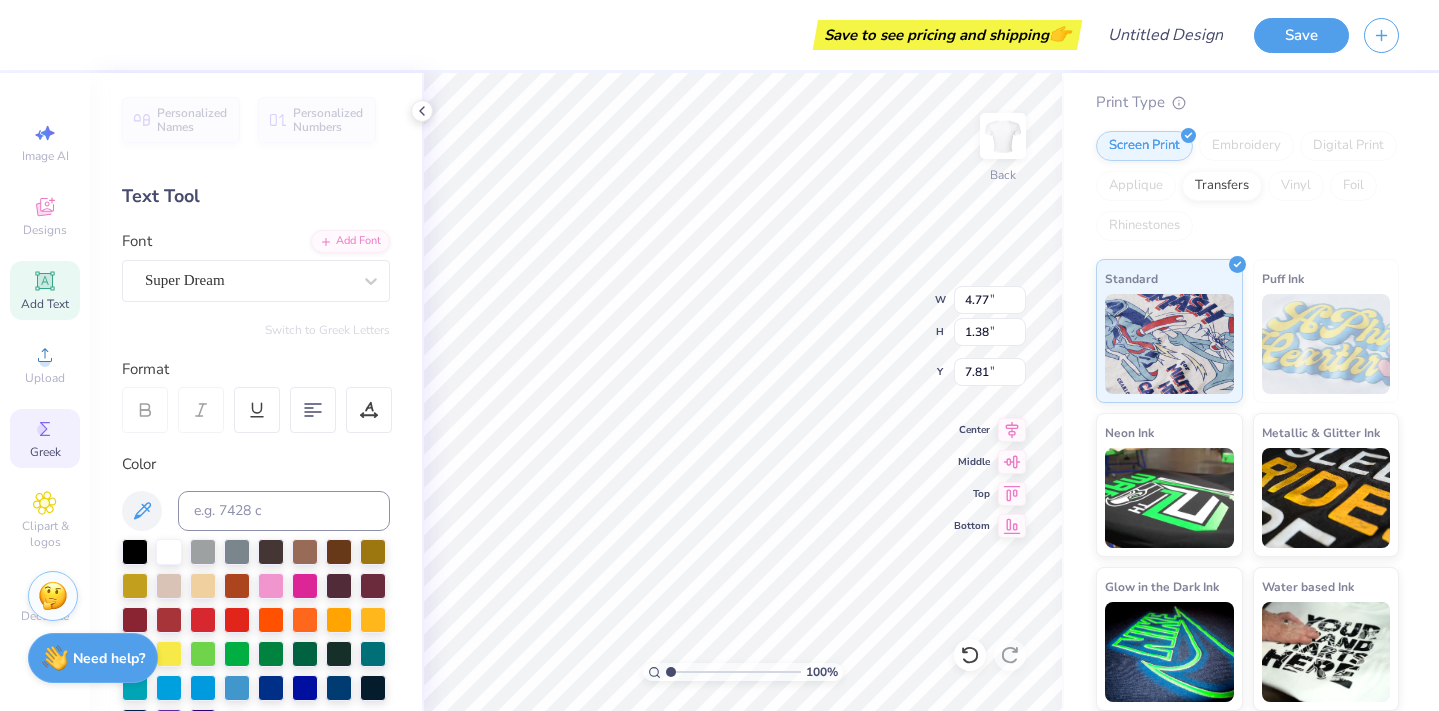 click on "Greek" at bounding box center (45, 452) 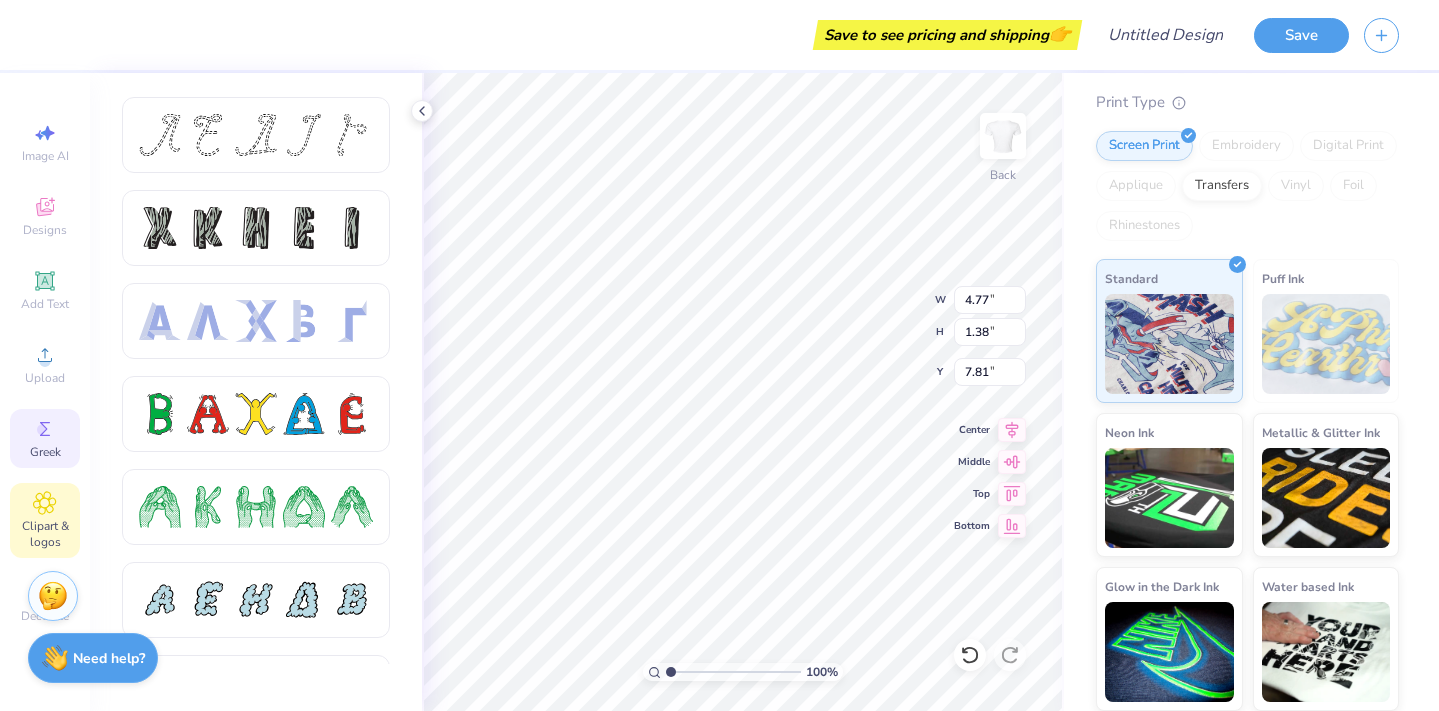 click on "Clipart & logos" at bounding box center (45, 520) 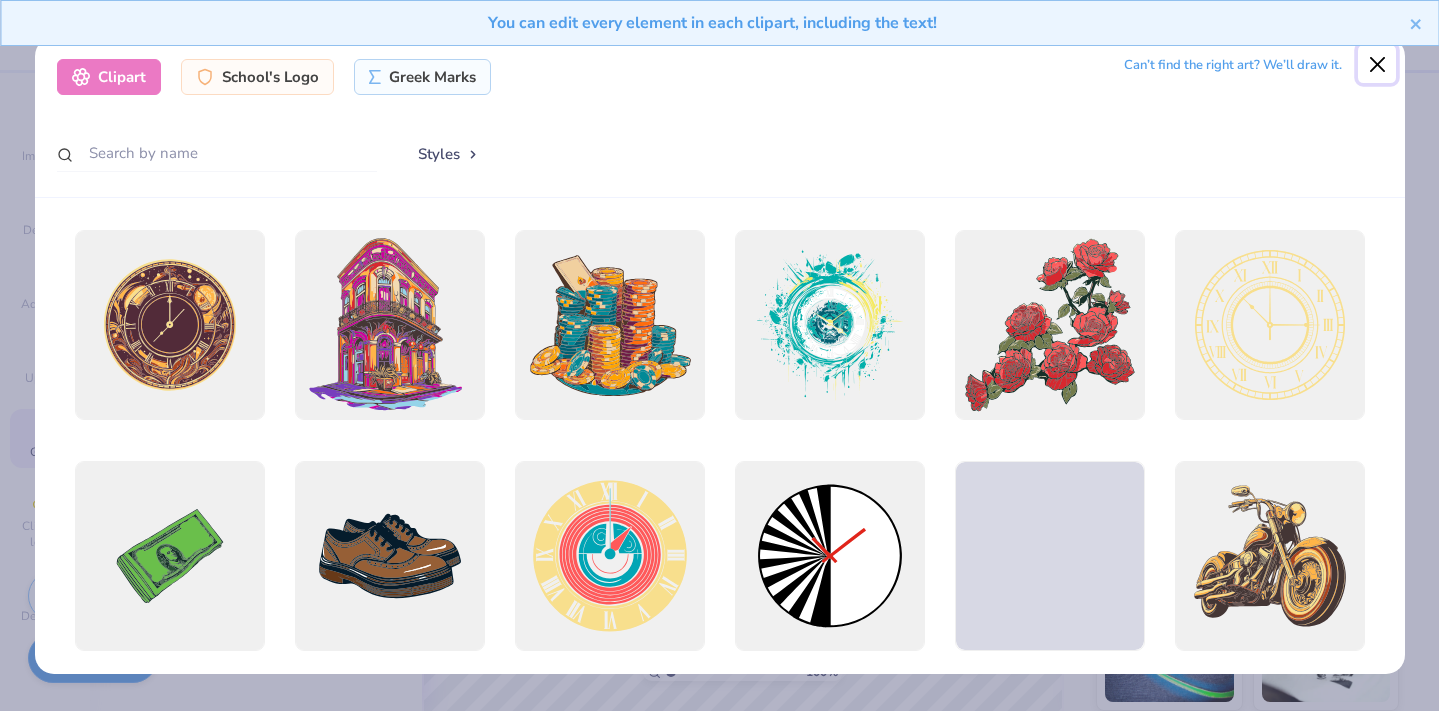 click at bounding box center (1377, 64) 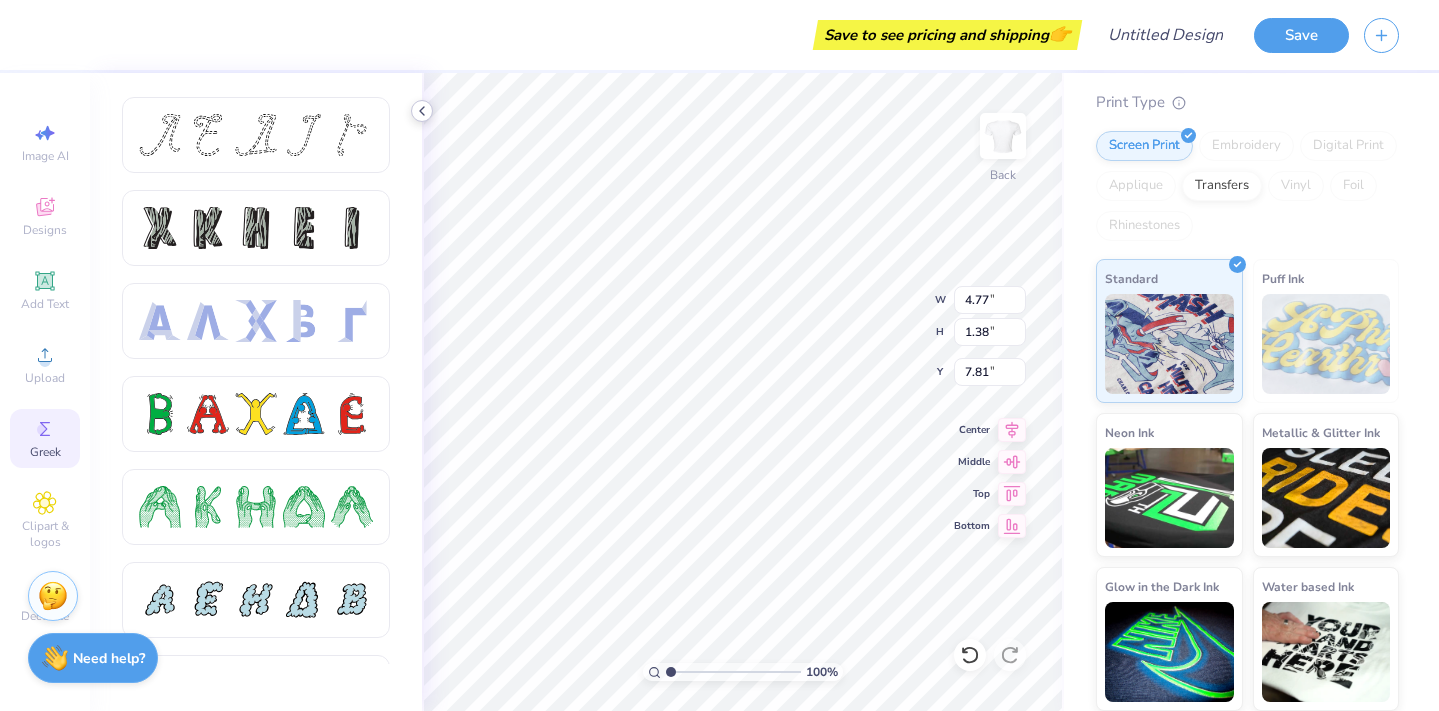 click at bounding box center [422, 111] 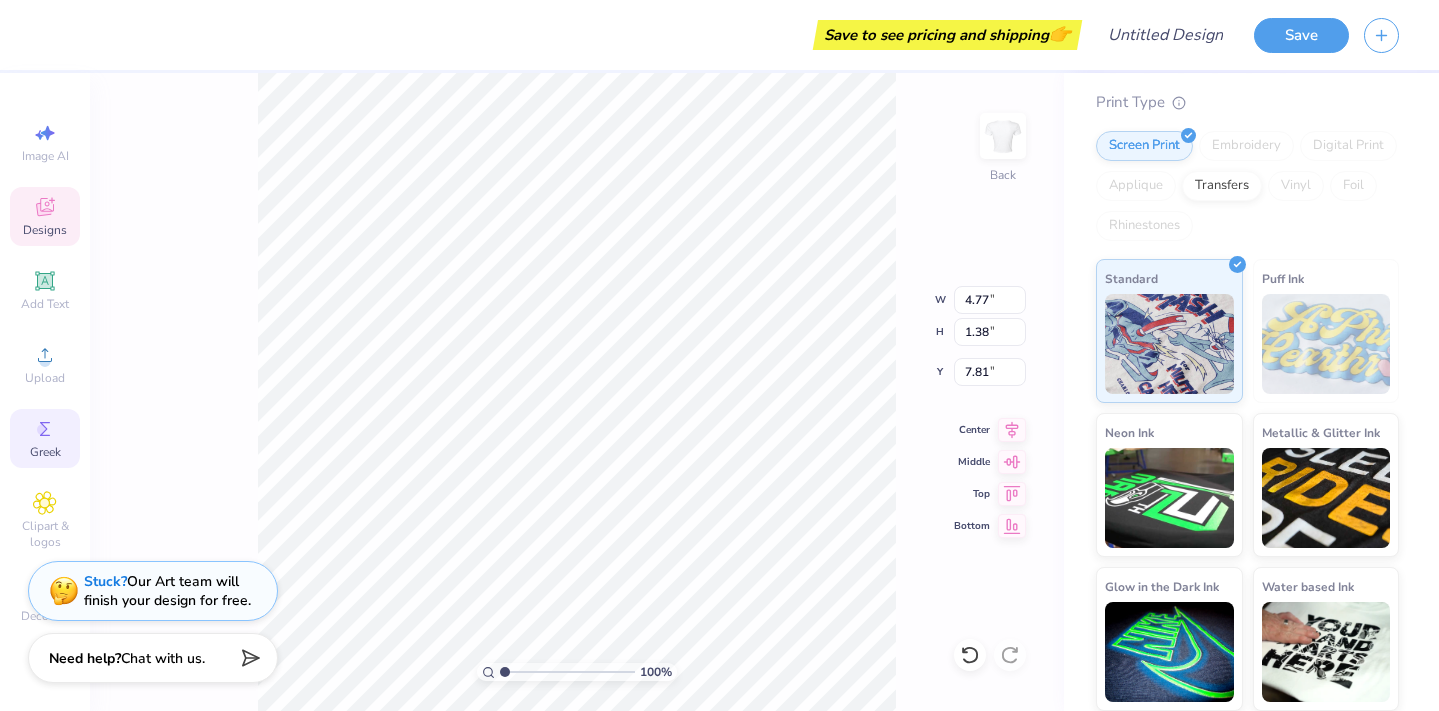 type on "7.00" 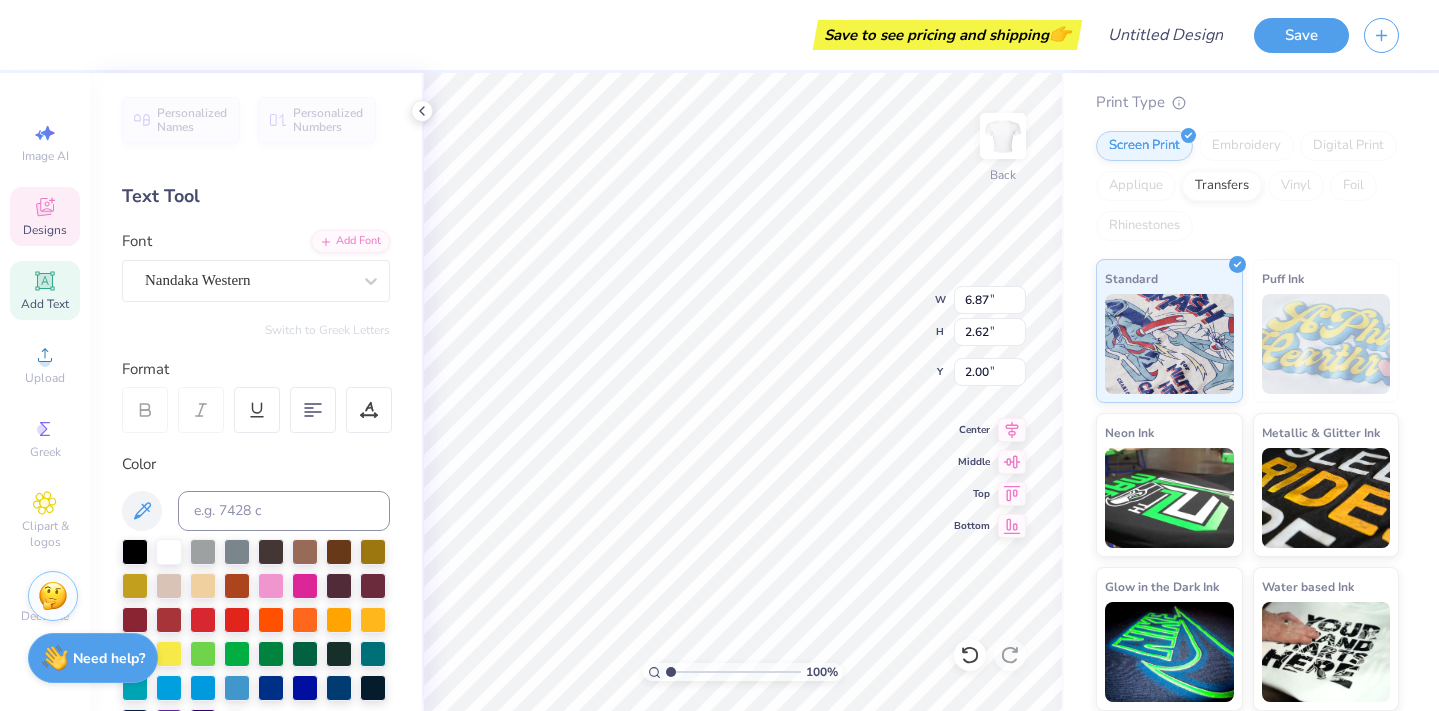 type on "C" 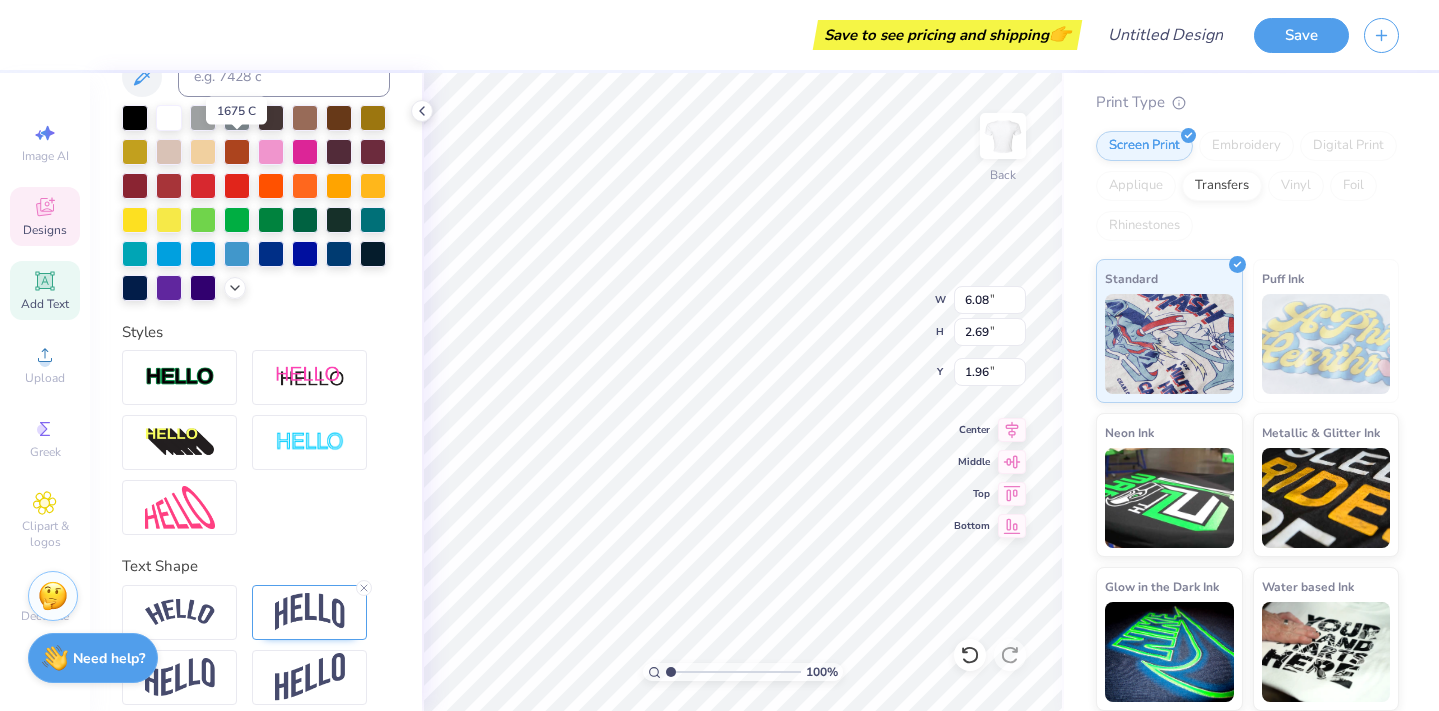 scroll, scrollTop: 441, scrollLeft: 0, axis: vertical 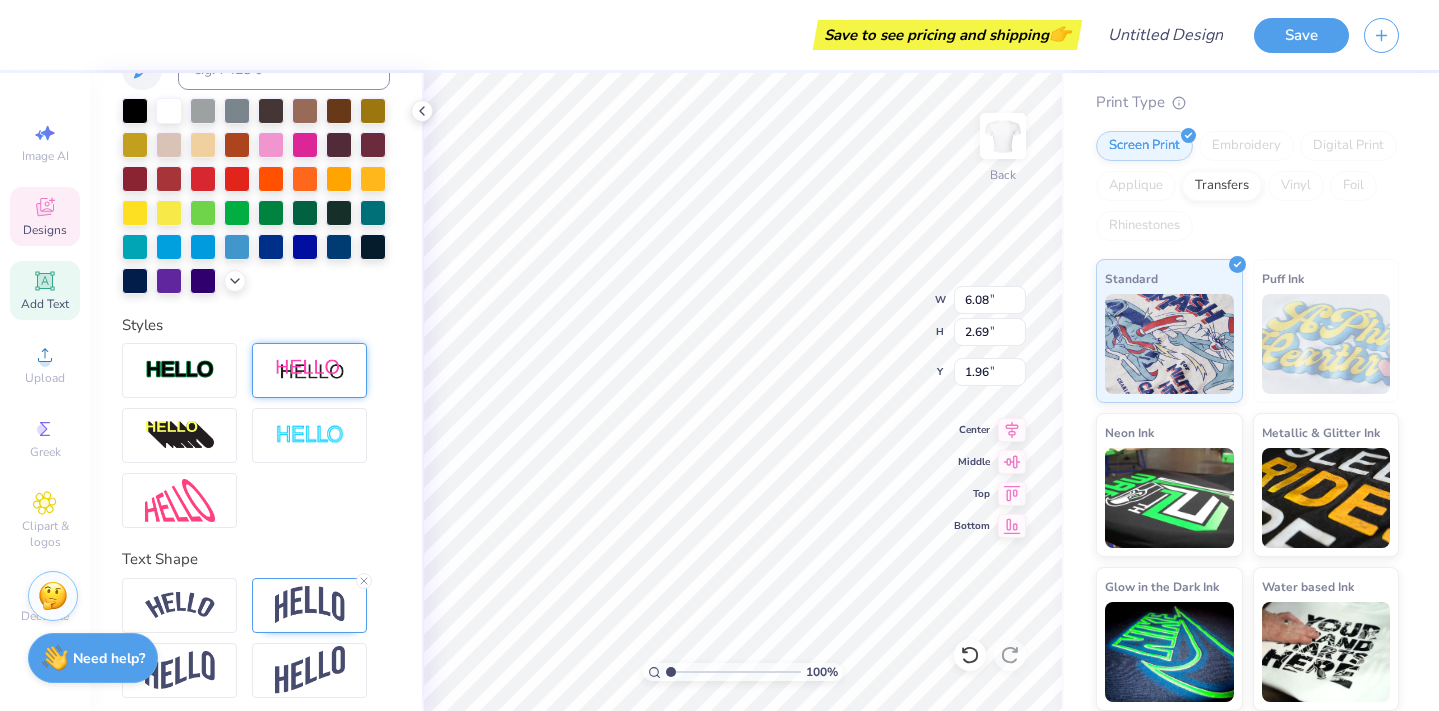 click at bounding box center (309, 370) 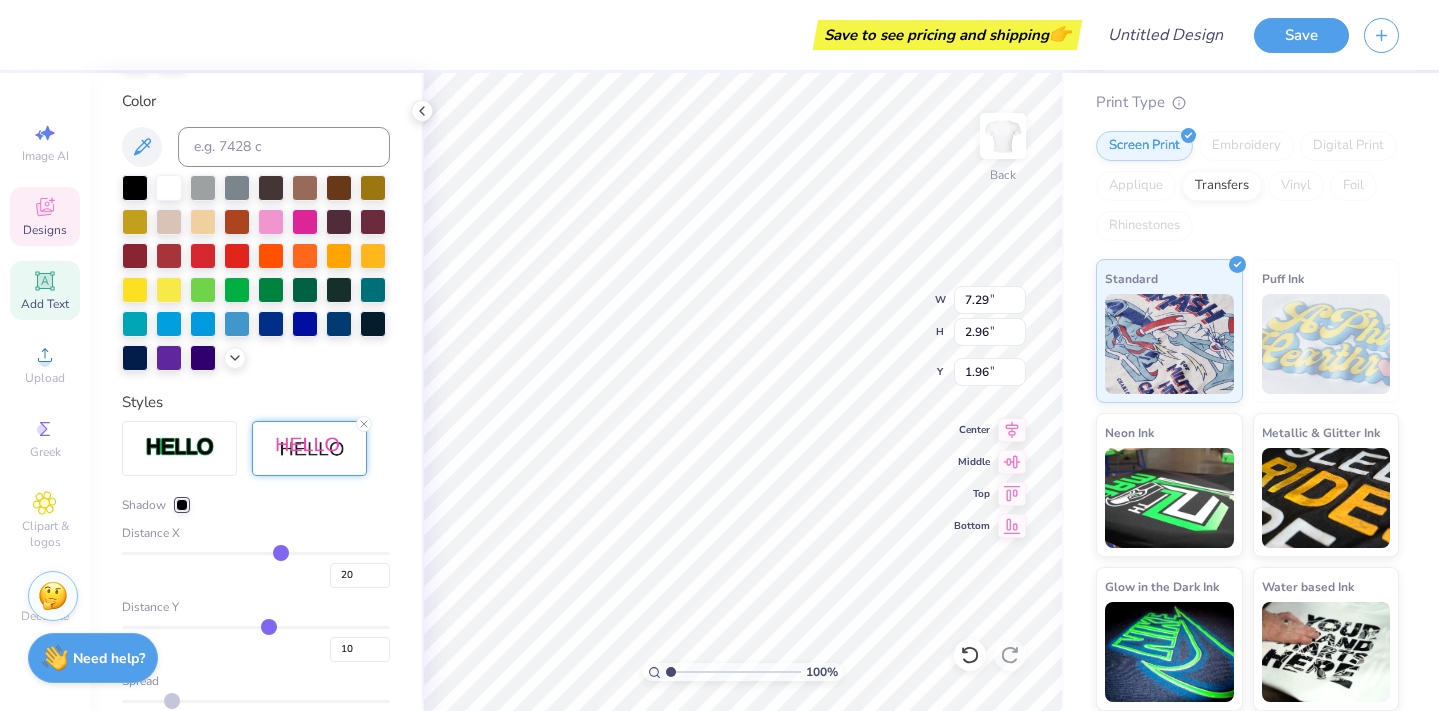 scroll, scrollTop: 518, scrollLeft: 0, axis: vertical 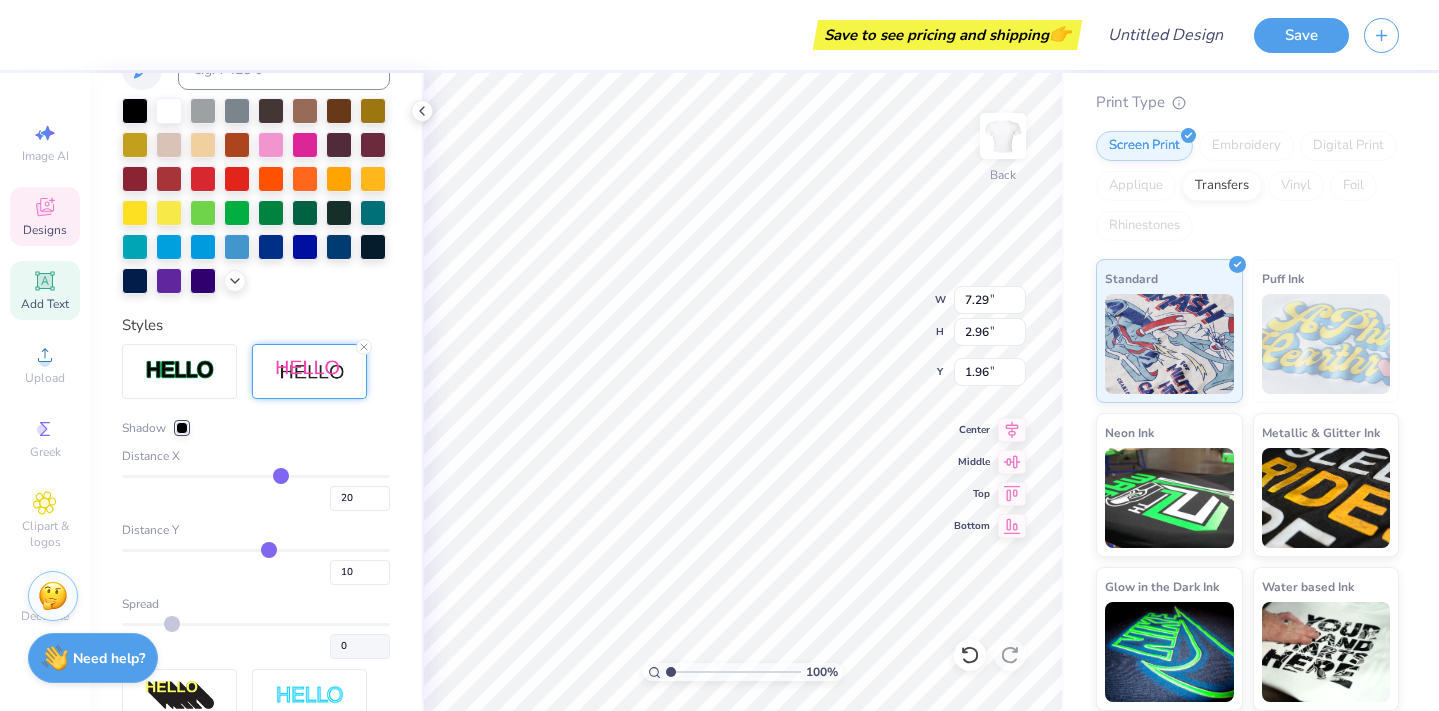 drag, startPoint x: 272, startPoint y: 479, endPoint x: 251, endPoint y: 483, distance: 21.377558 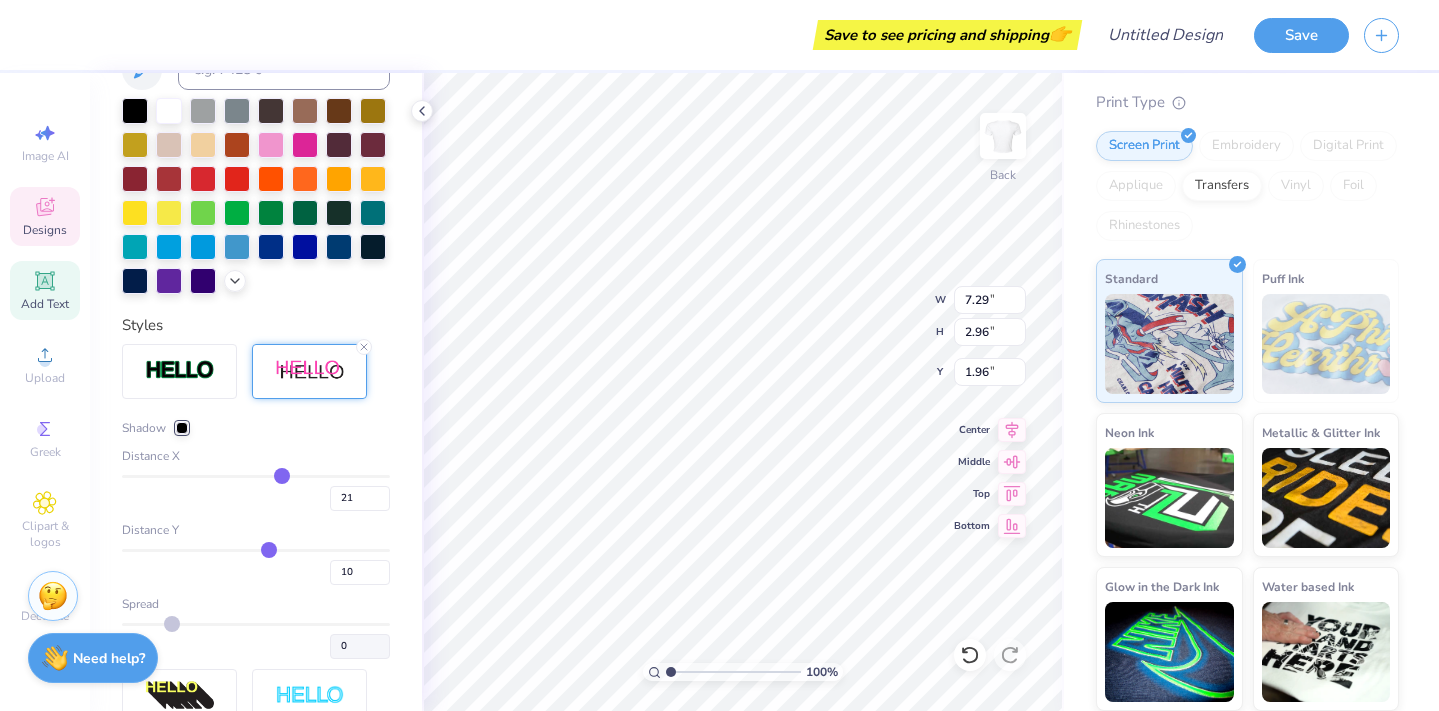 type on "20" 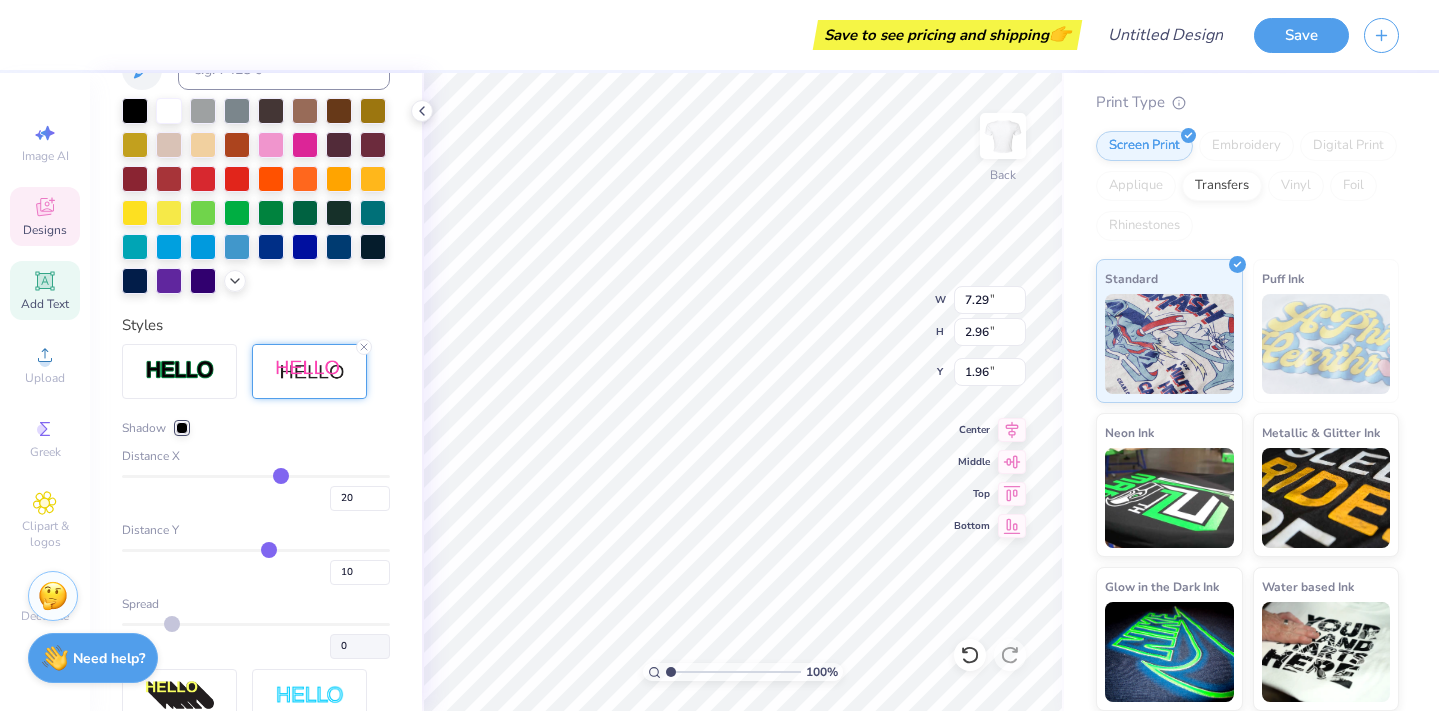 type on "18" 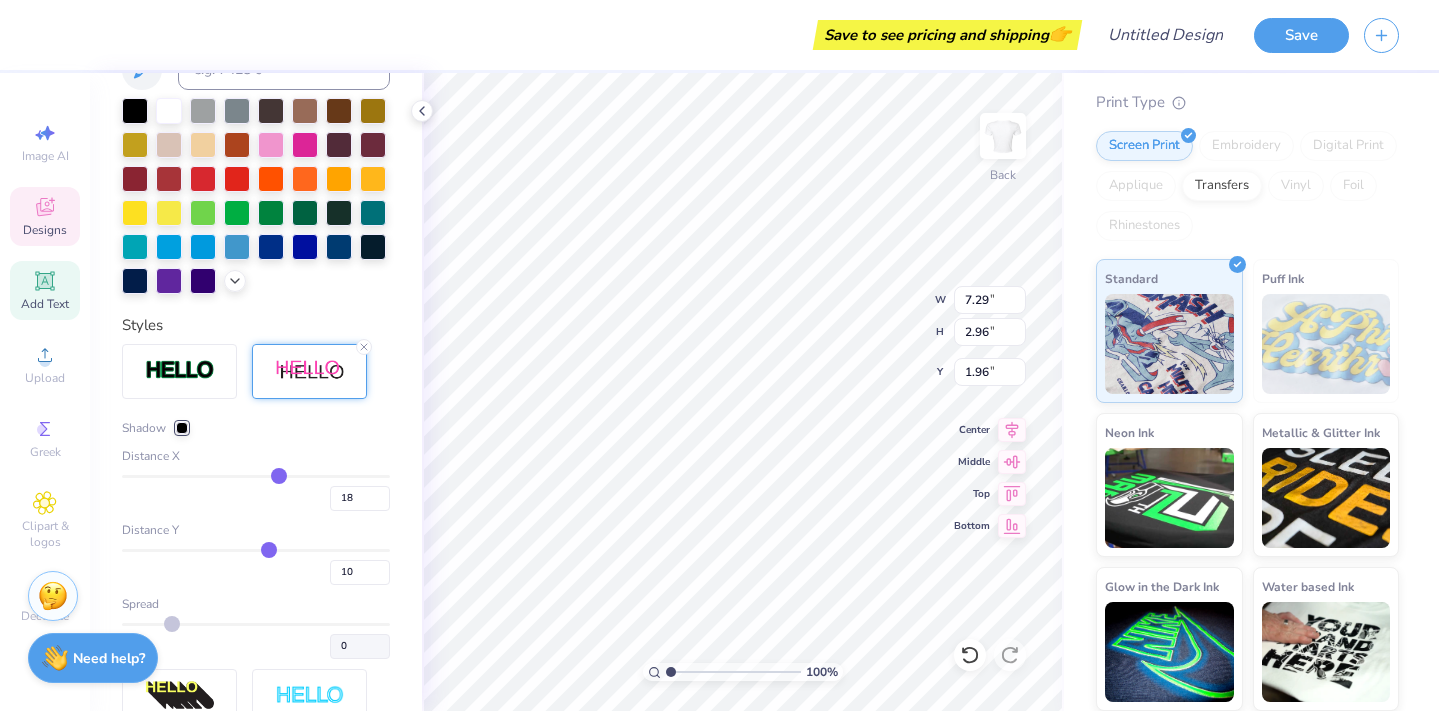 type on "17" 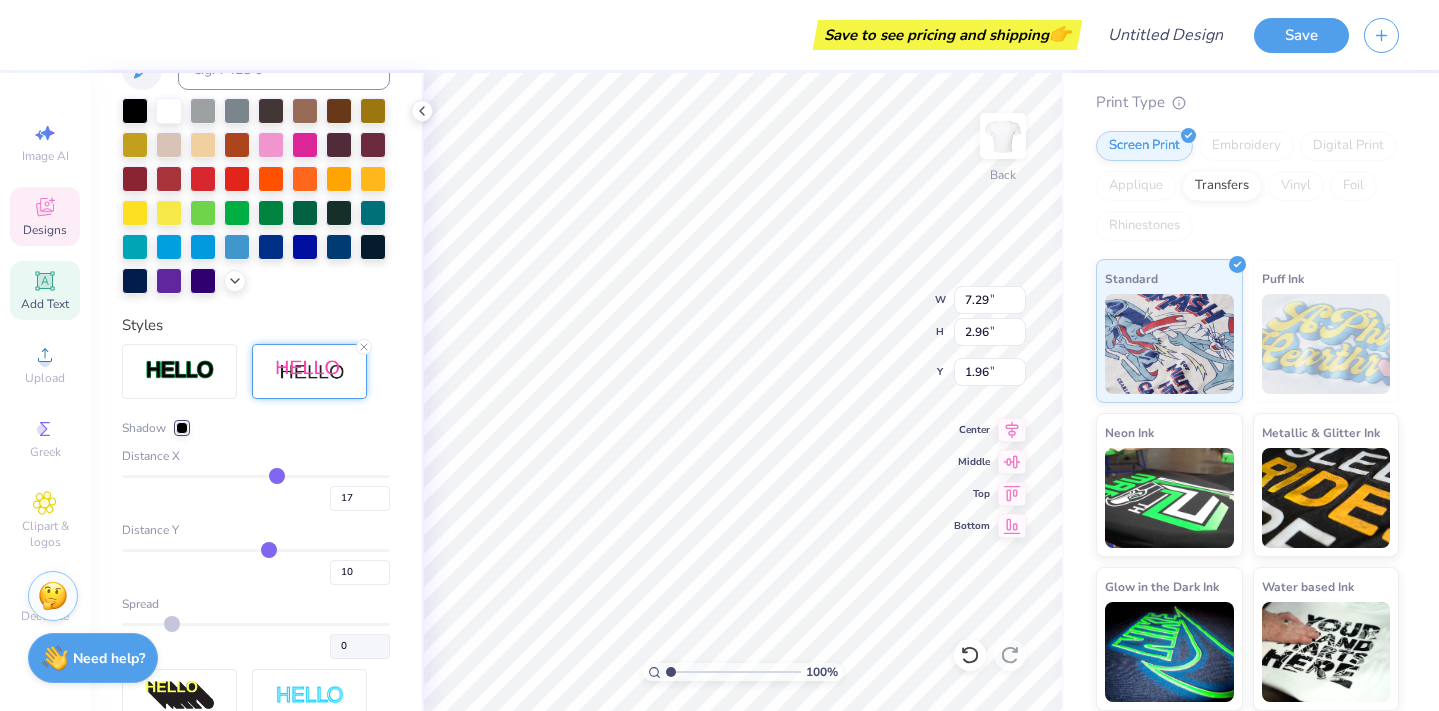 type on "16" 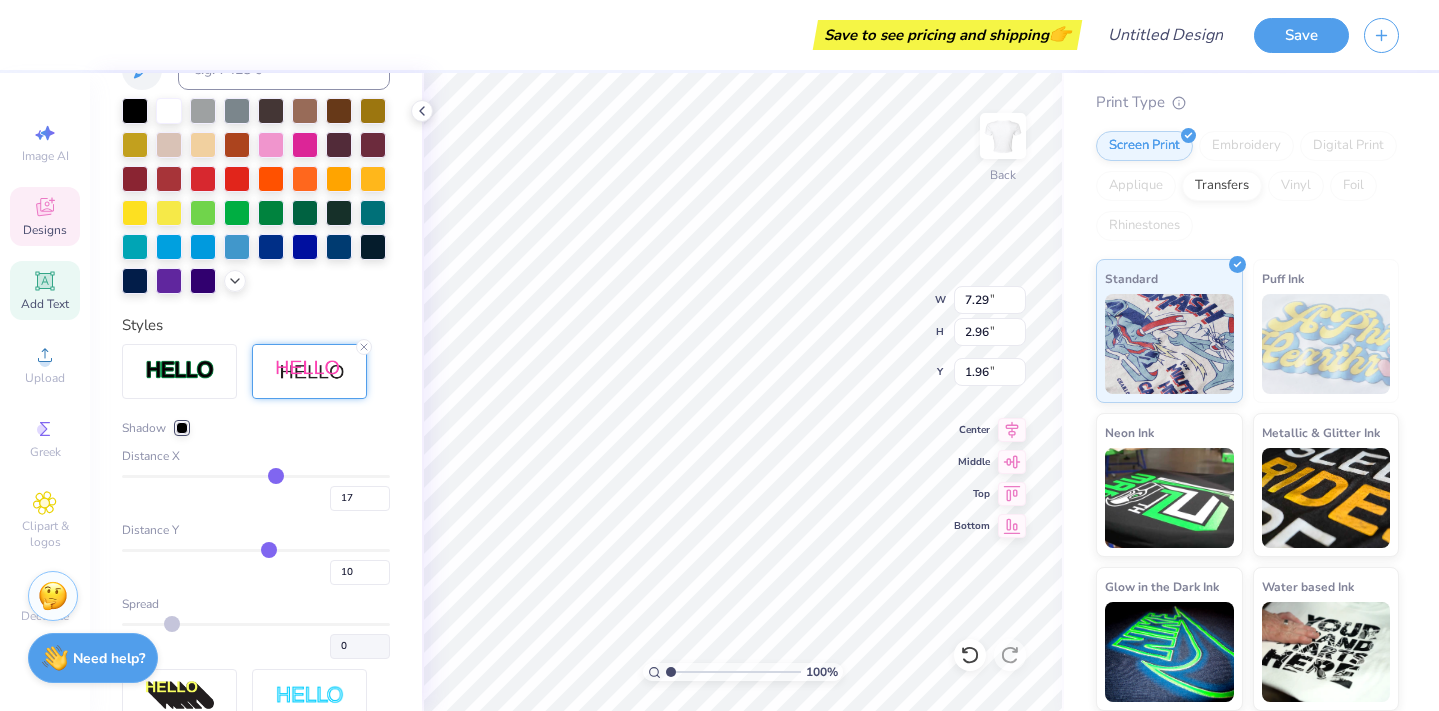 type on "16" 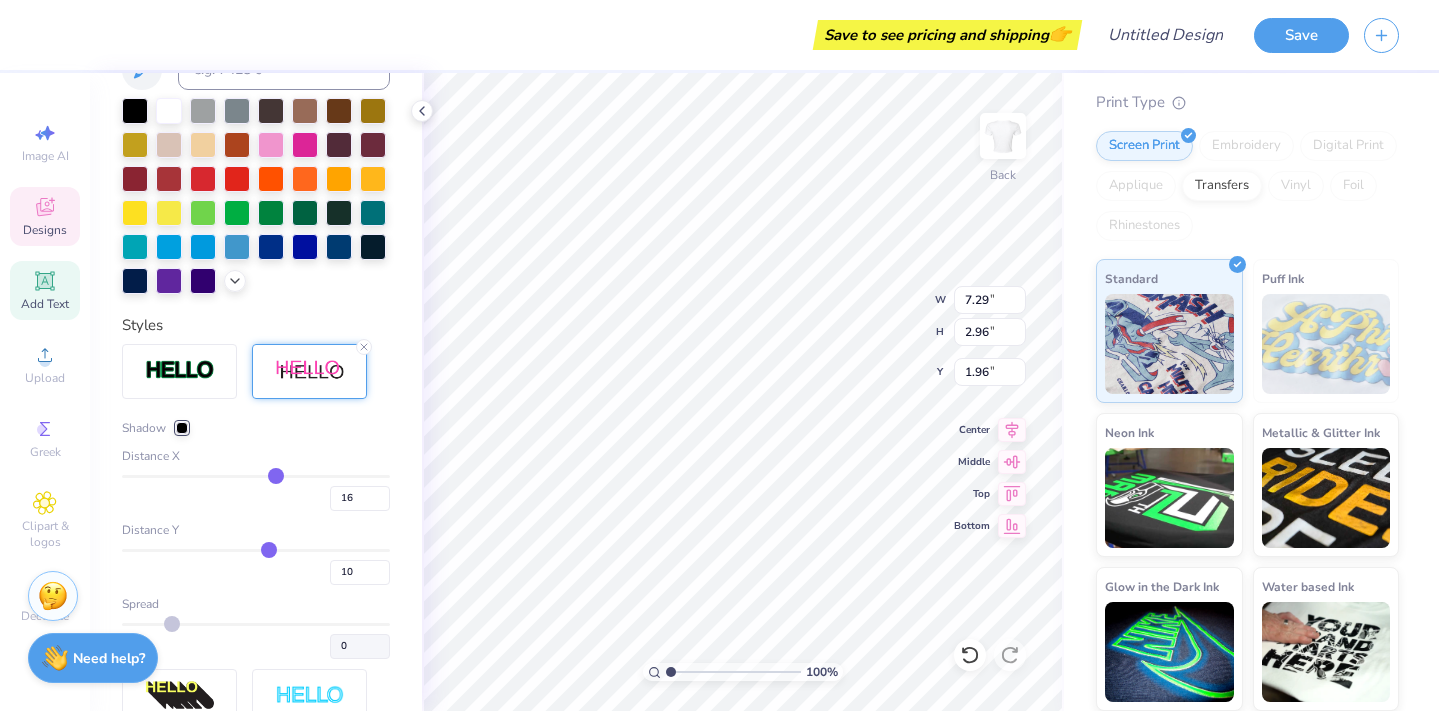 type on "14" 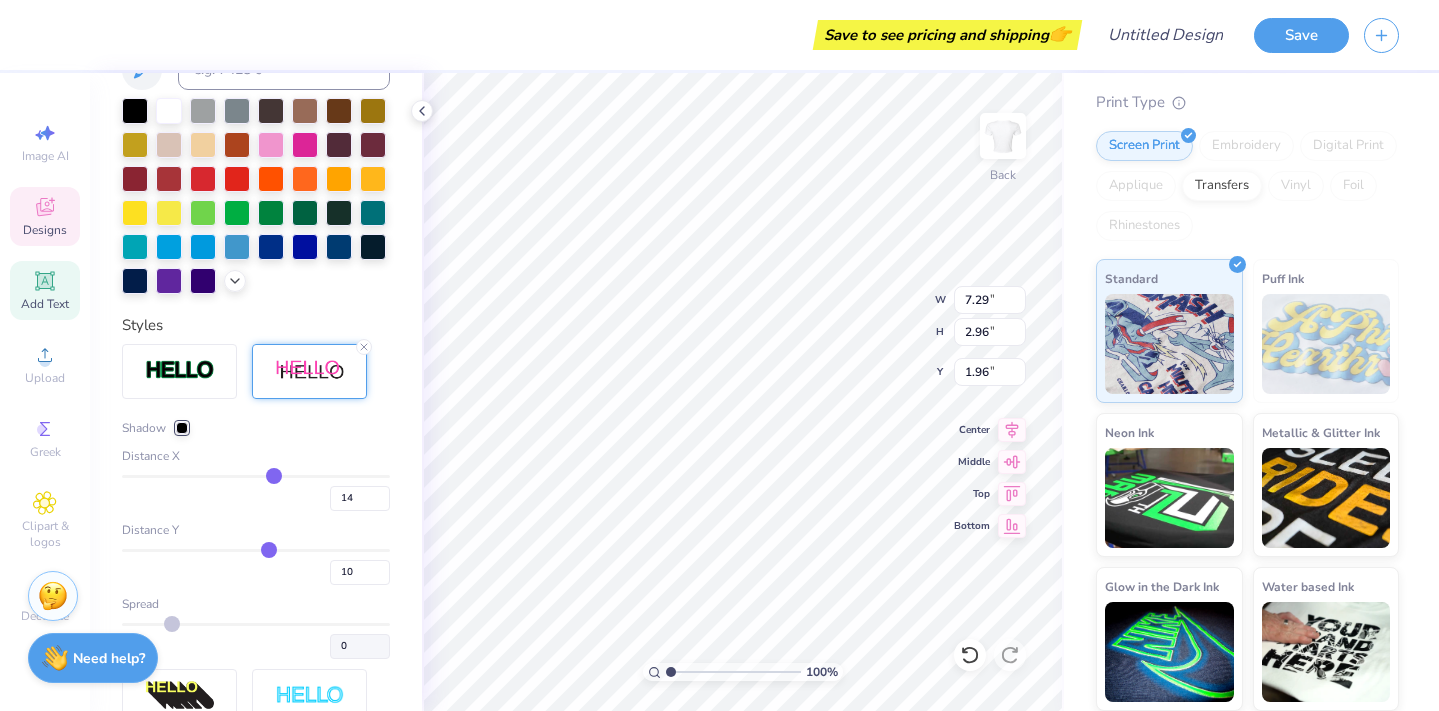 type on "13" 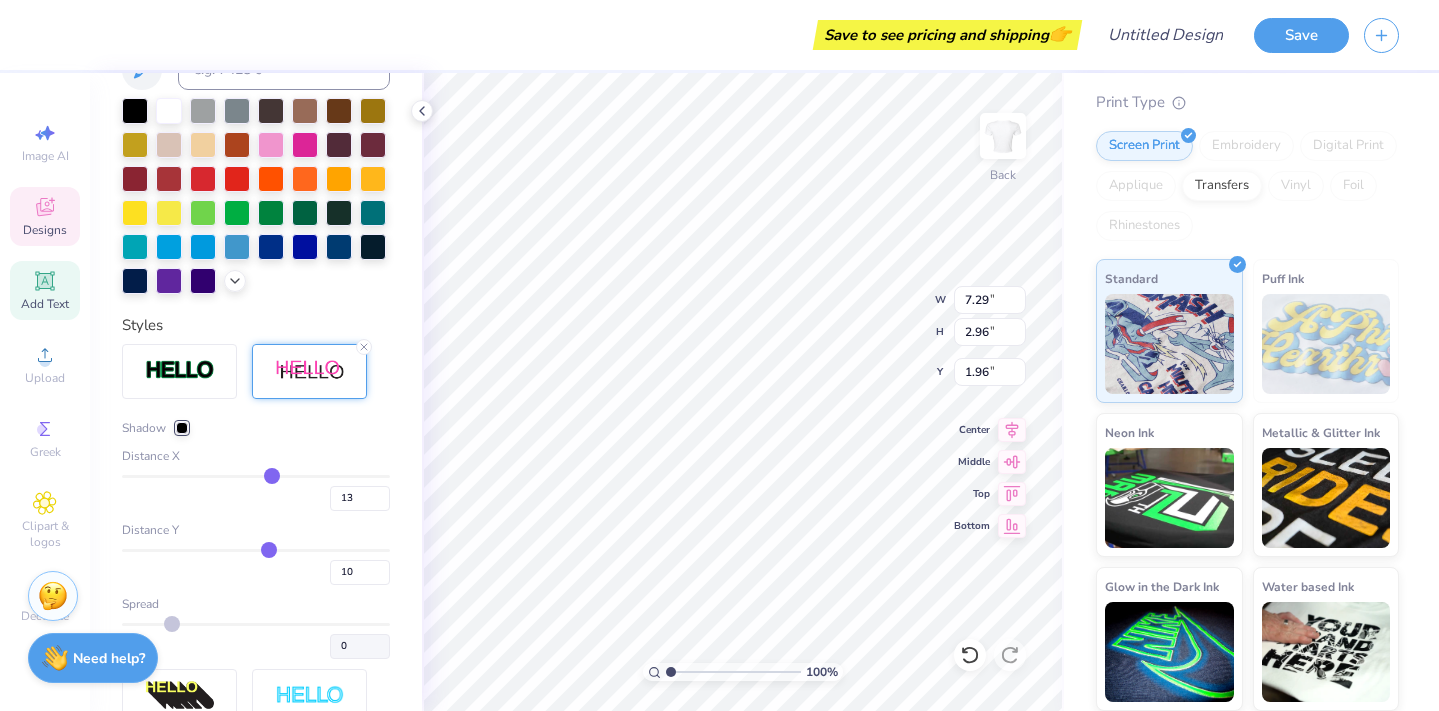 type on "12" 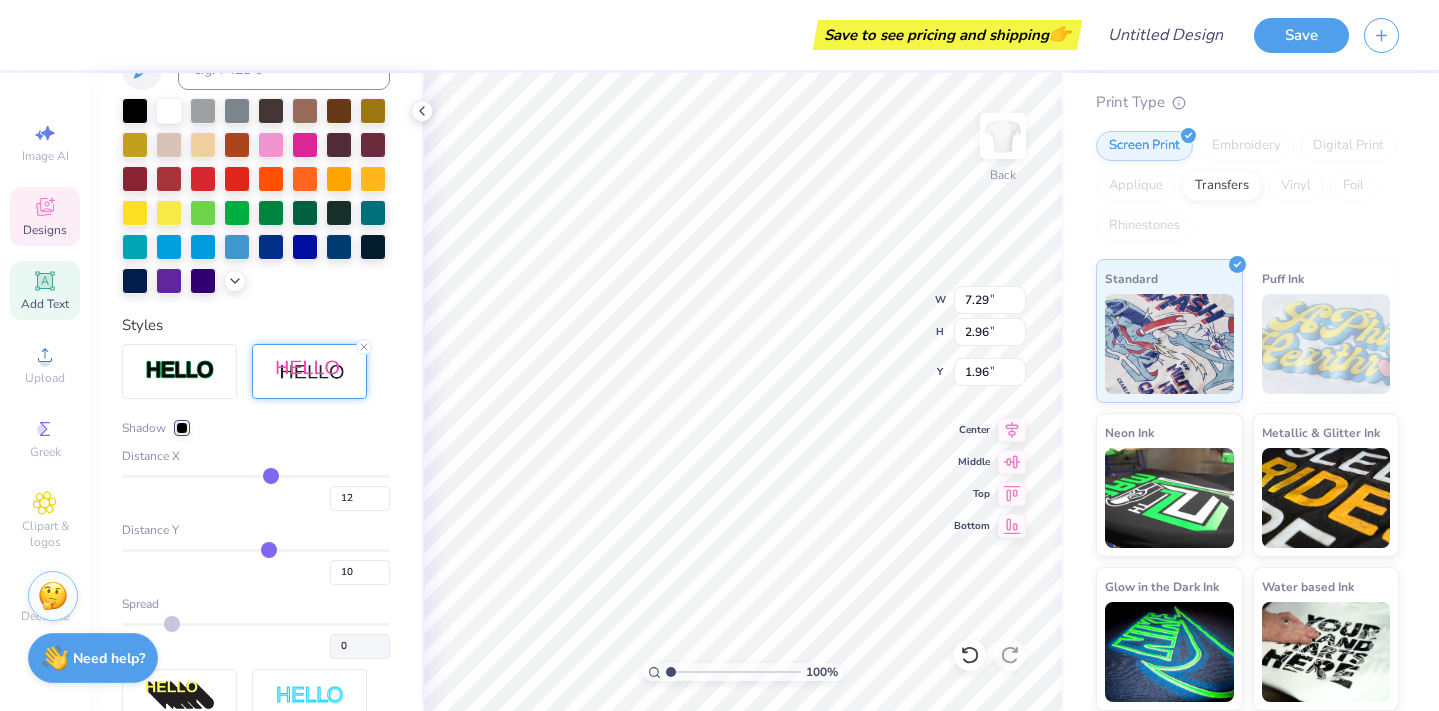 type on "11" 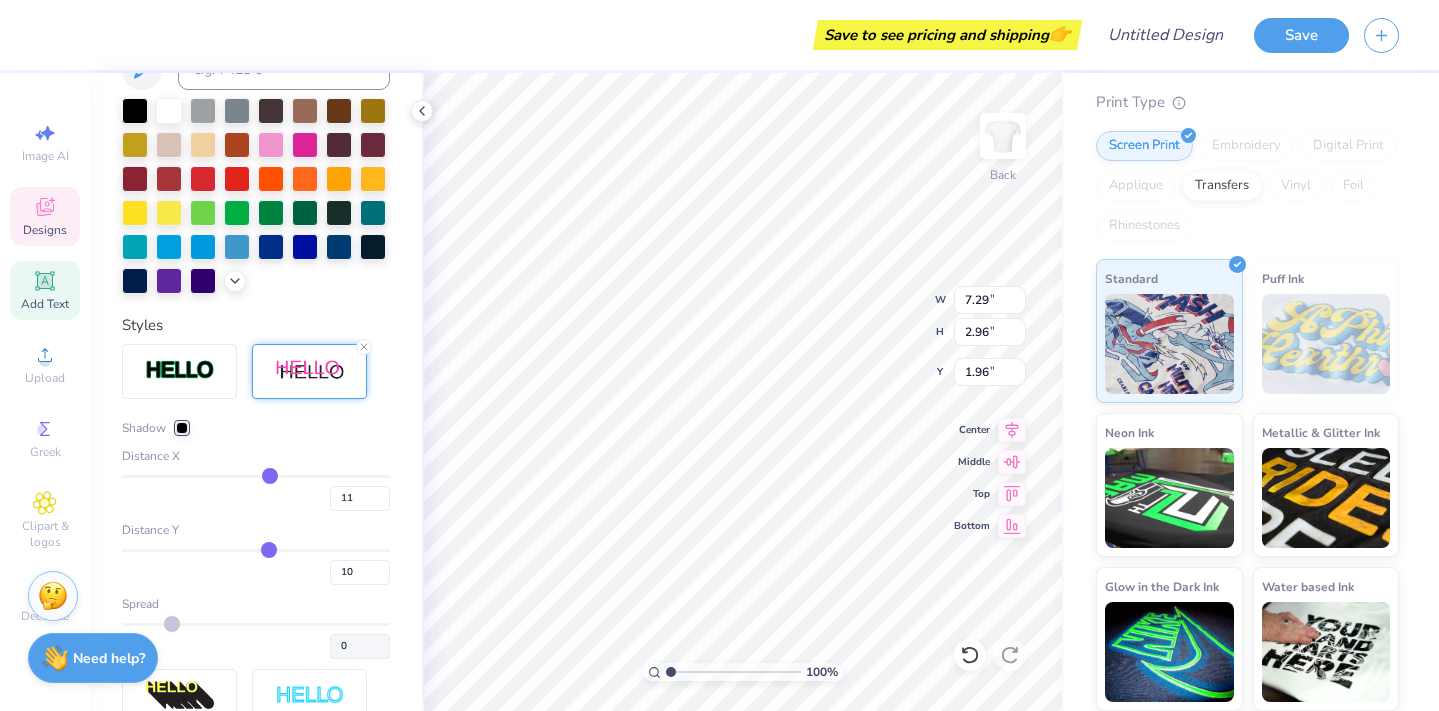 type on "10" 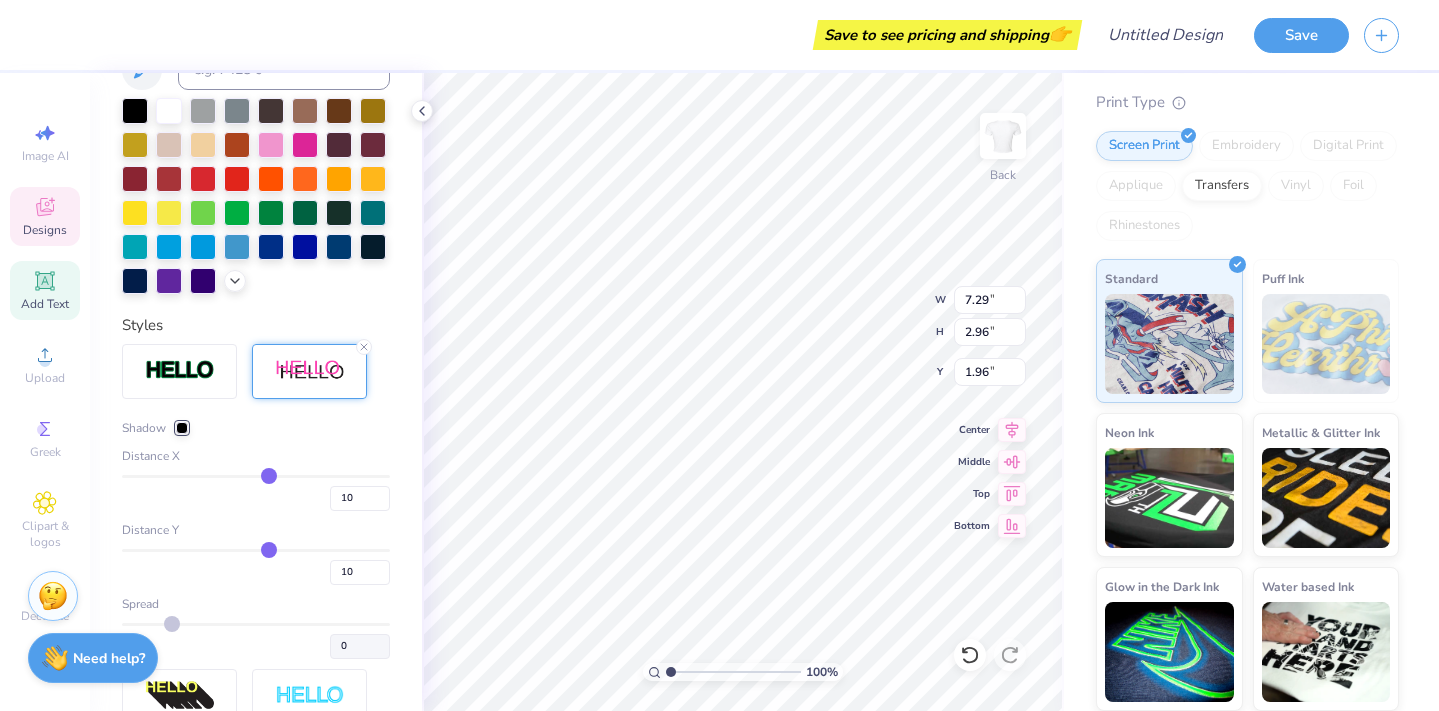 type on "9" 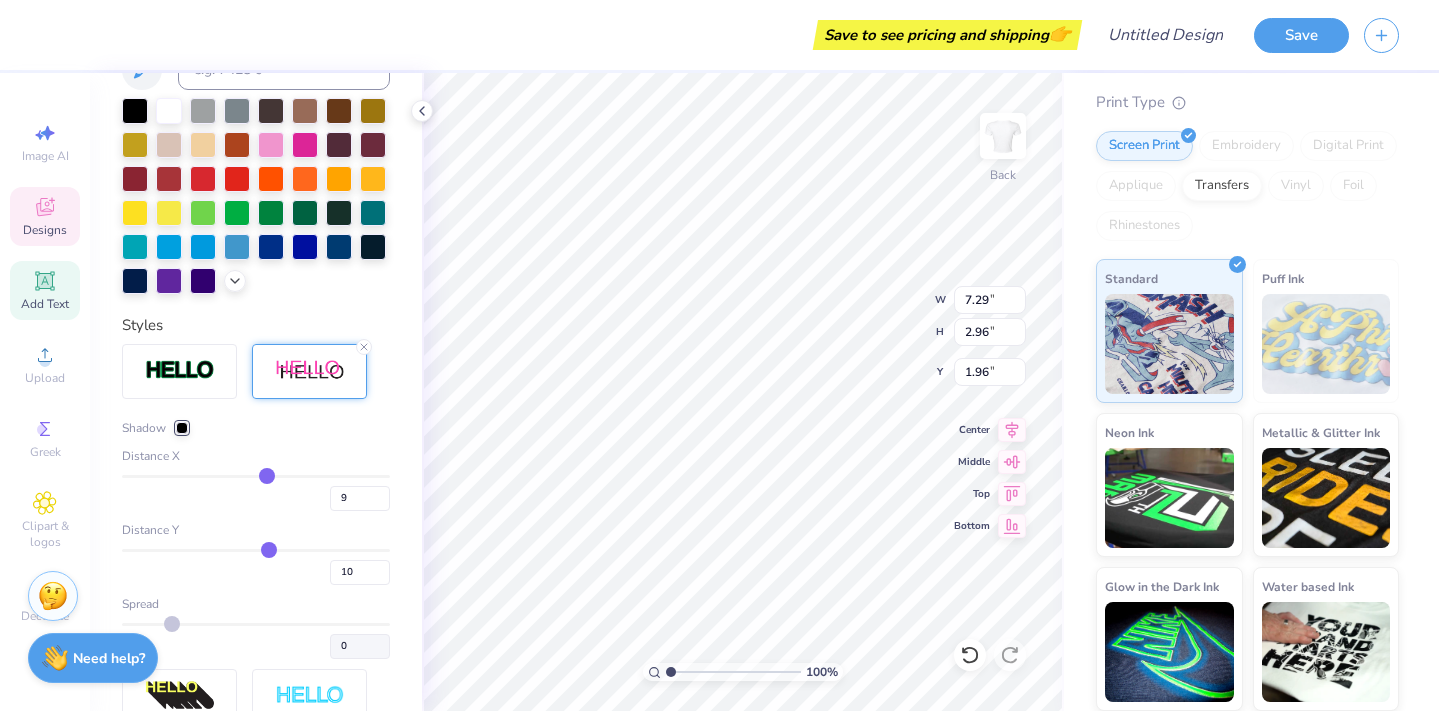 type on "8" 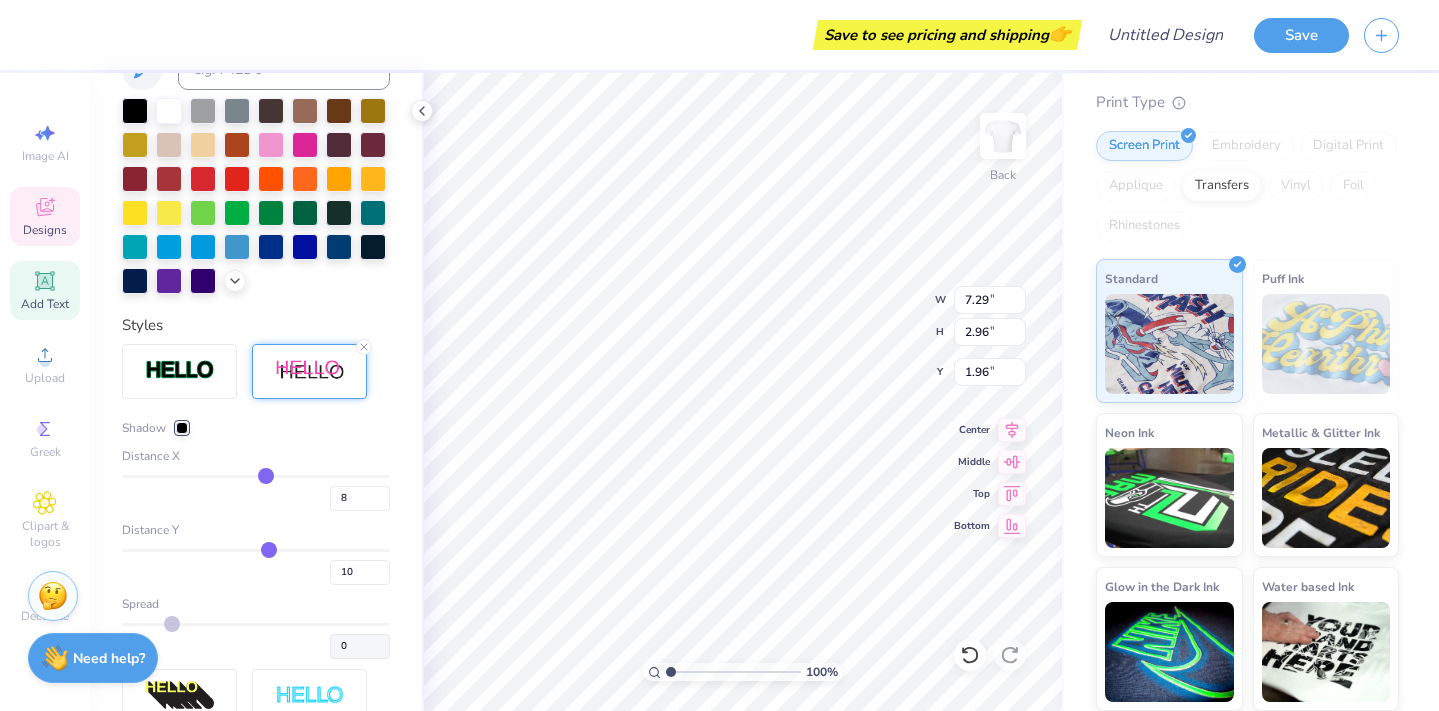 type on "7" 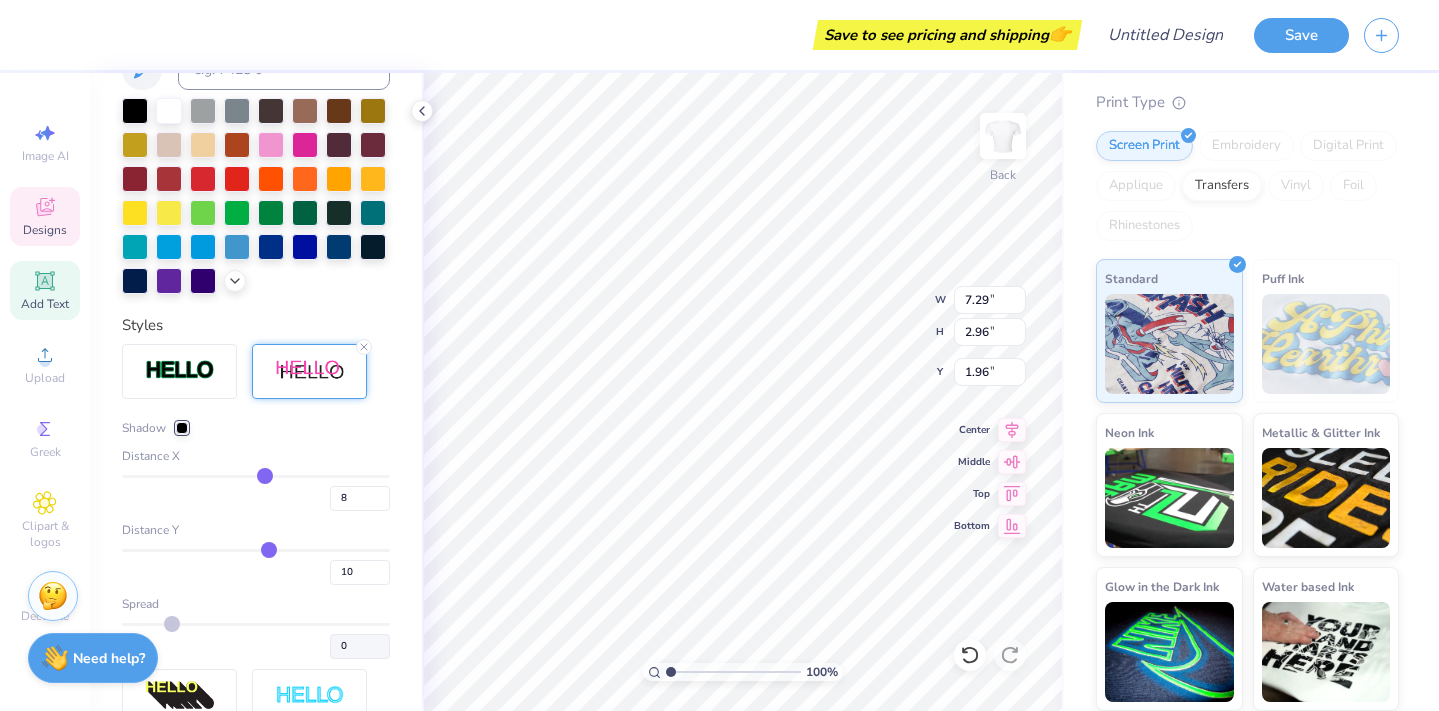 type on "7" 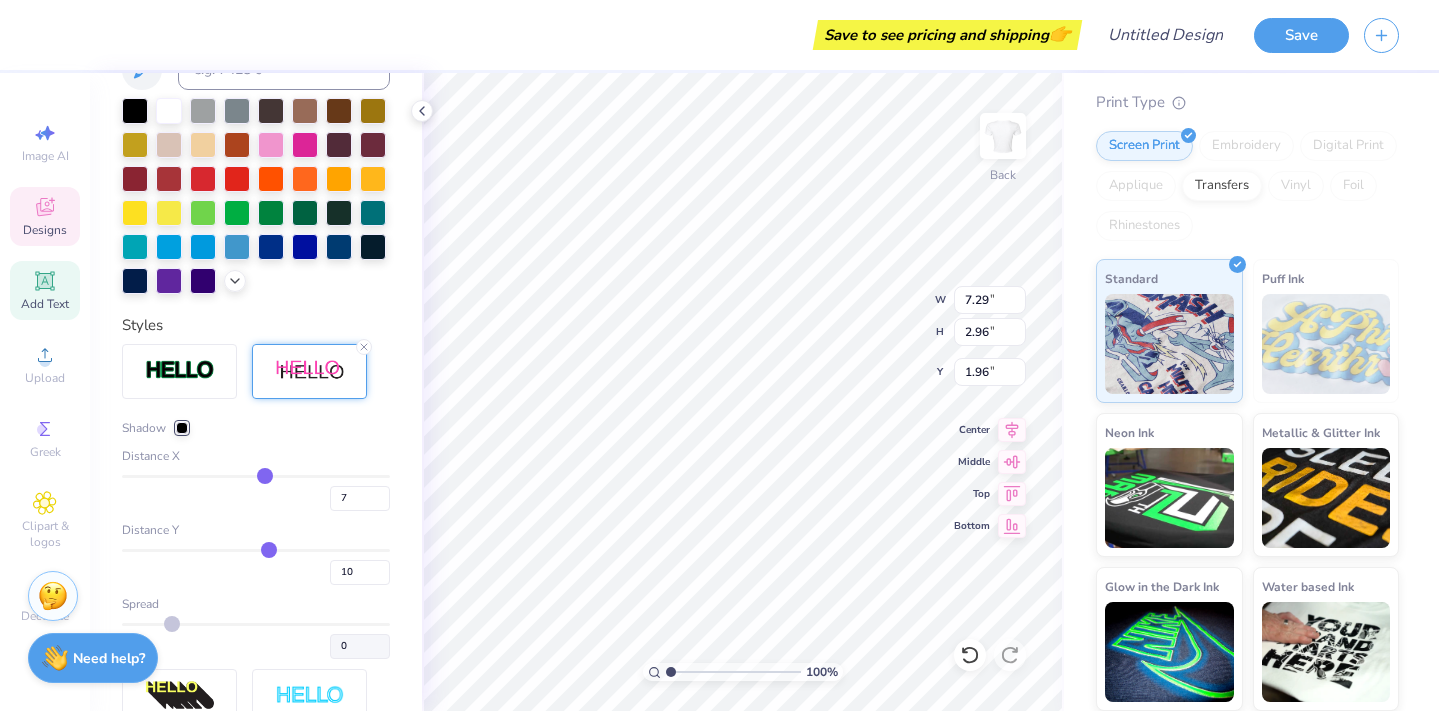 type on "6" 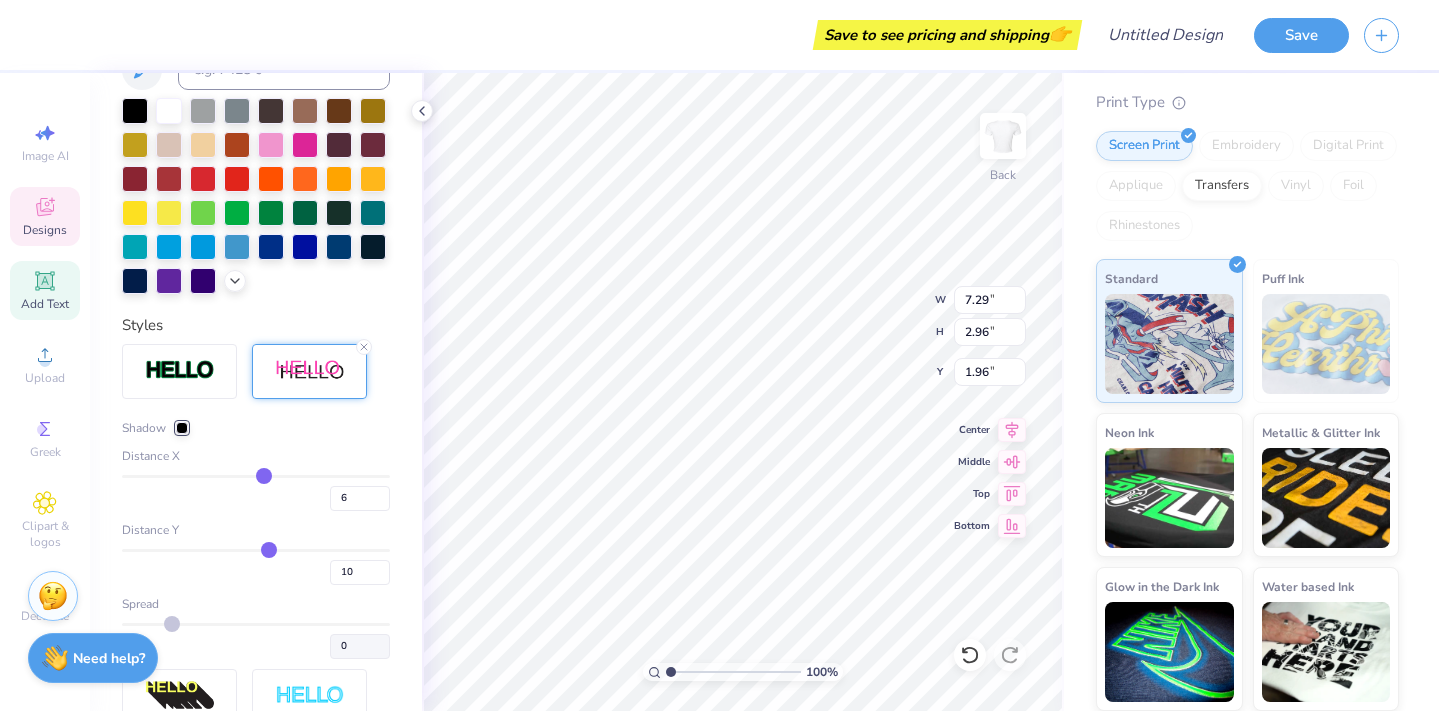 type on "5" 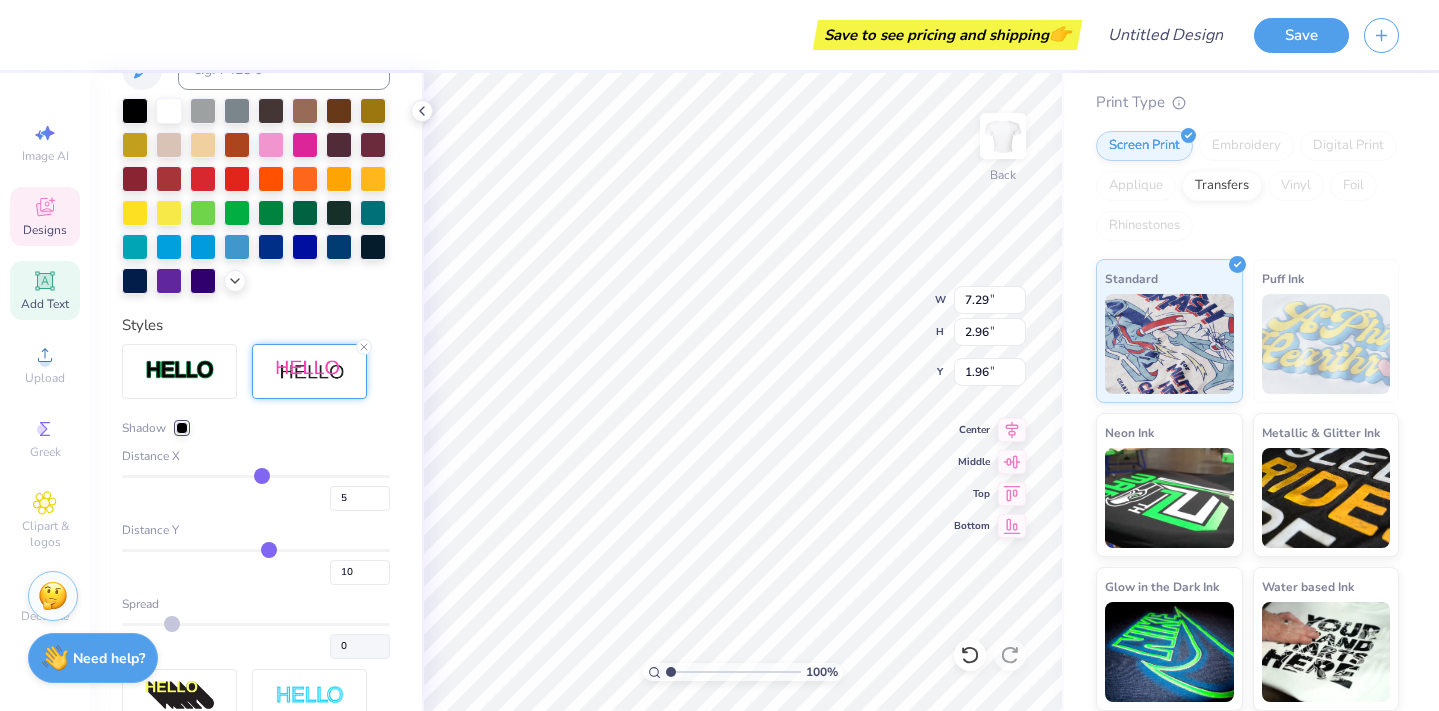 type on "4" 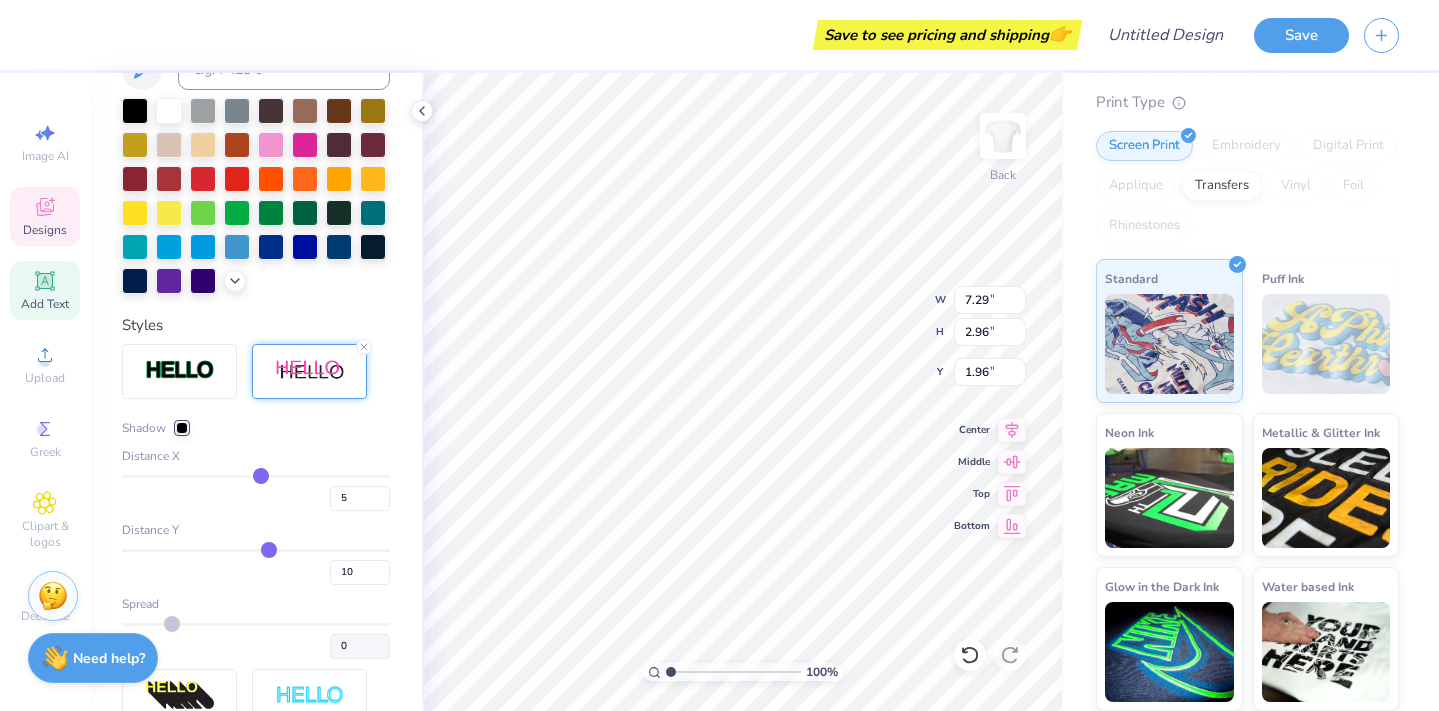 type on "4" 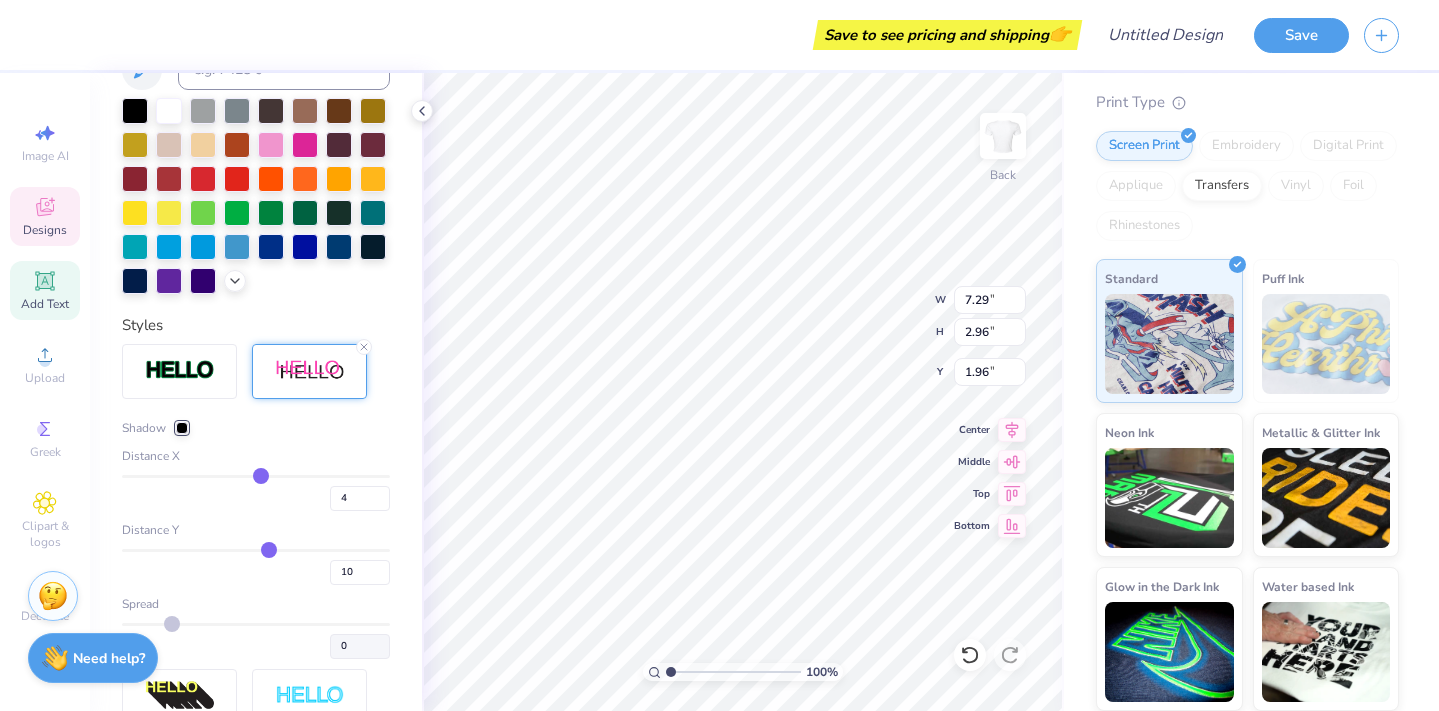 type on "3" 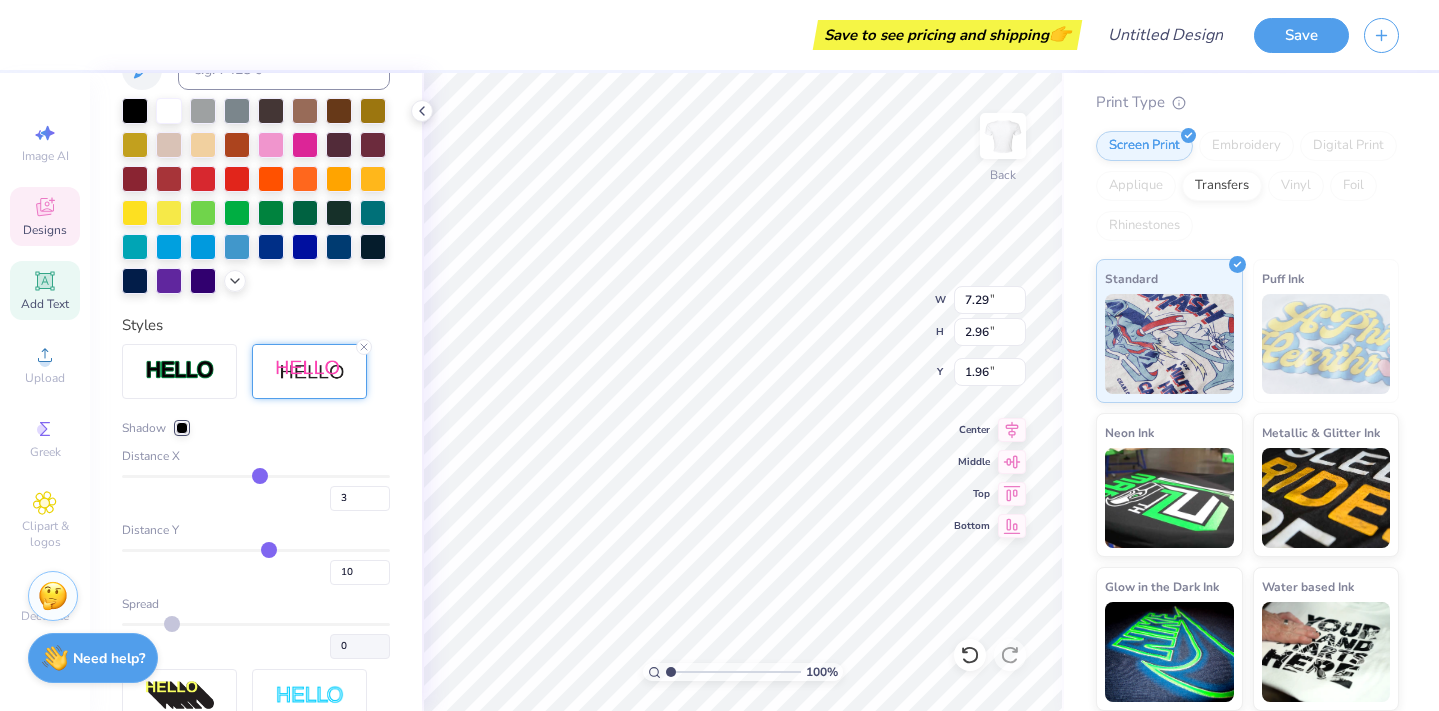 type on "2" 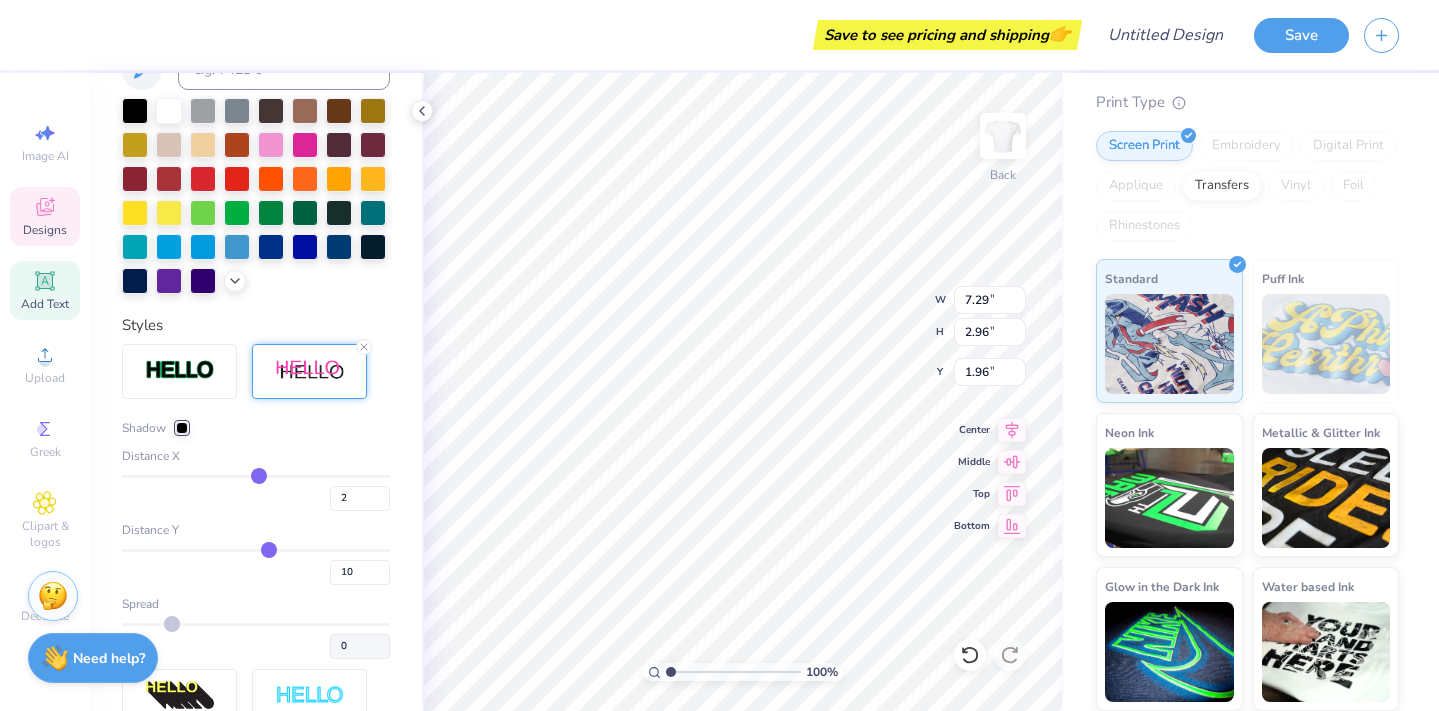 type on "1" 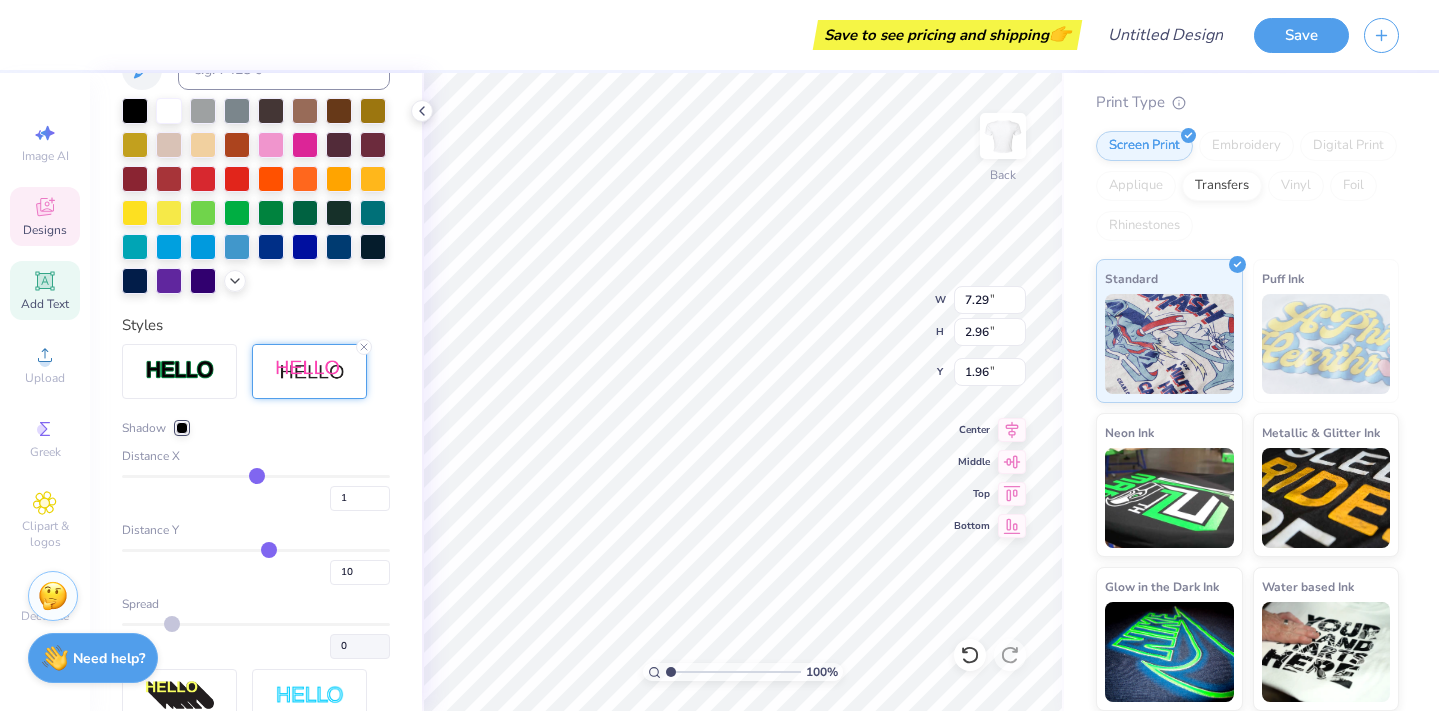 type on "1" 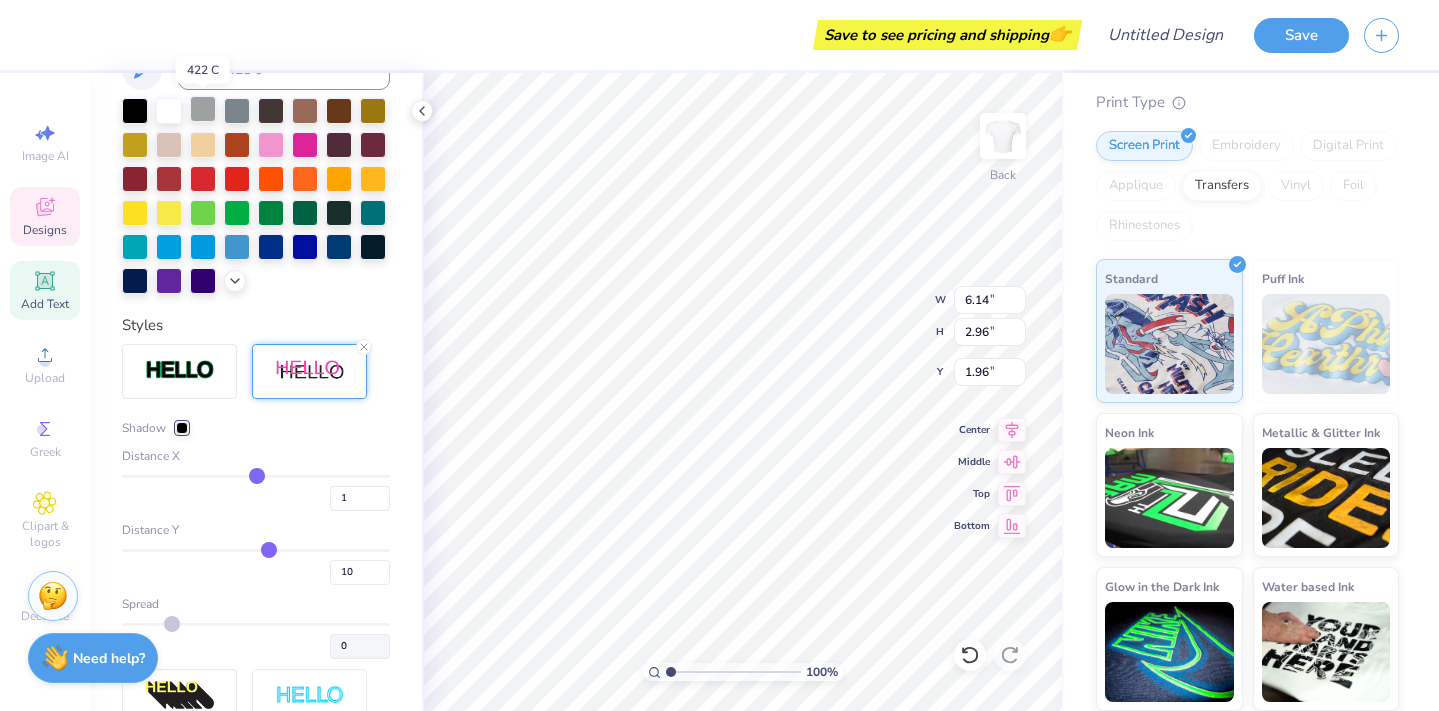 click at bounding box center [203, 109] 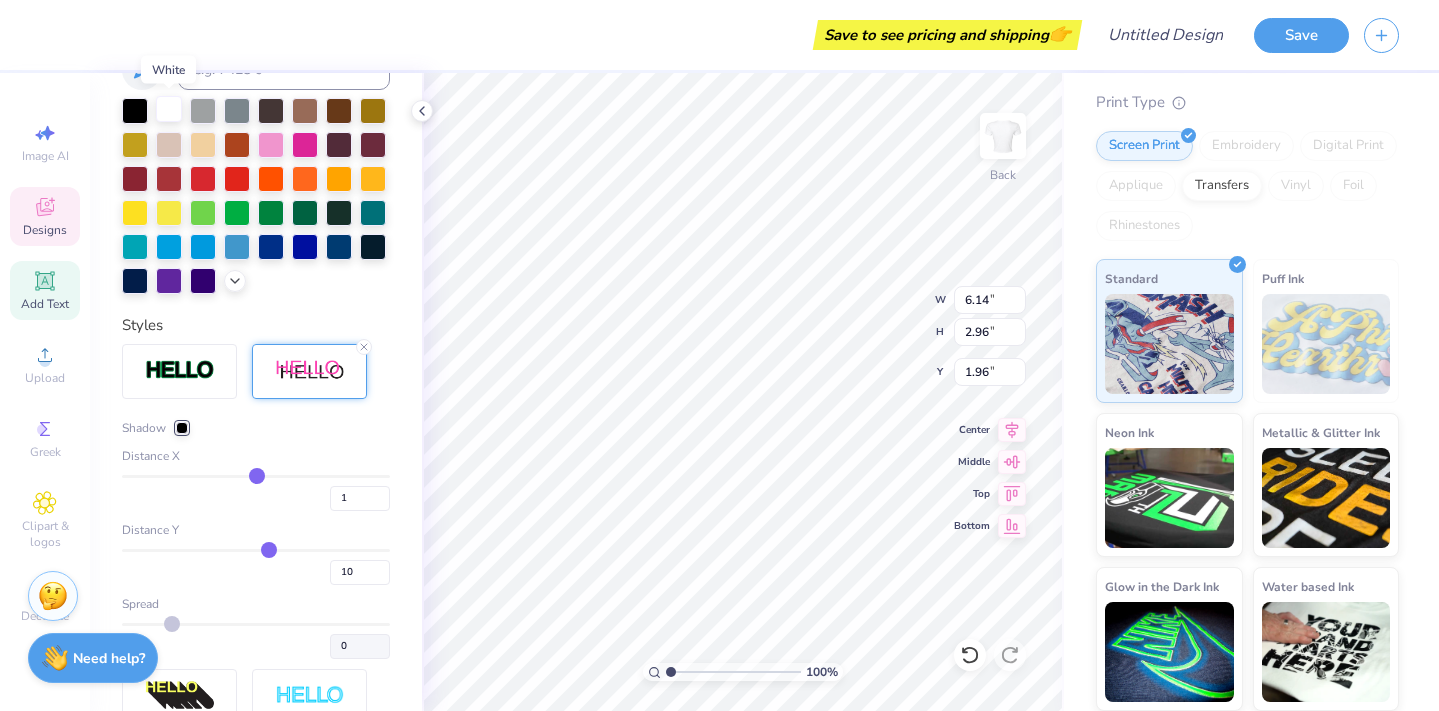 click at bounding box center (169, 109) 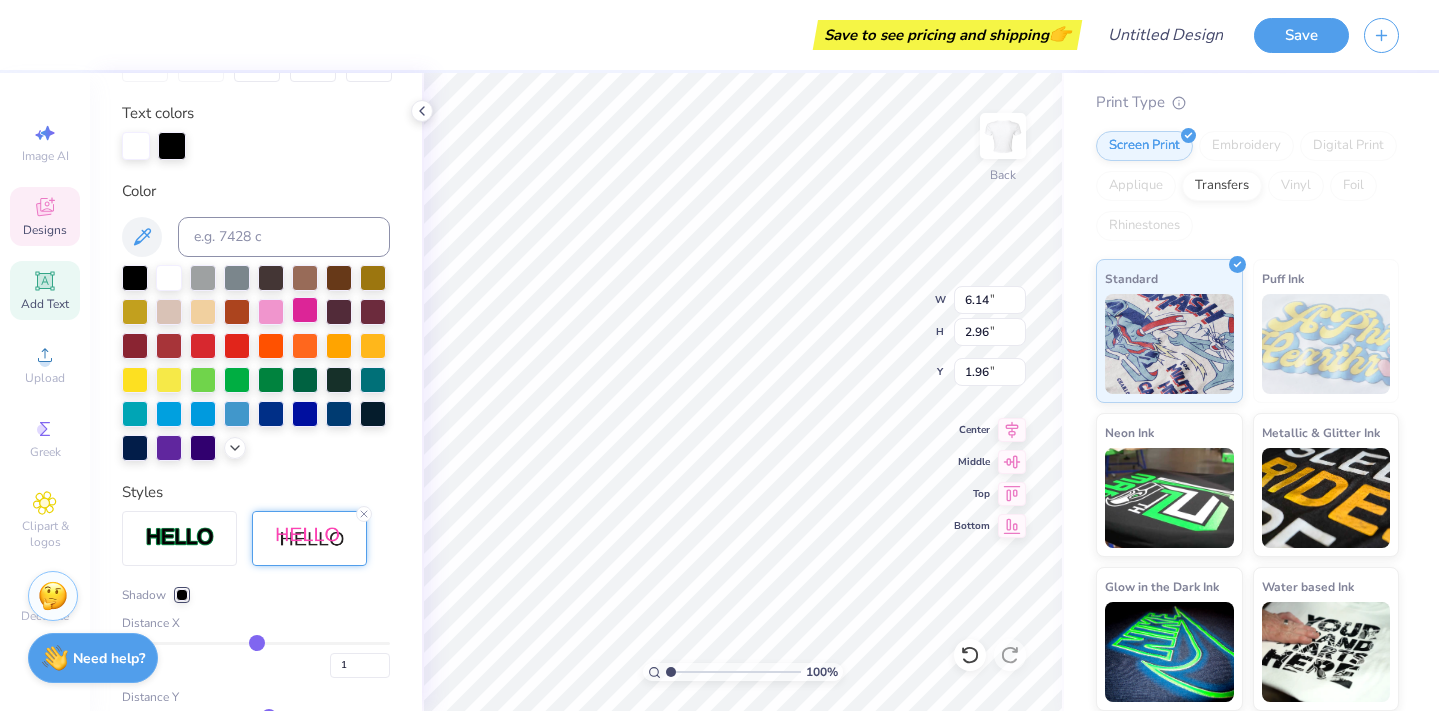 scroll, scrollTop: 332, scrollLeft: 0, axis: vertical 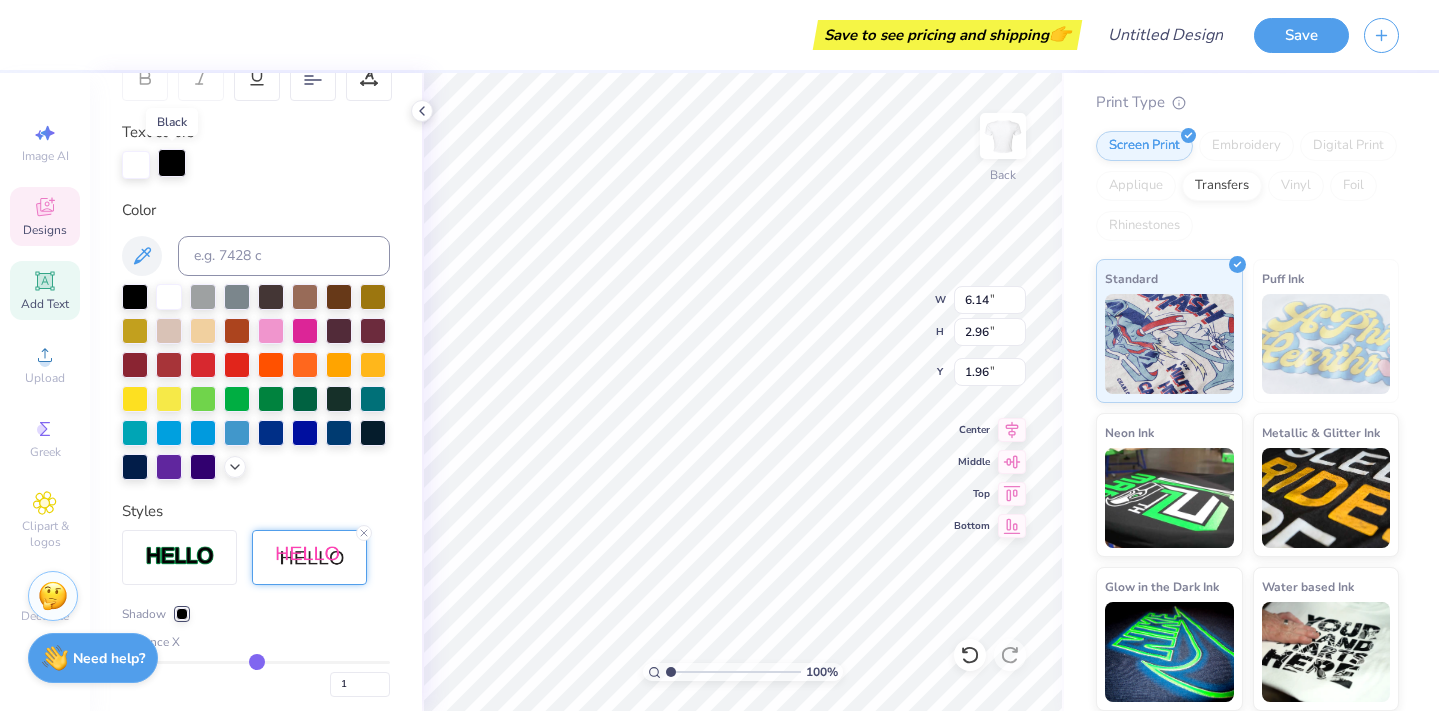 click at bounding box center [172, 163] 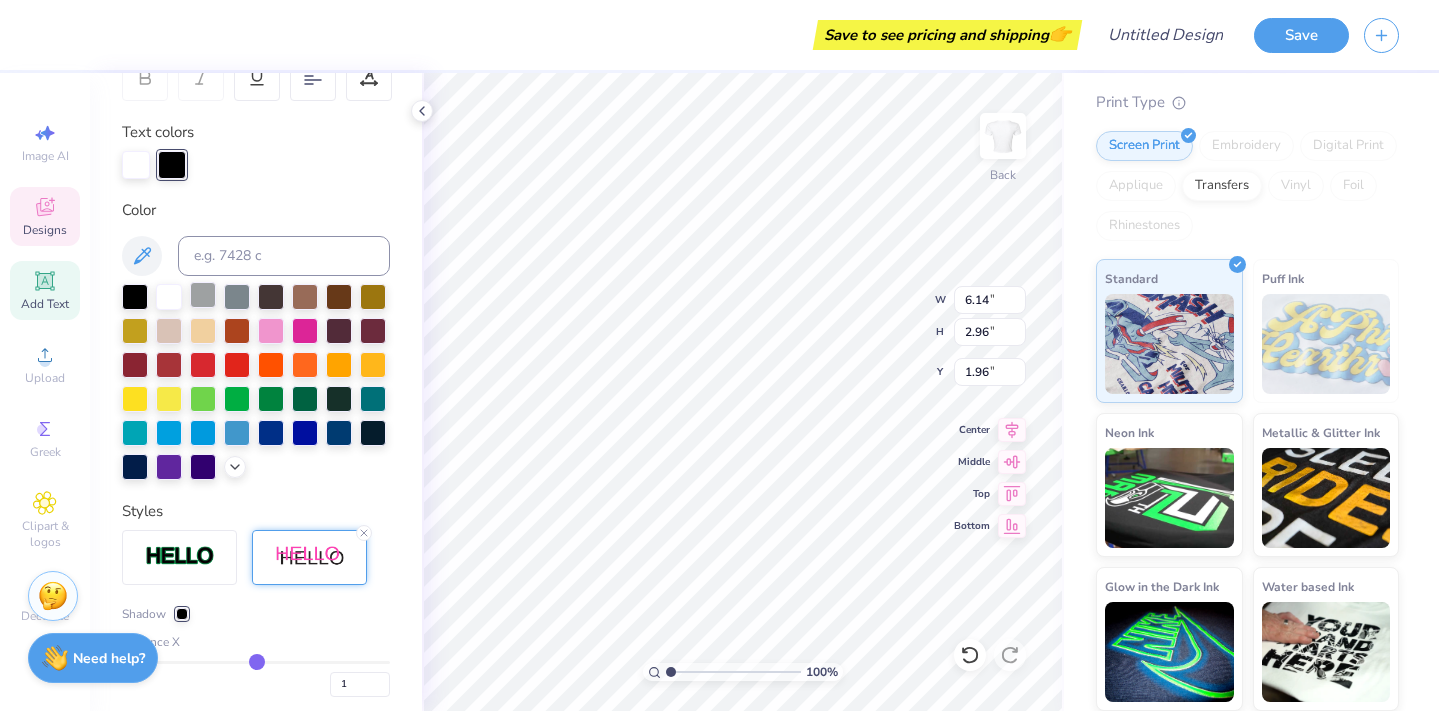 click at bounding box center [203, 295] 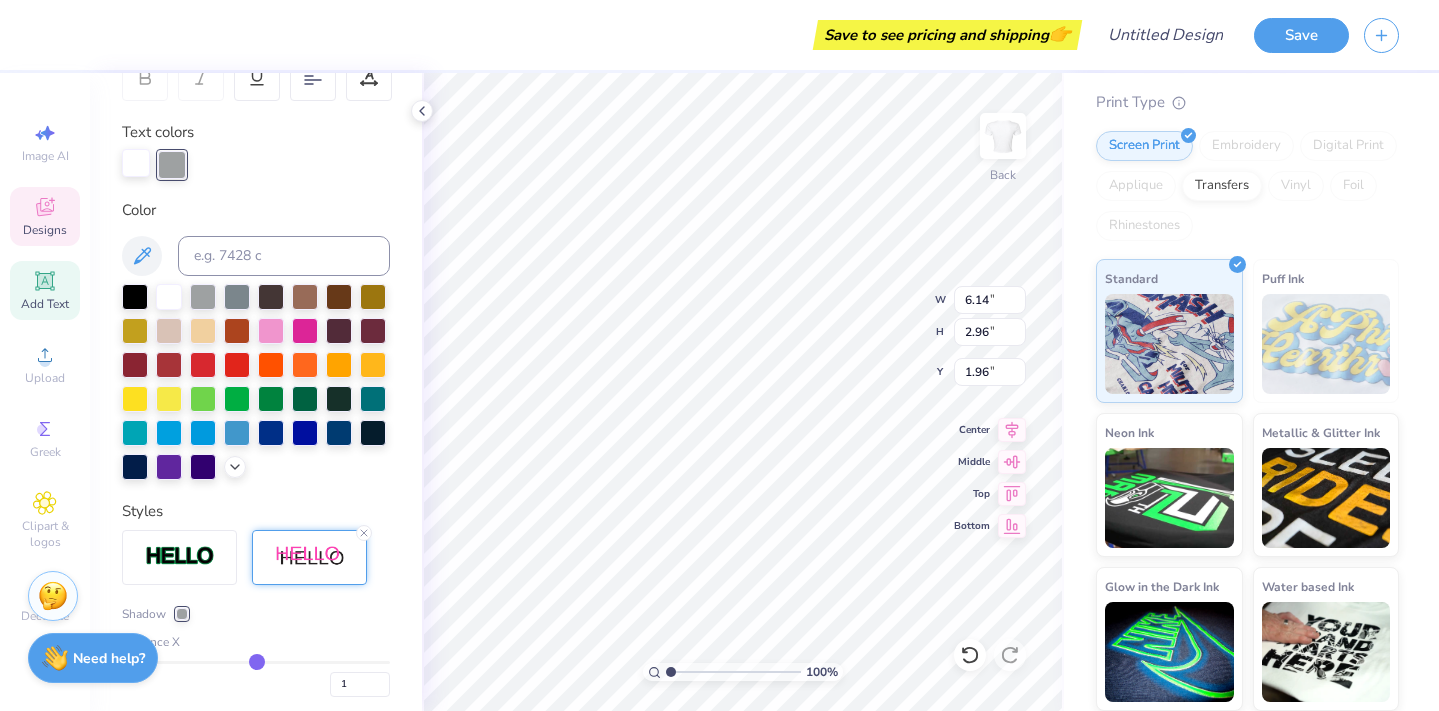 click at bounding box center (136, 163) 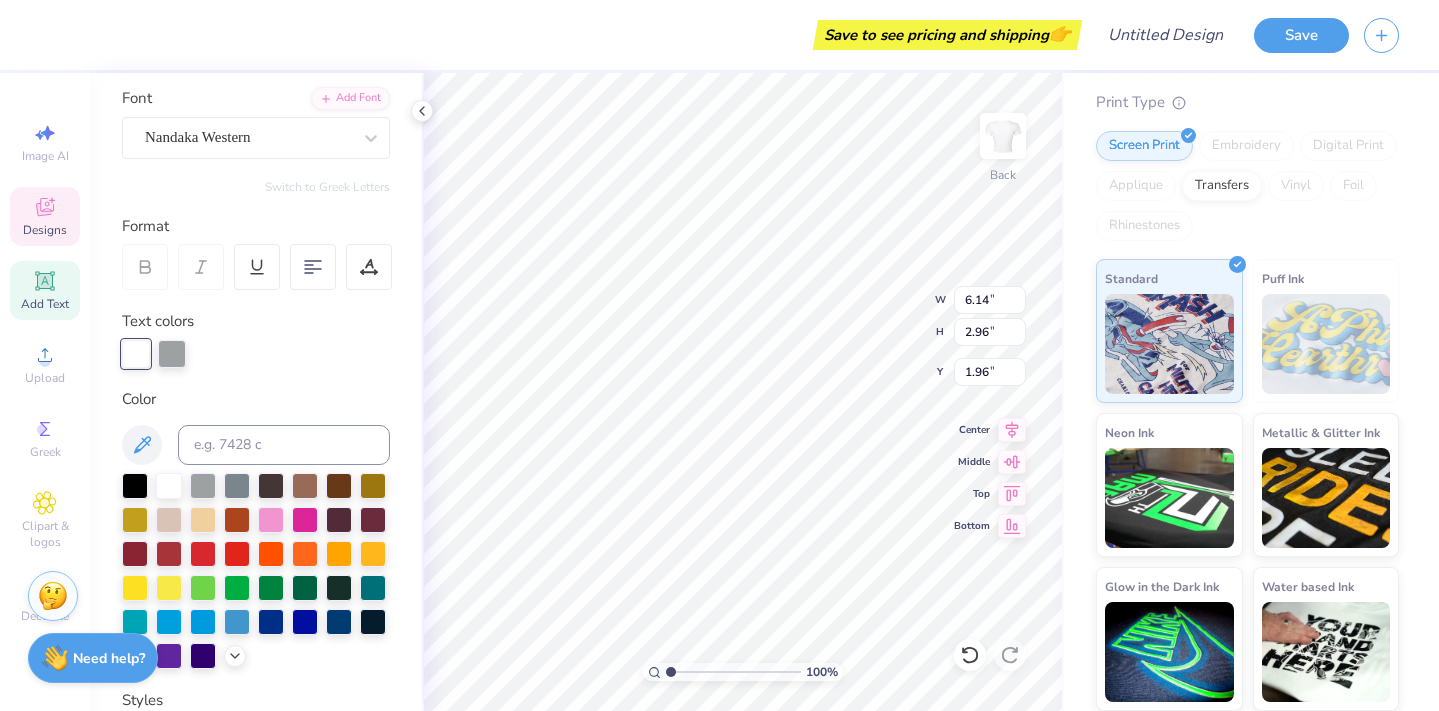 scroll, scrollTop: 167, scrollLeft: 0, axis: vertical 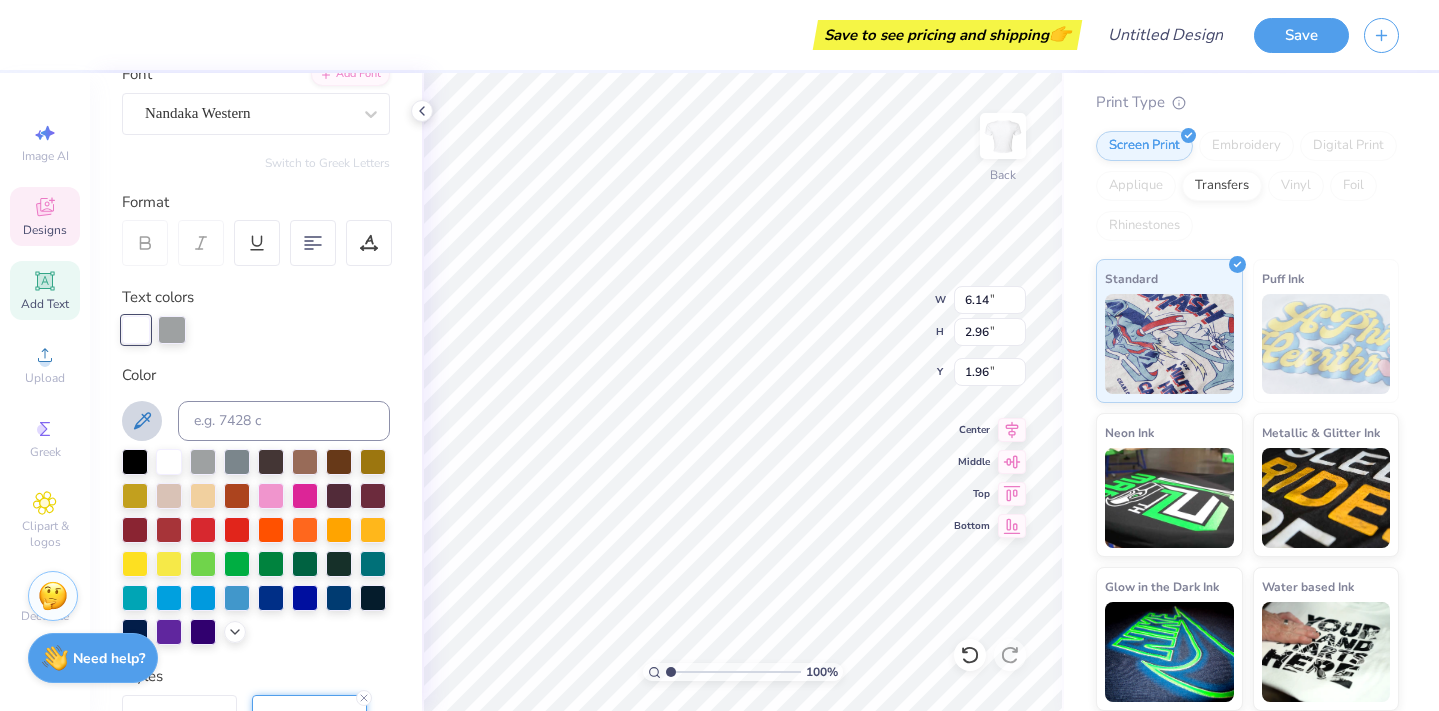 click 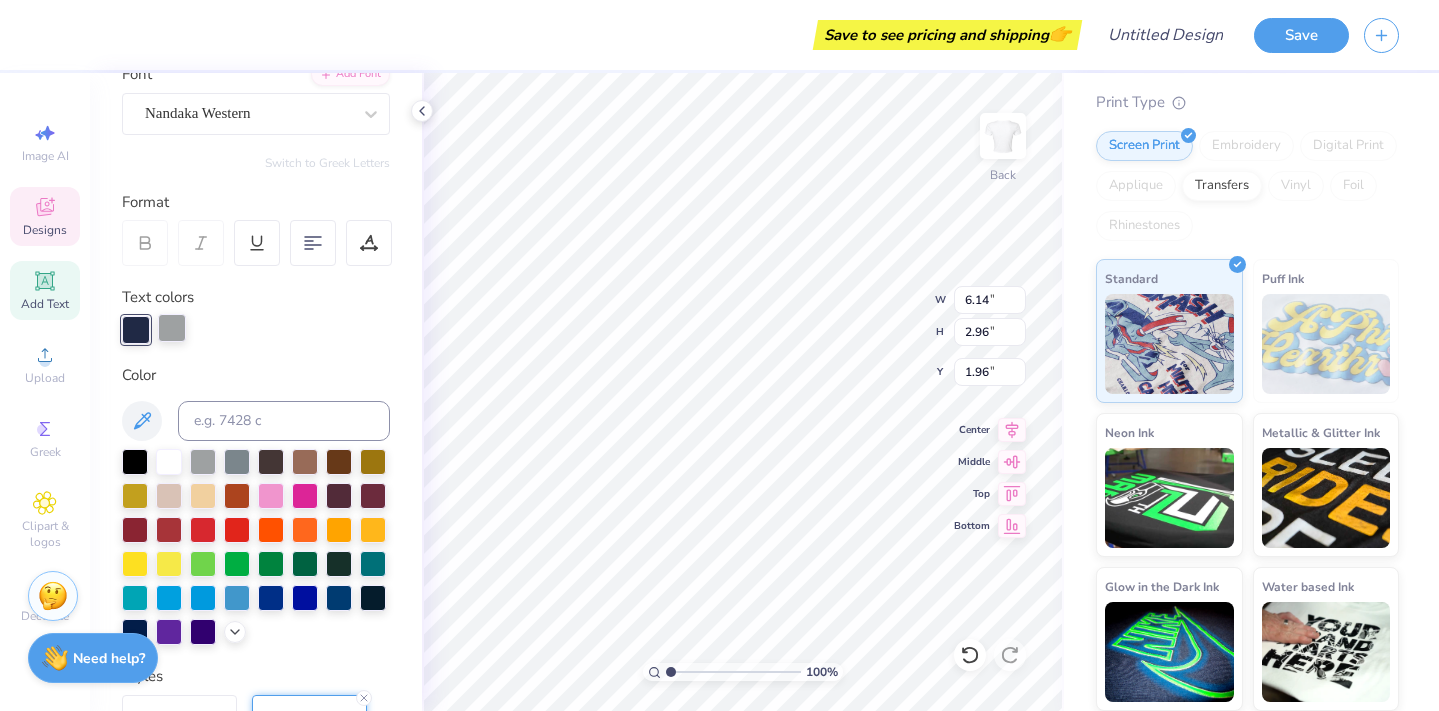 click at bounding box center [172, 328] 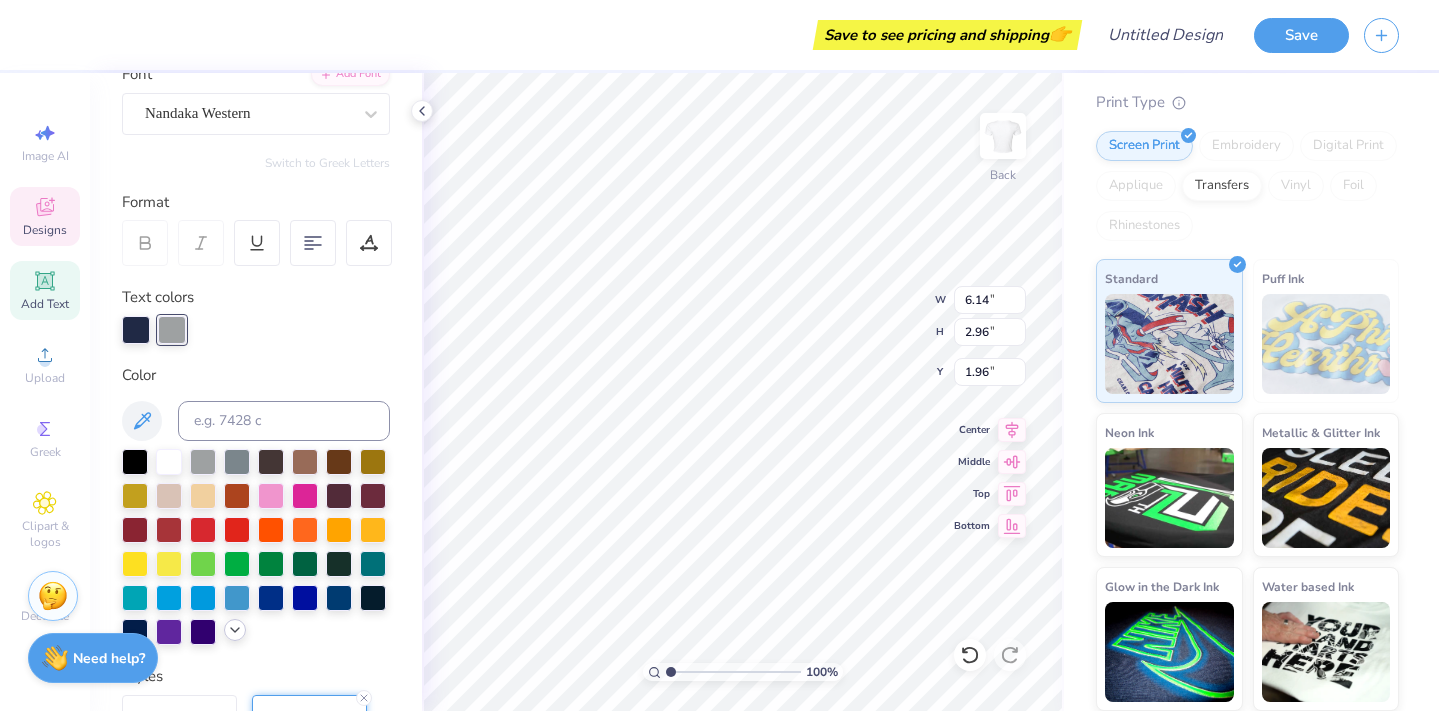 click 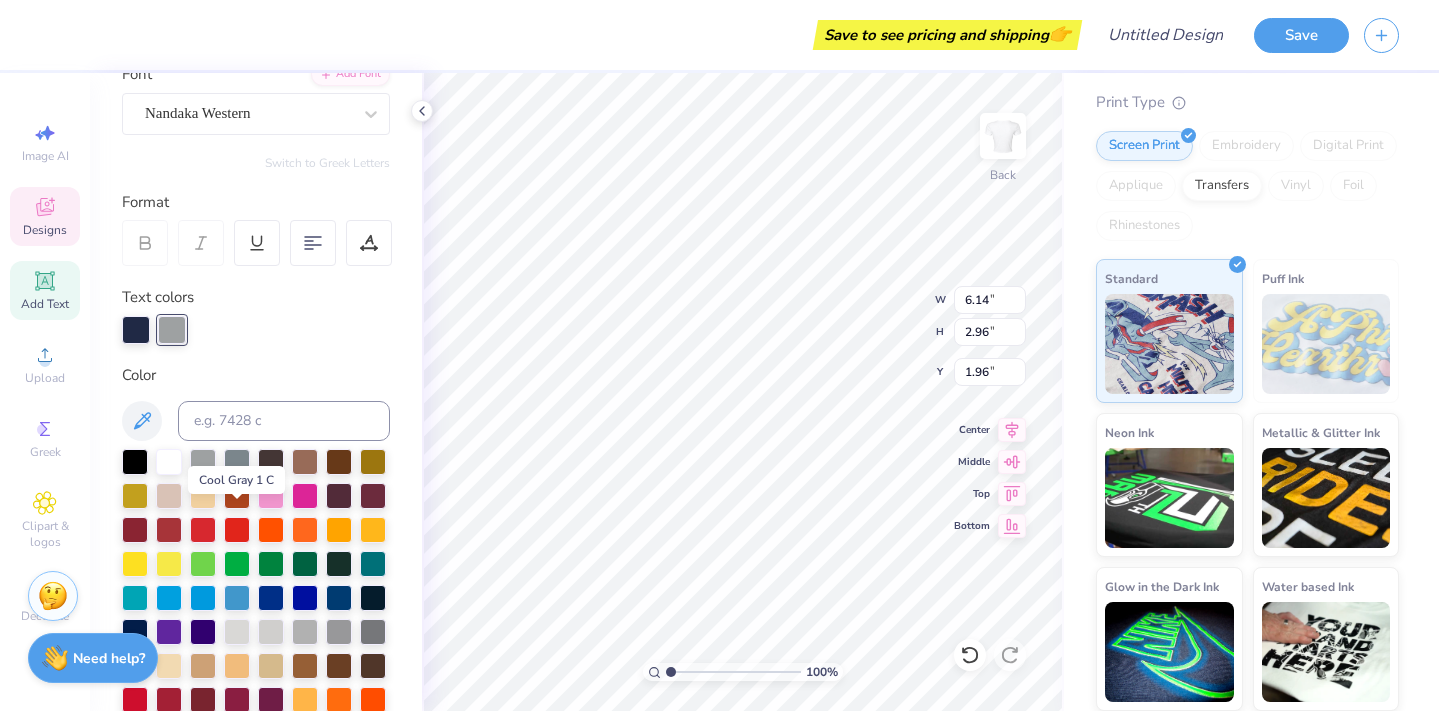 scroll, scrollTop: 354, scrollLeft: 0, axis: vertical 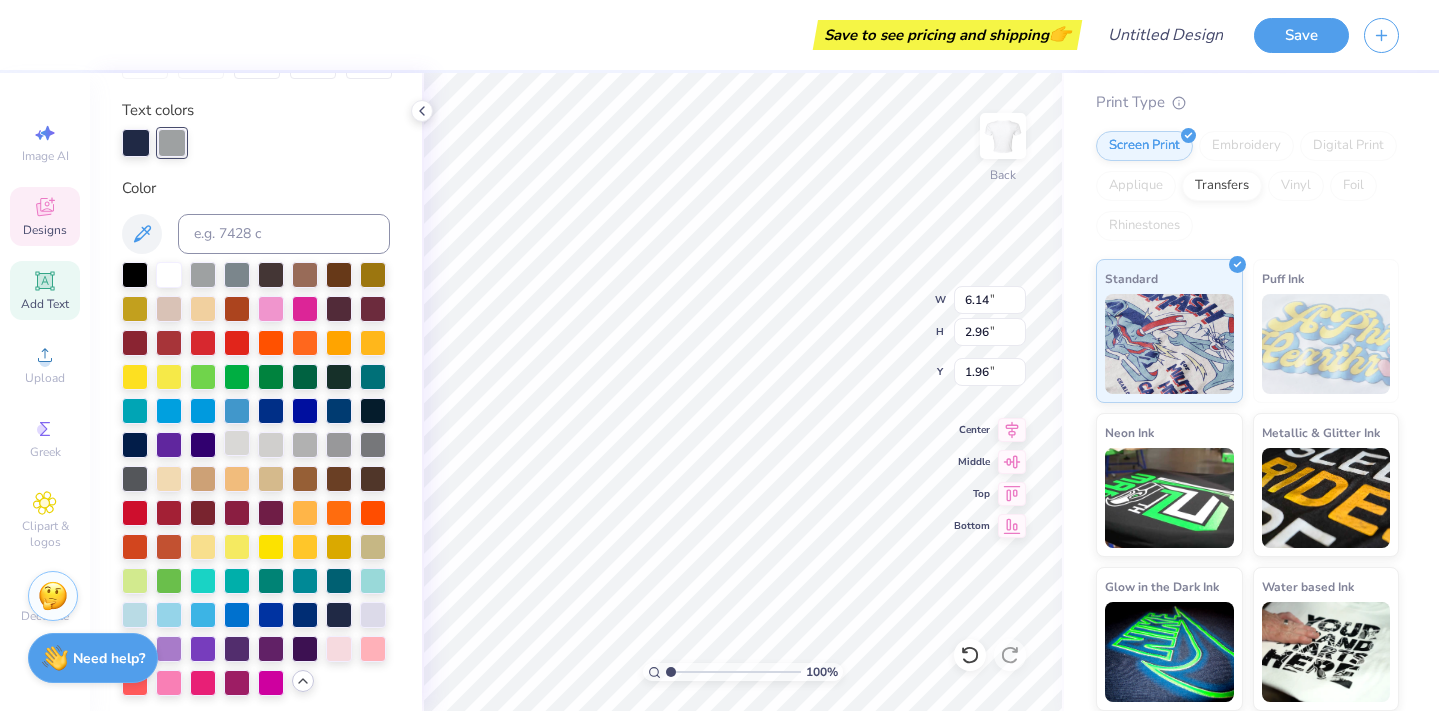 click at bounding box center [237, 443] 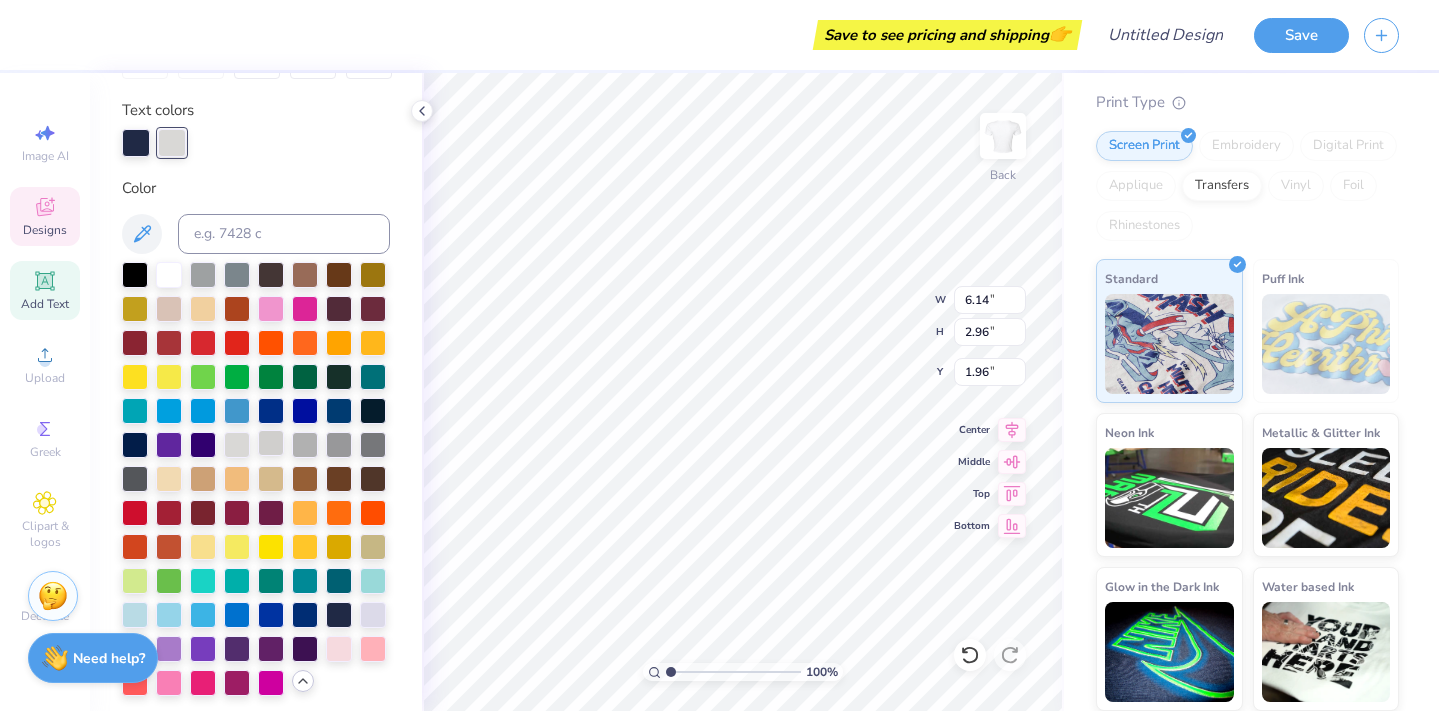 click at bounding box center (271, 443) 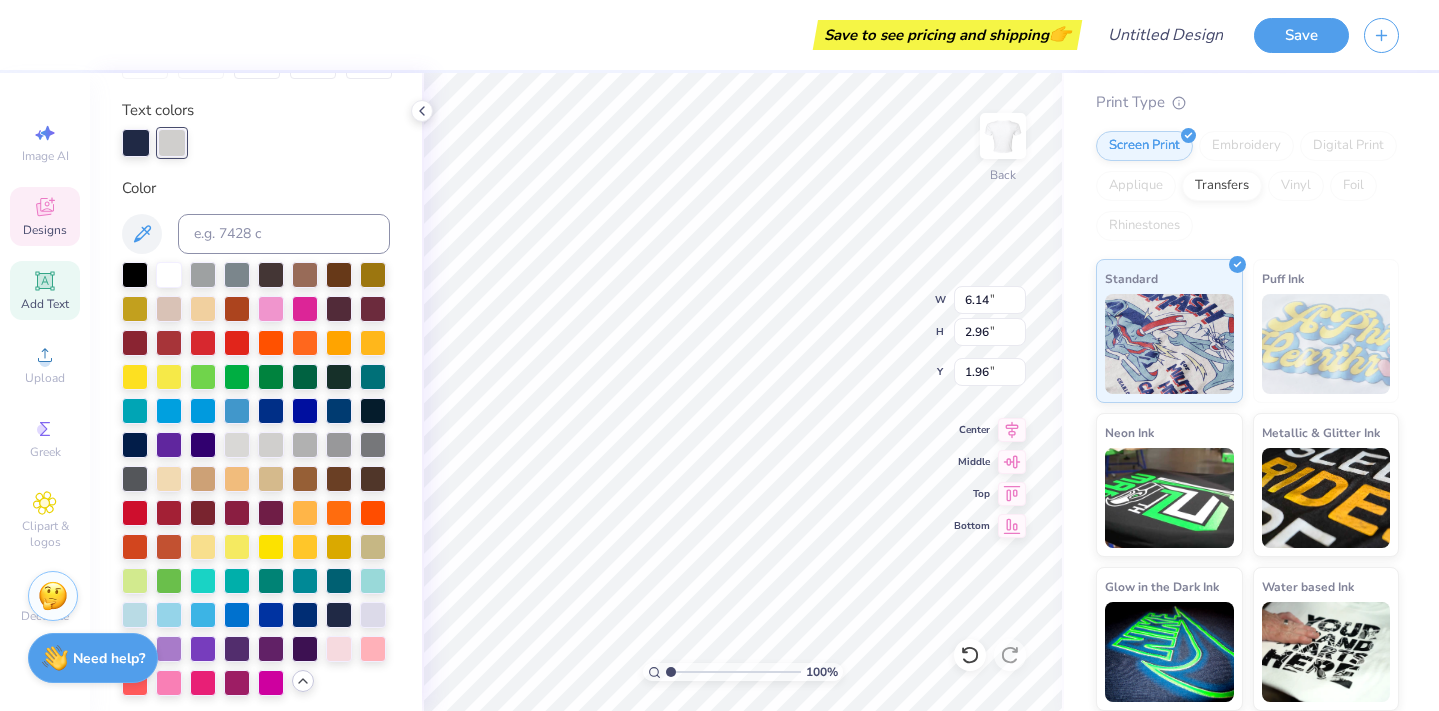 click at bounding box center (256, 143) 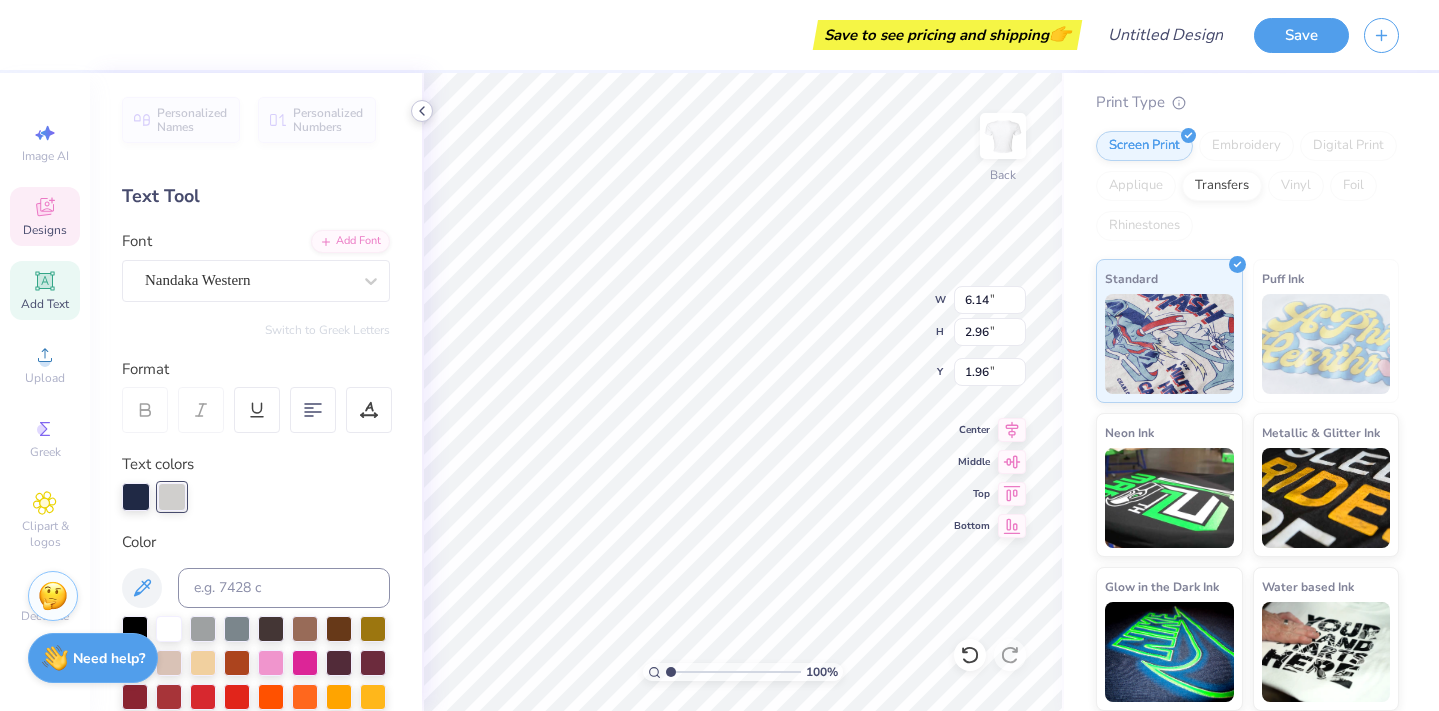 click 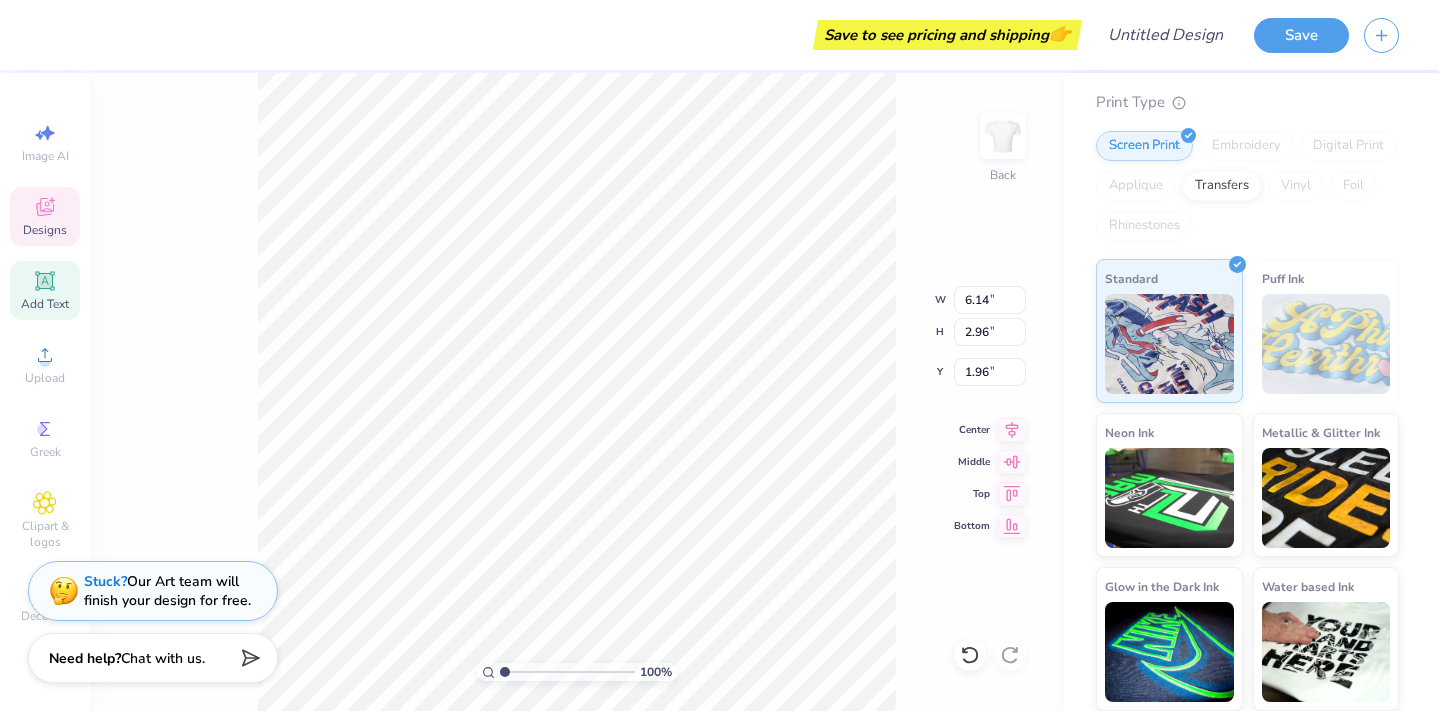 type on "6.86" 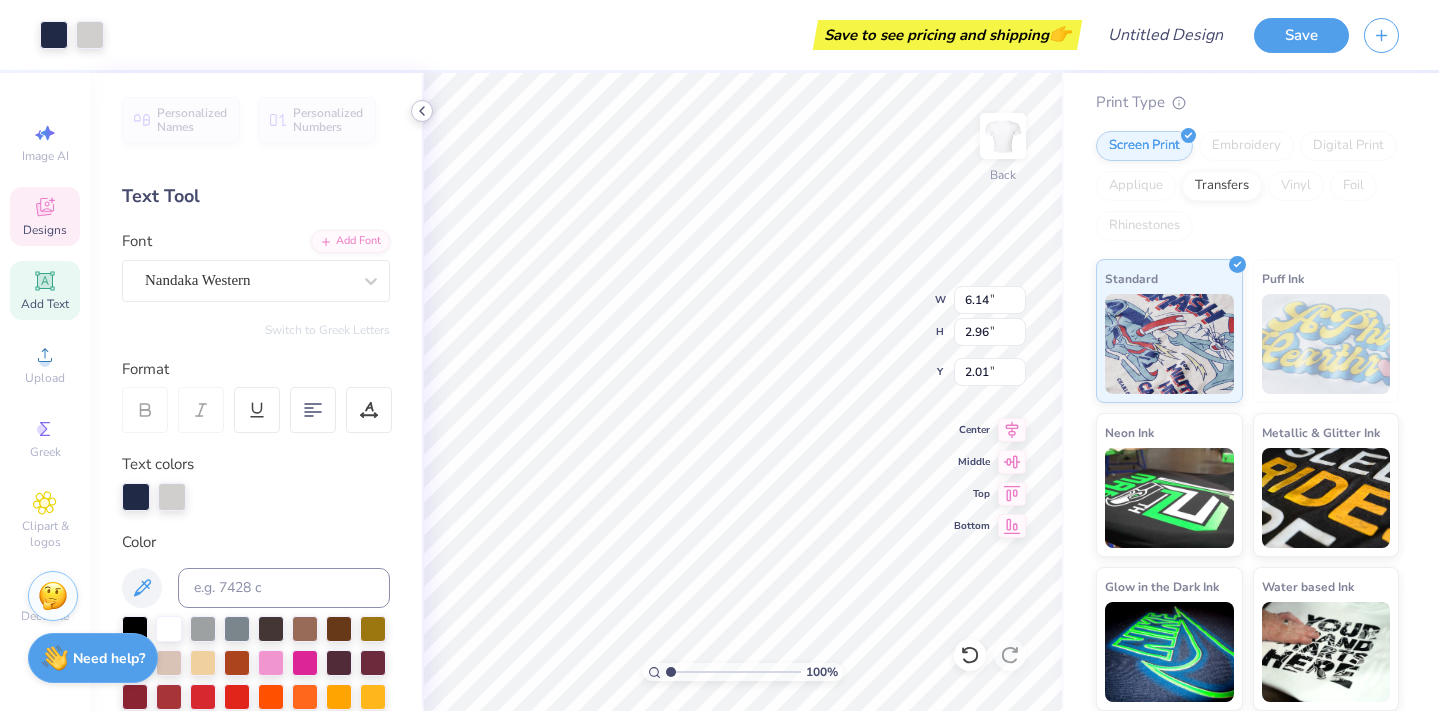 type on "2.01" 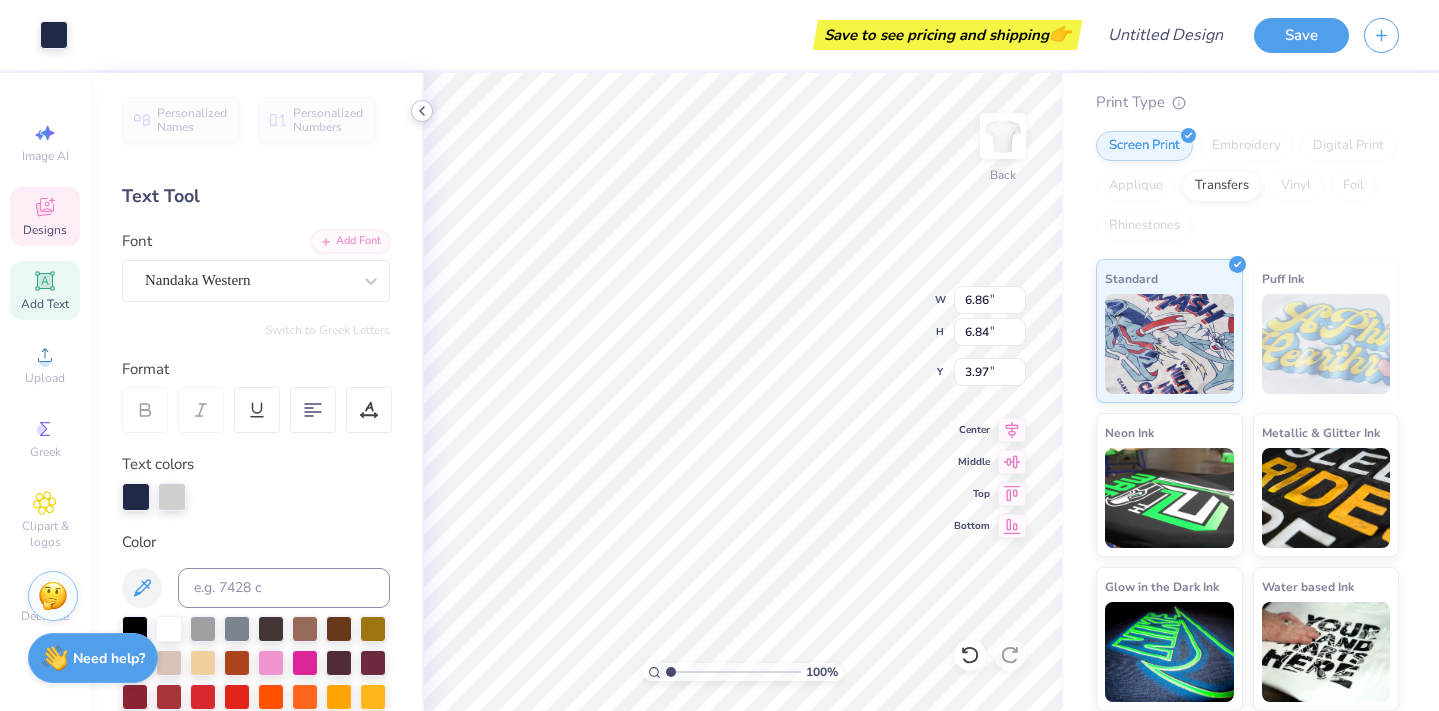 click 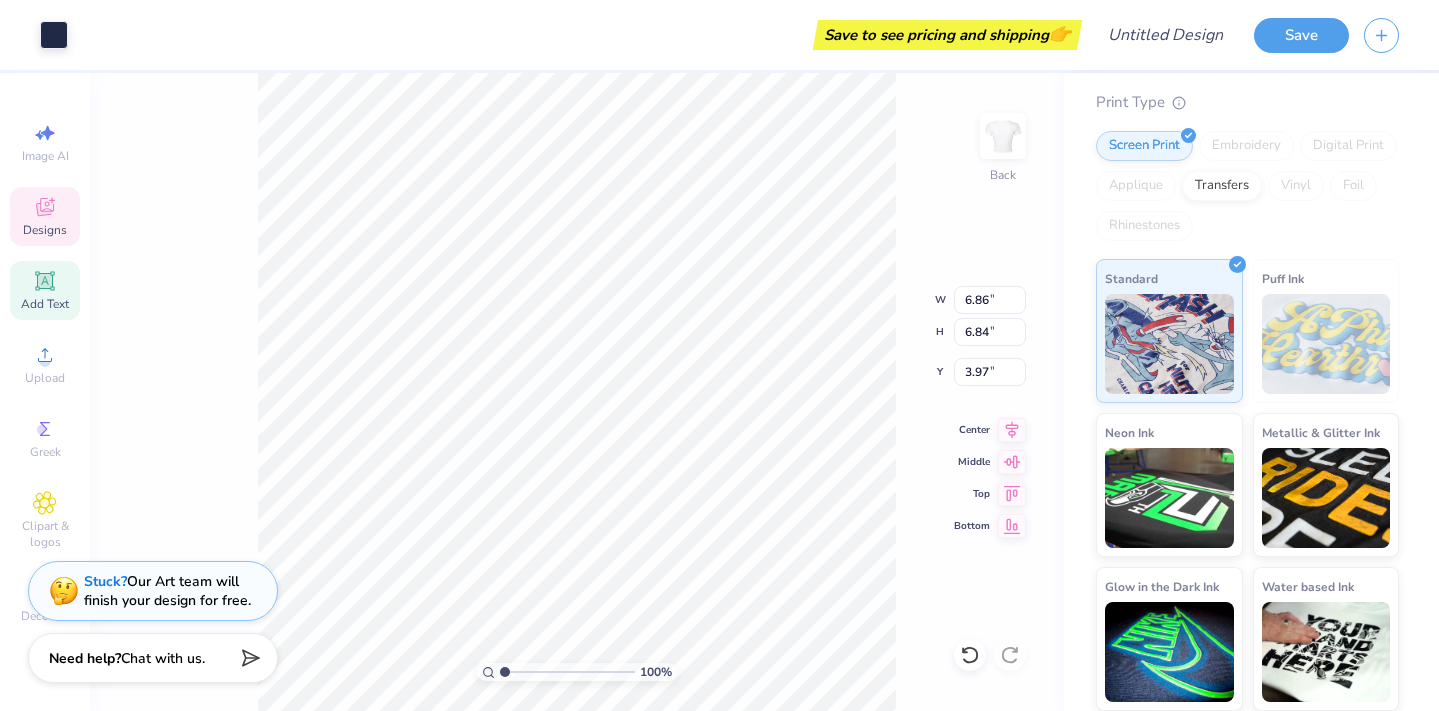 click on "100  % Back W 6.86 6.86 " H 6.84 6.84 " Y 3.97 3.97 " Center Middle Top Bottom" at bounding box center (577, 392) 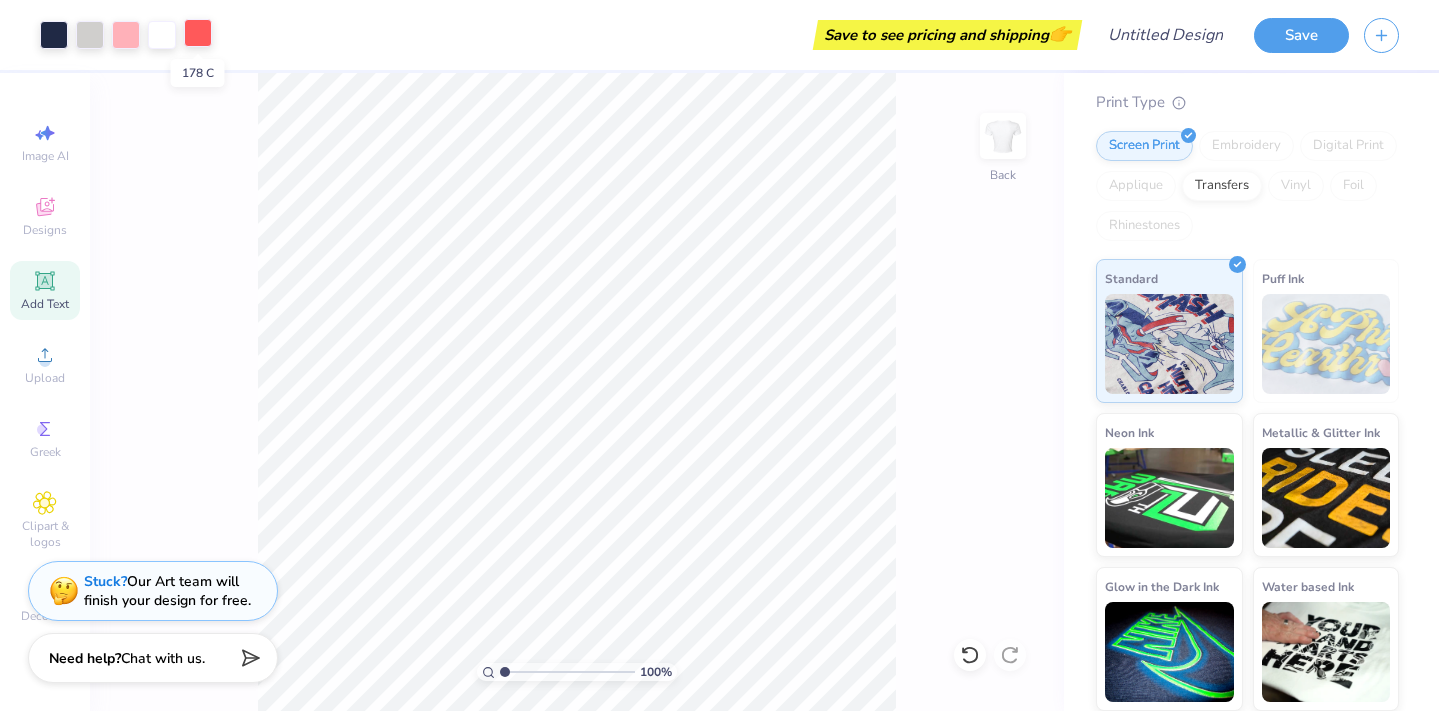click at bounding box center (198, 33) 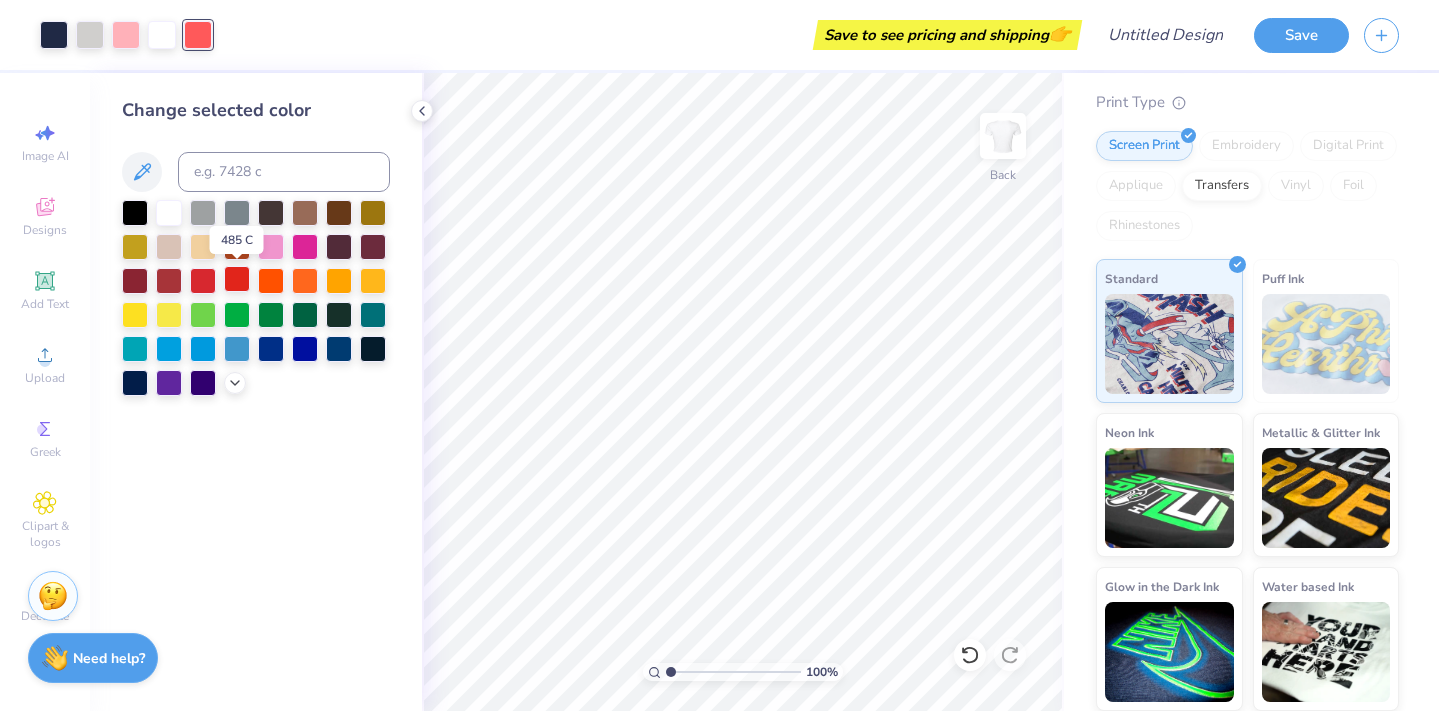 click at bounding box center (237, 279) 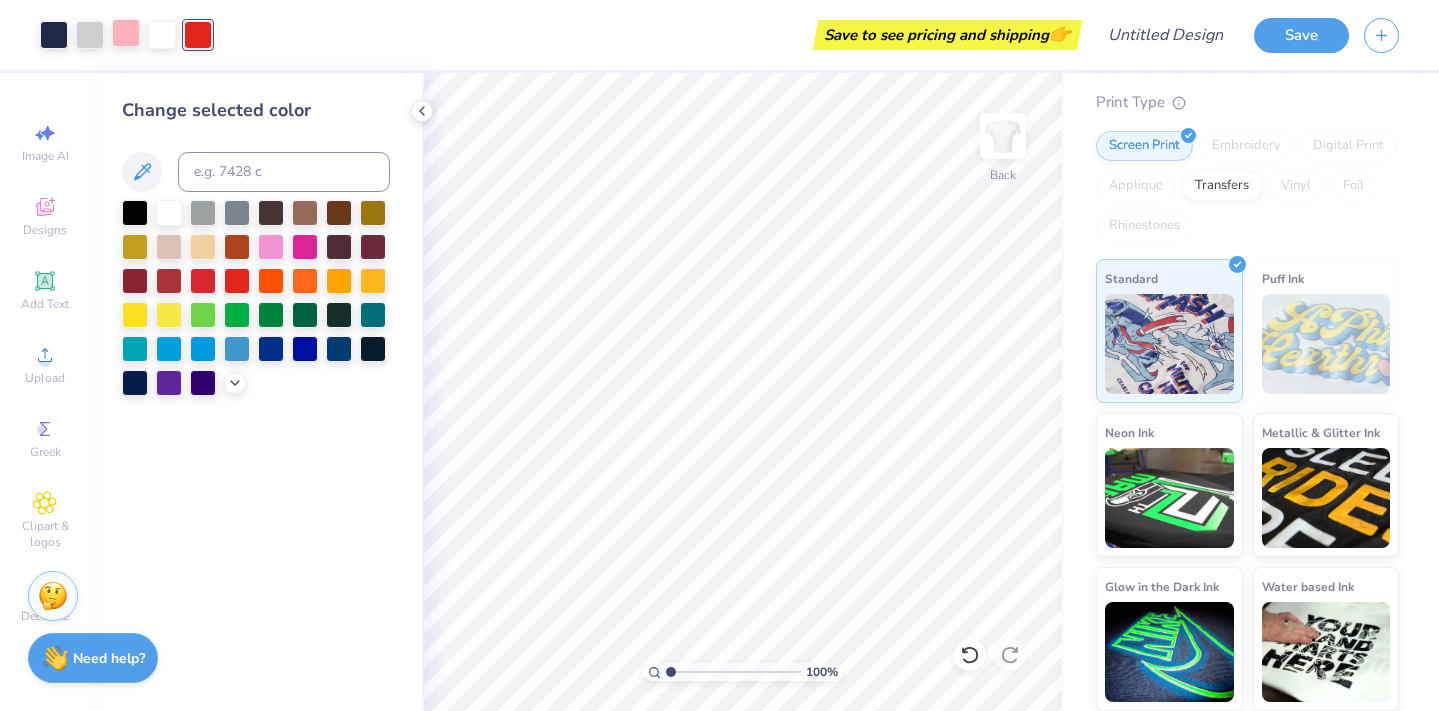 click at bounding box center [126, 33] 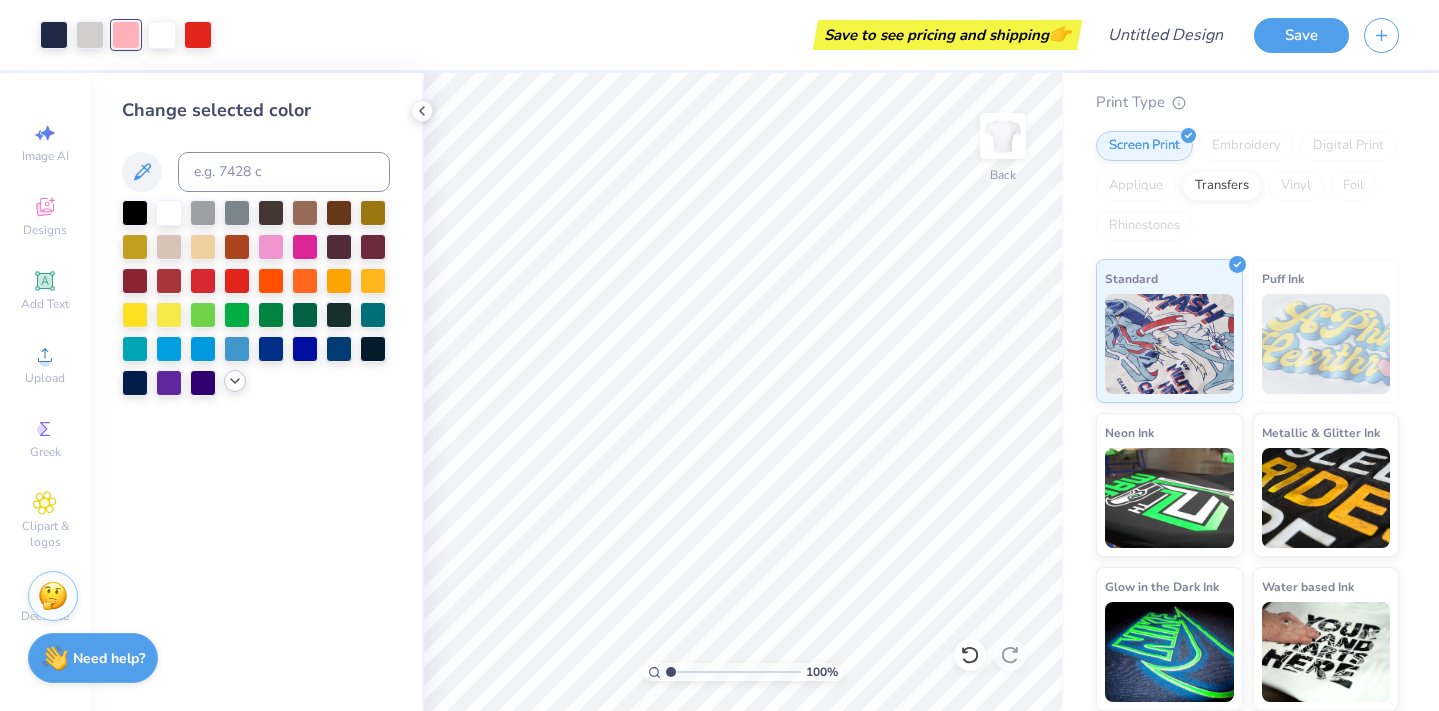 click 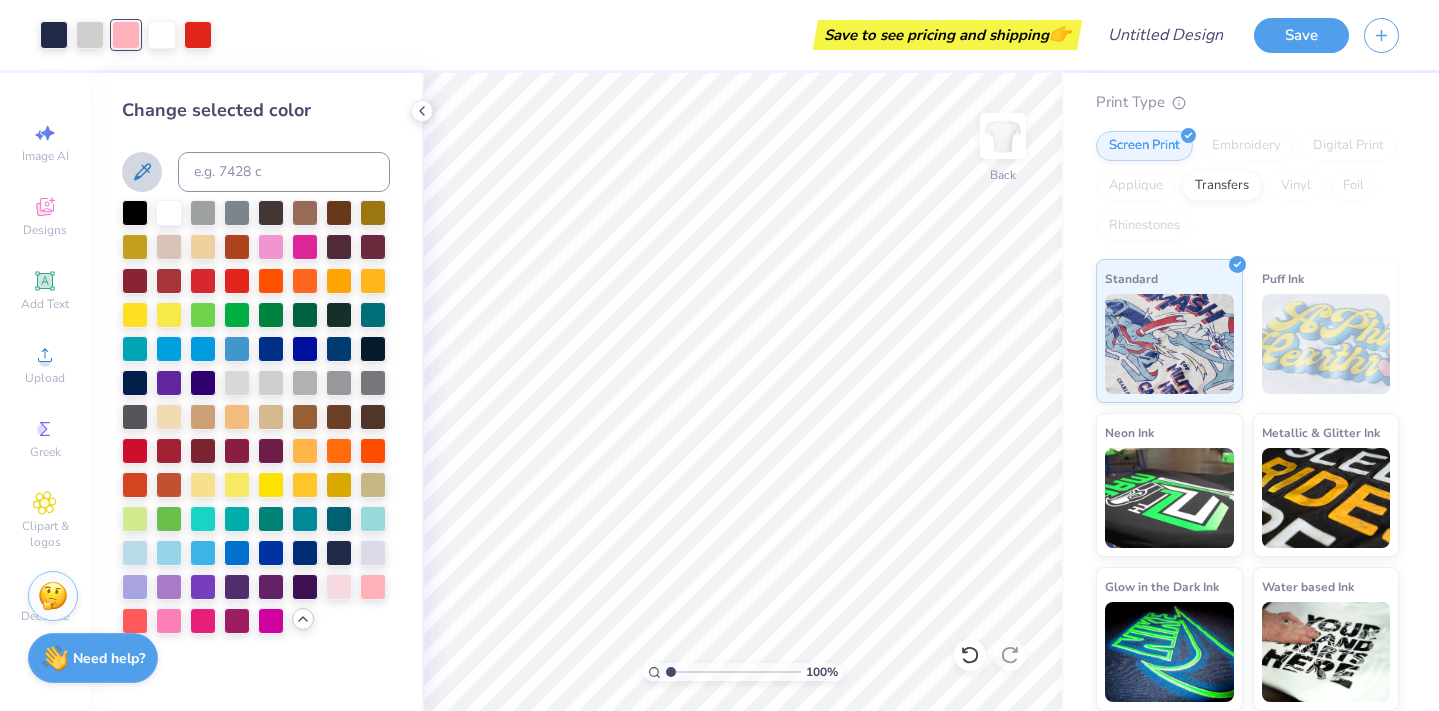 click 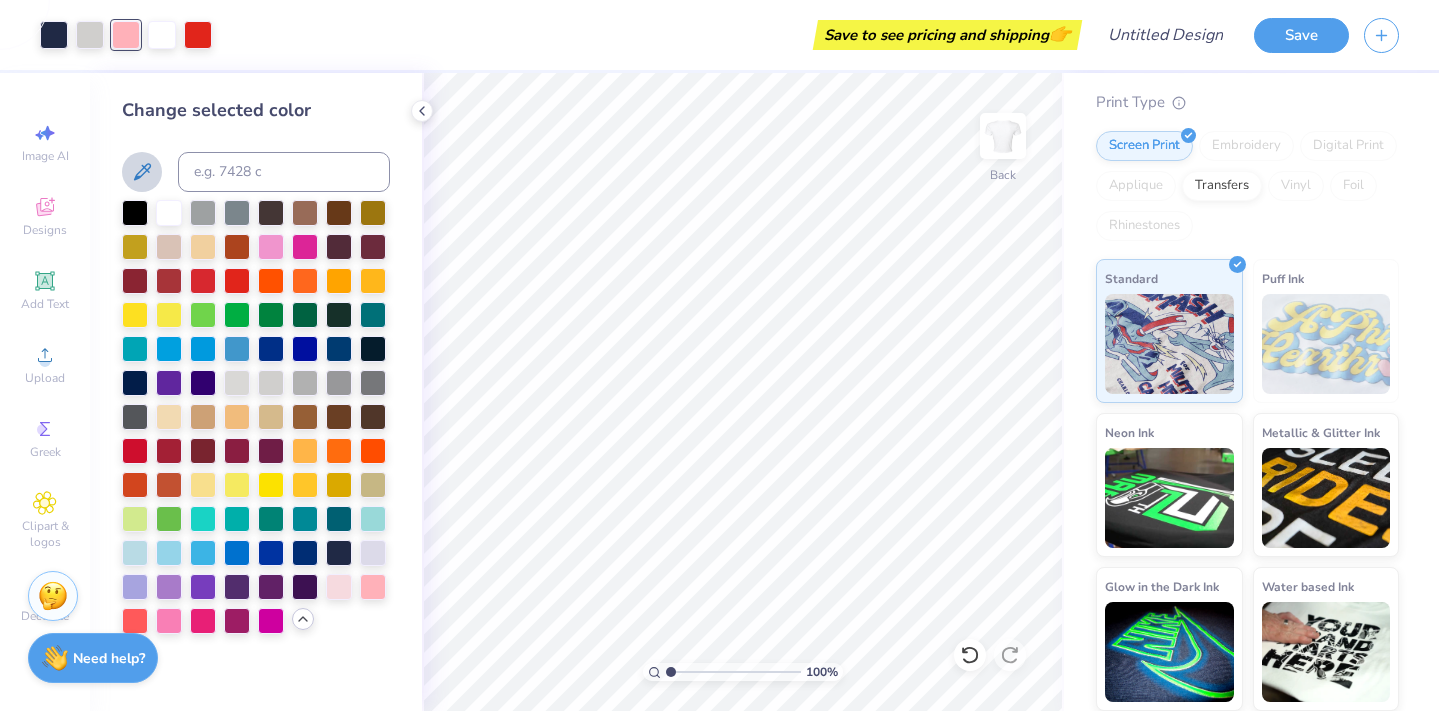 click 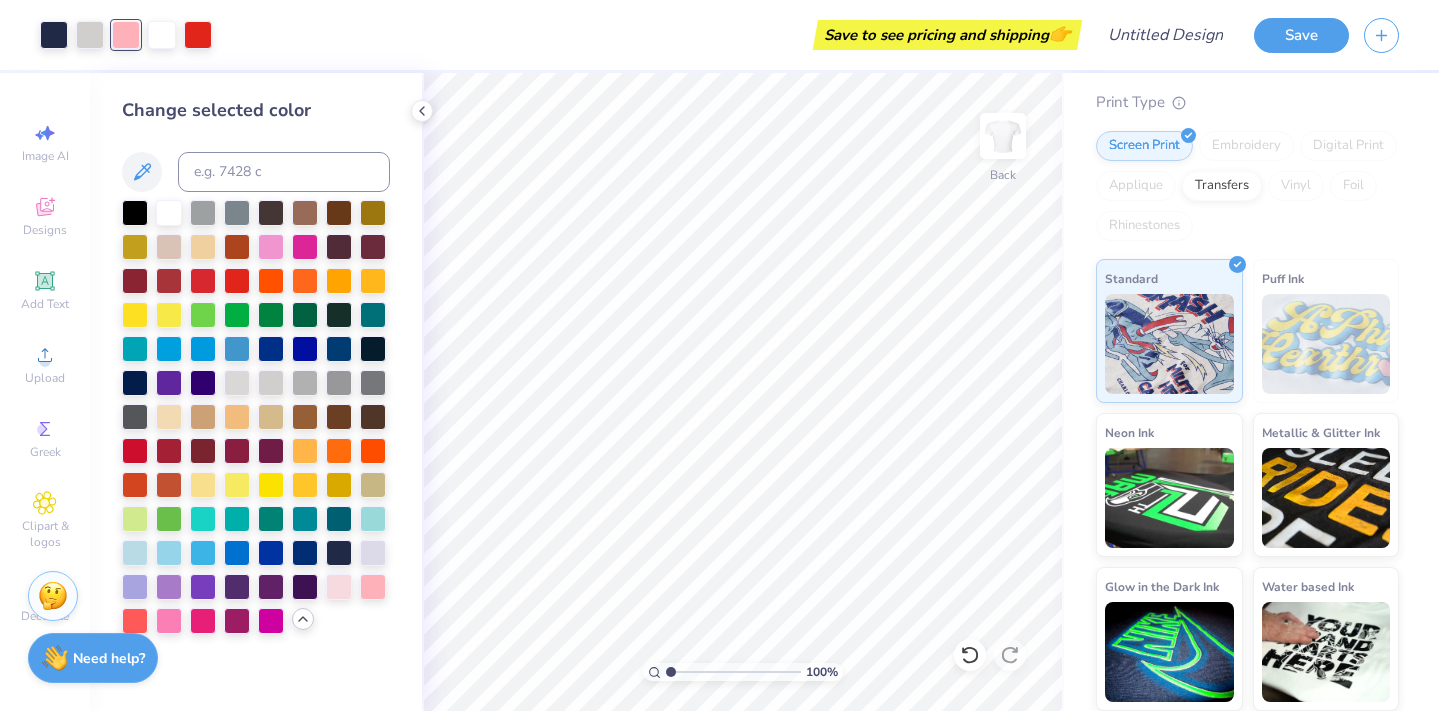 click 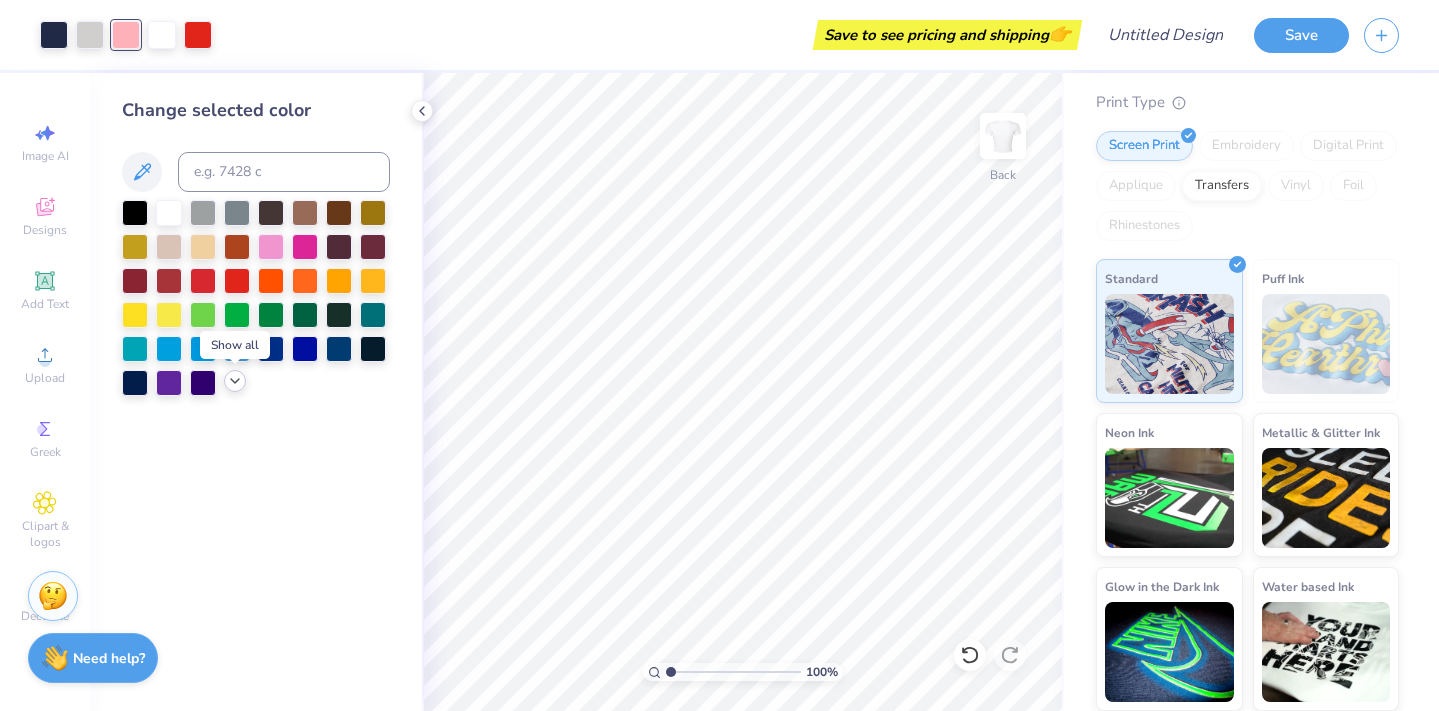 click 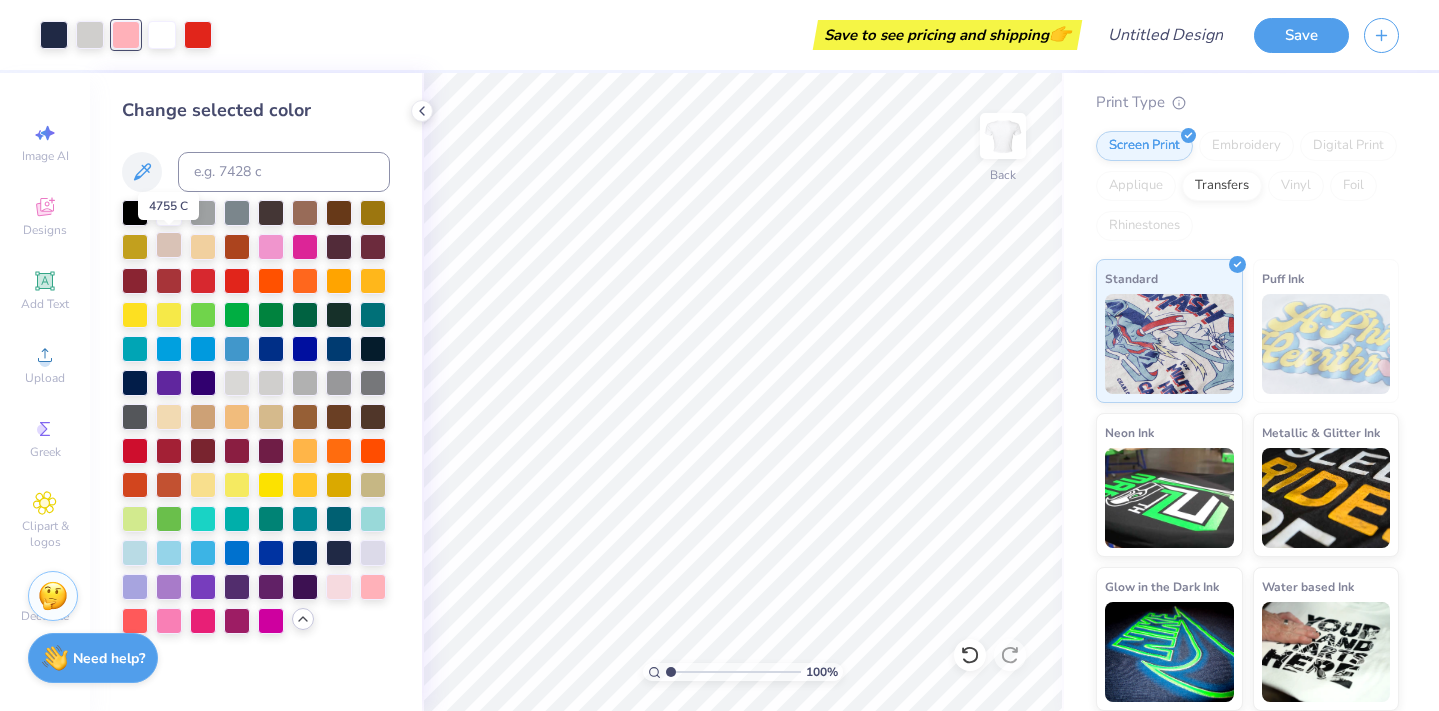 click at bounding box center [169, 245] 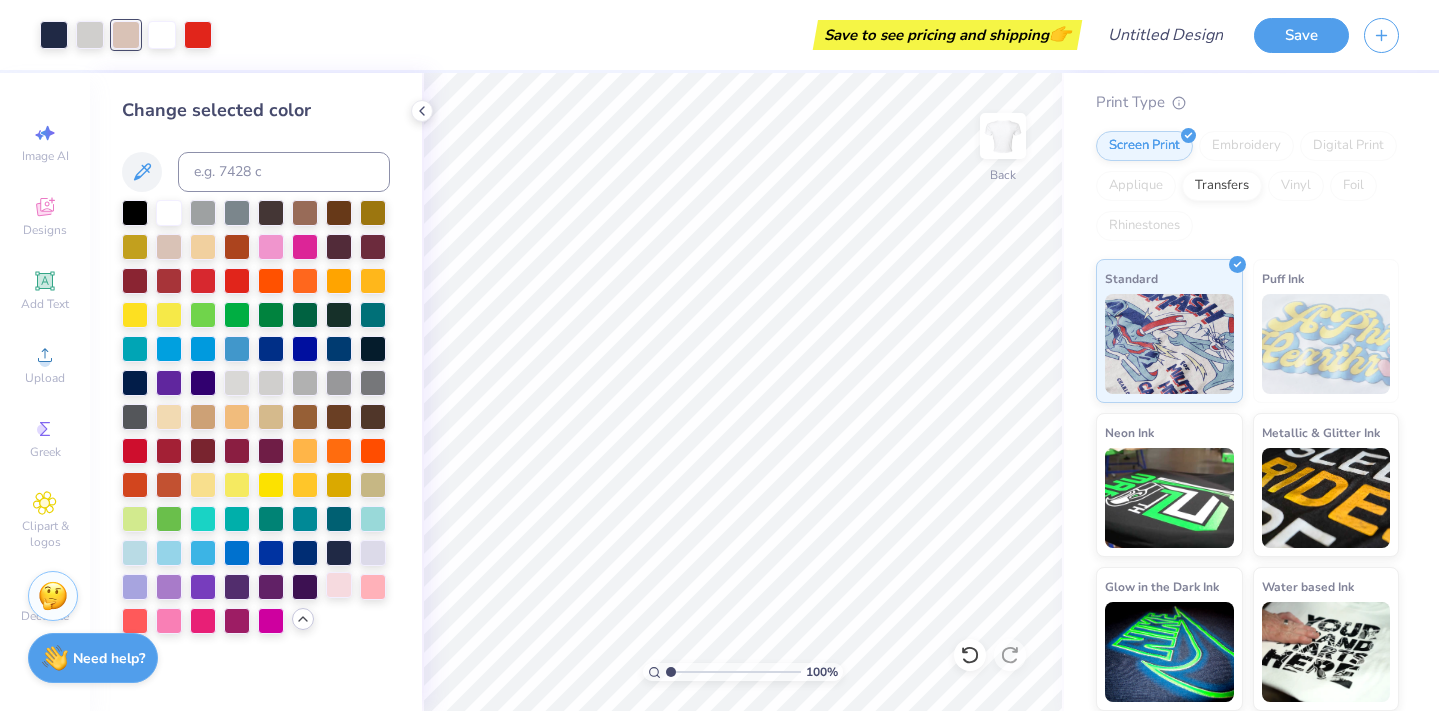 click at bounding box center [339, 585] 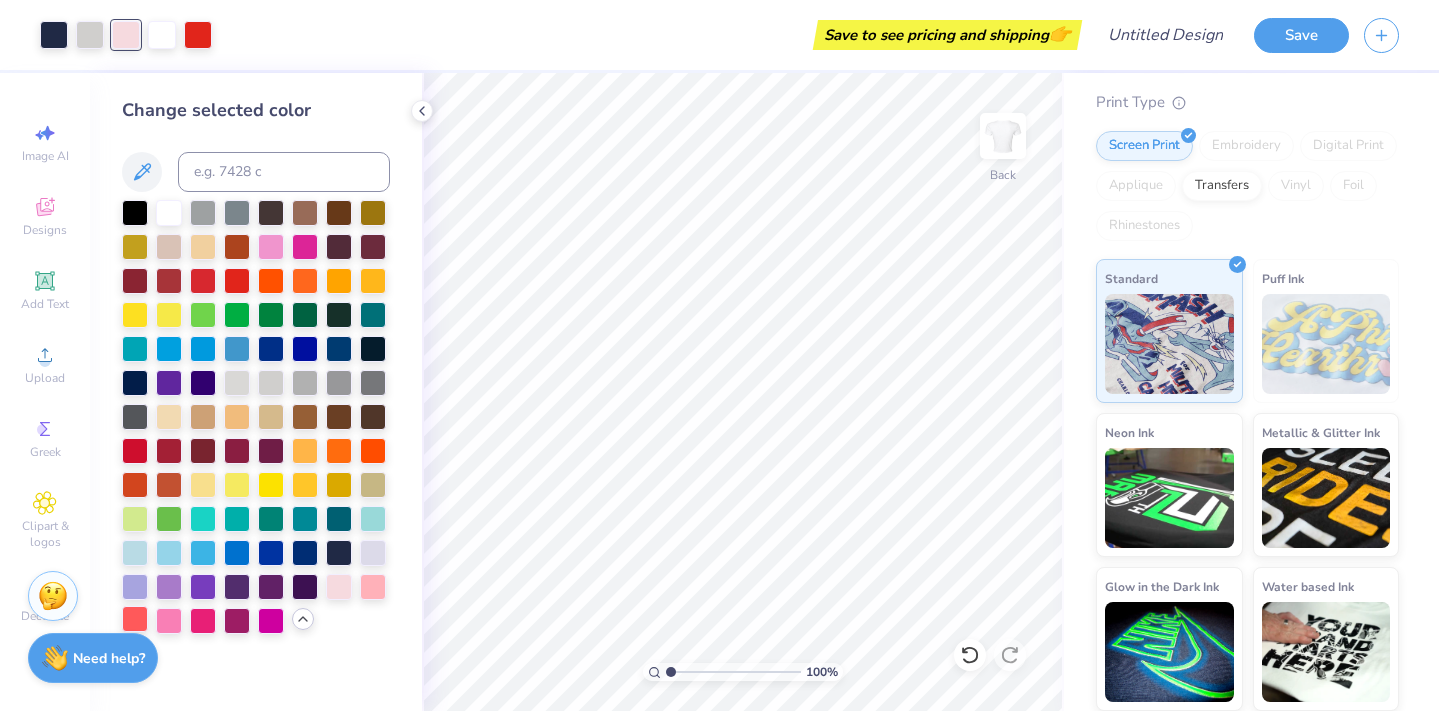 click at bounding box center (135, 619) 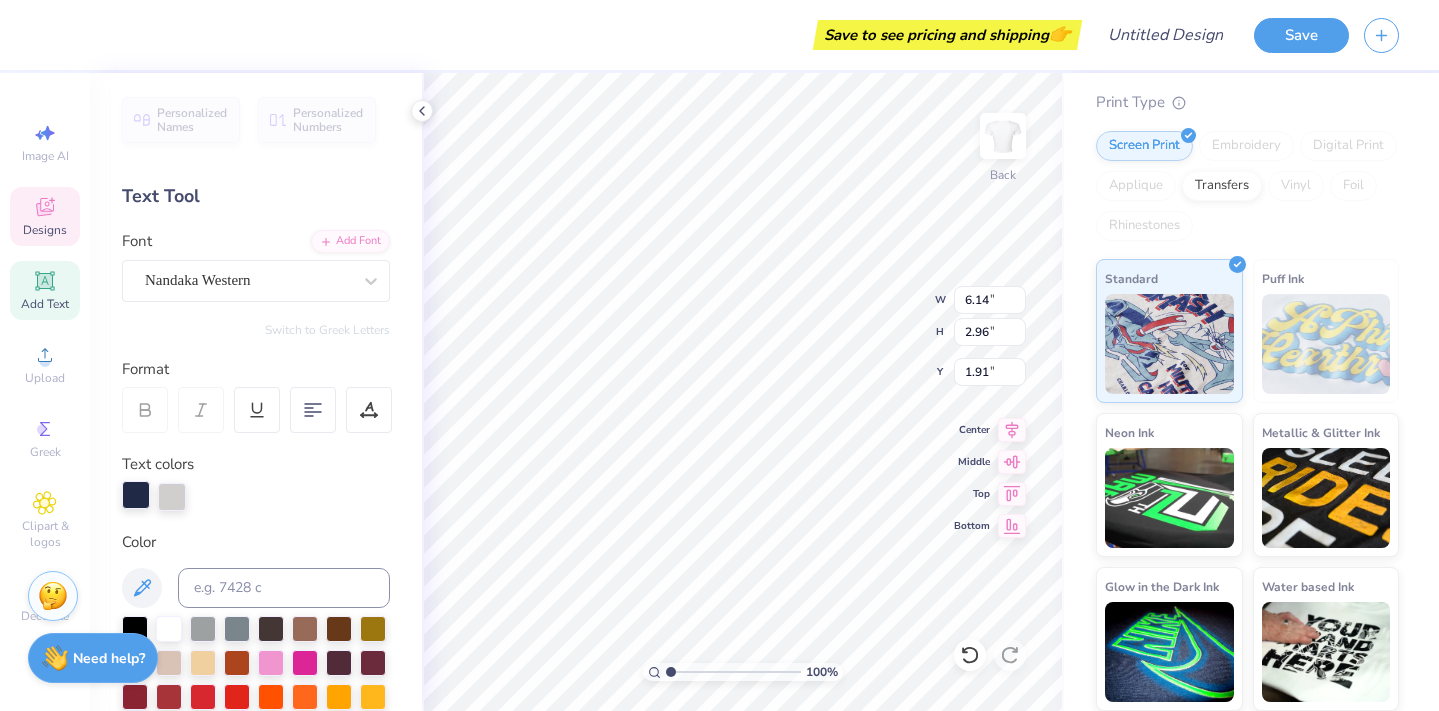 click at bounding box center [136, 495] 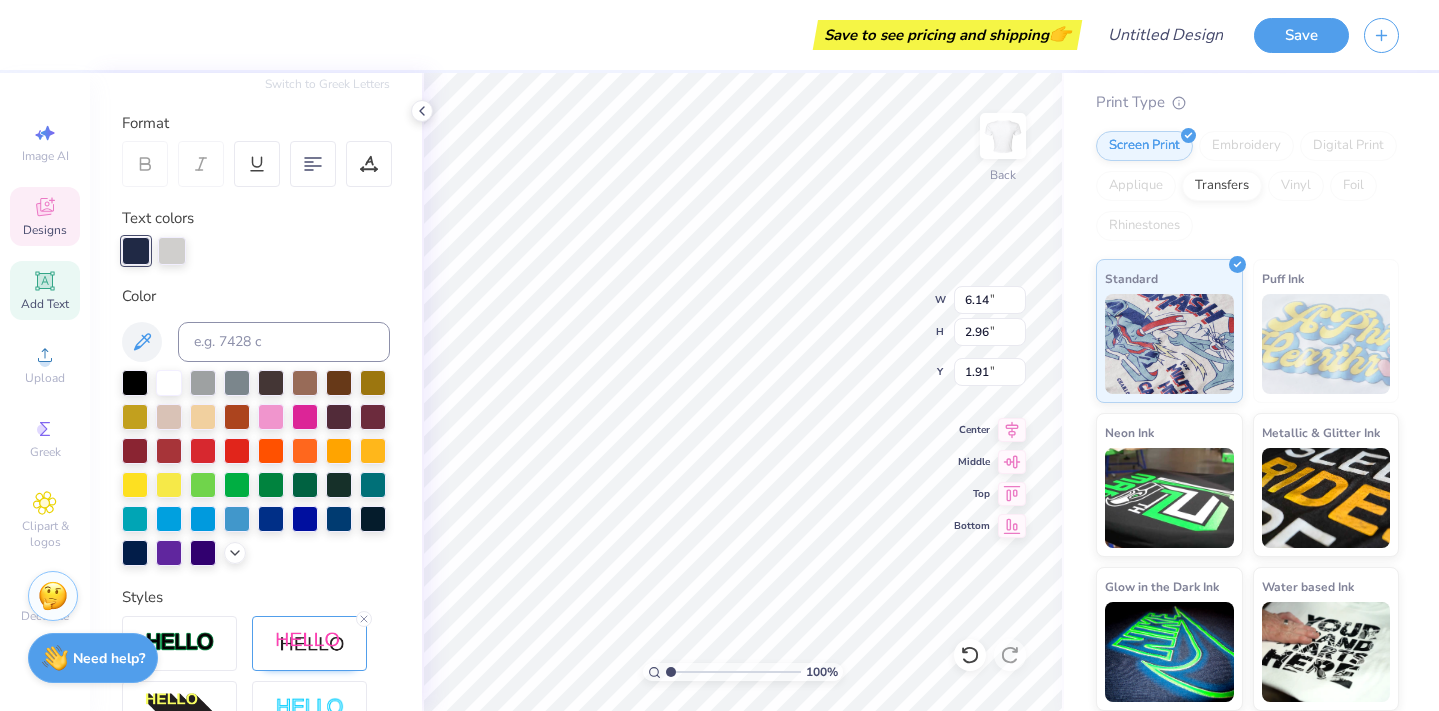 scroll, scrollTop: 276, scrollLeft: 0, axis: vertical 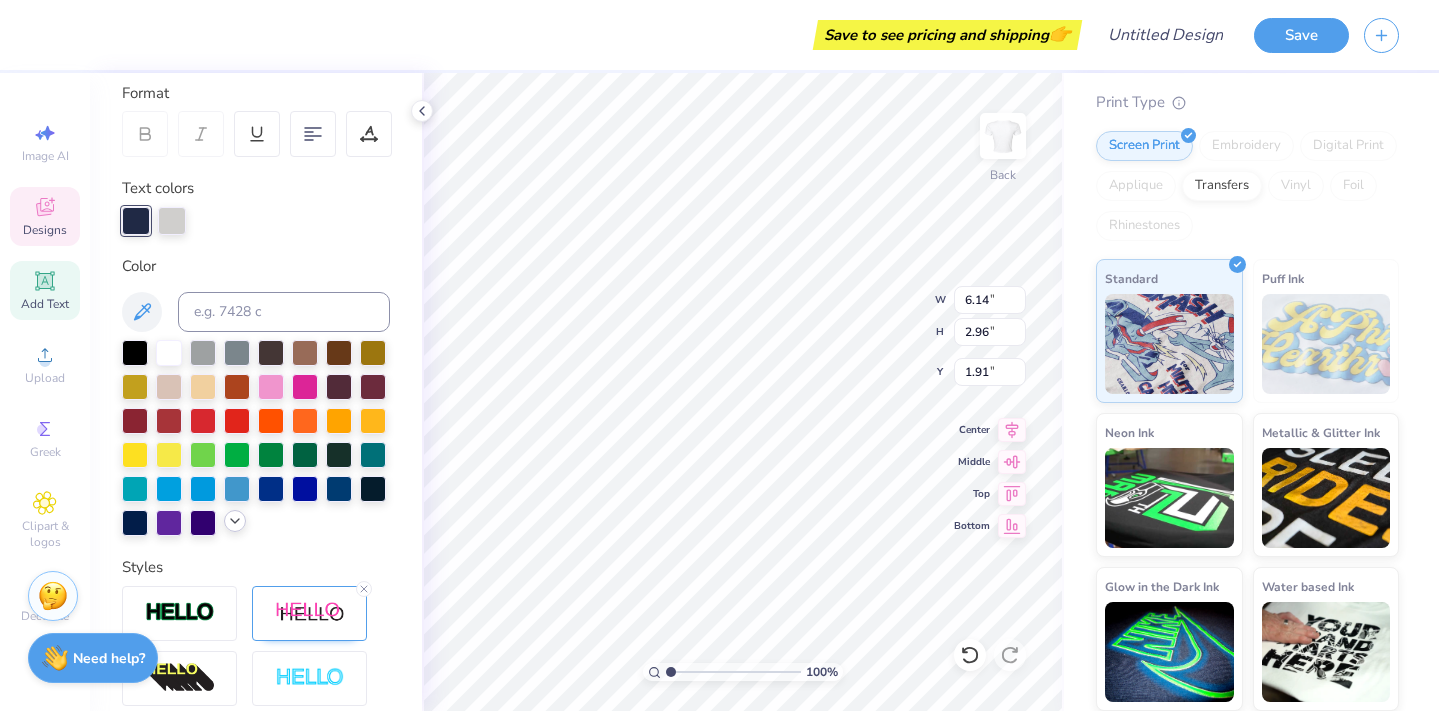 click 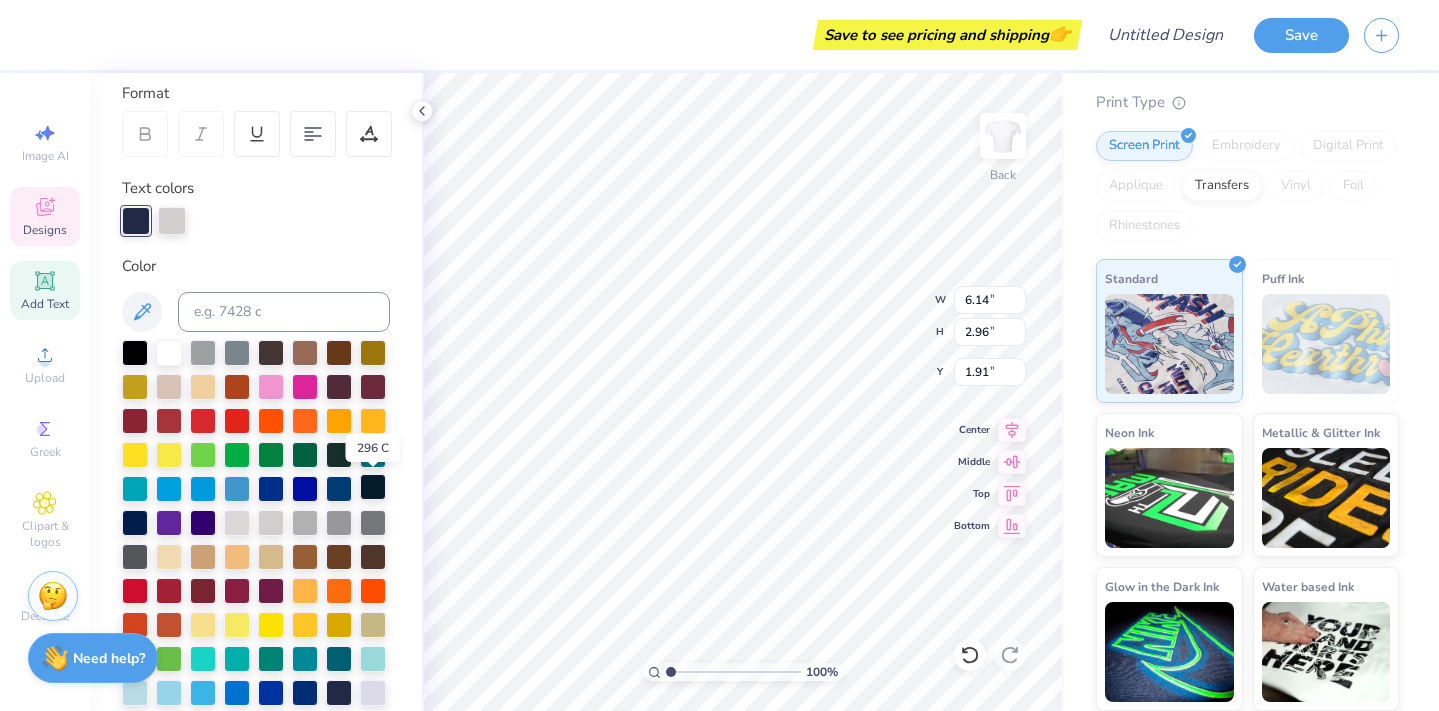 click at bounding box center [373, 487] 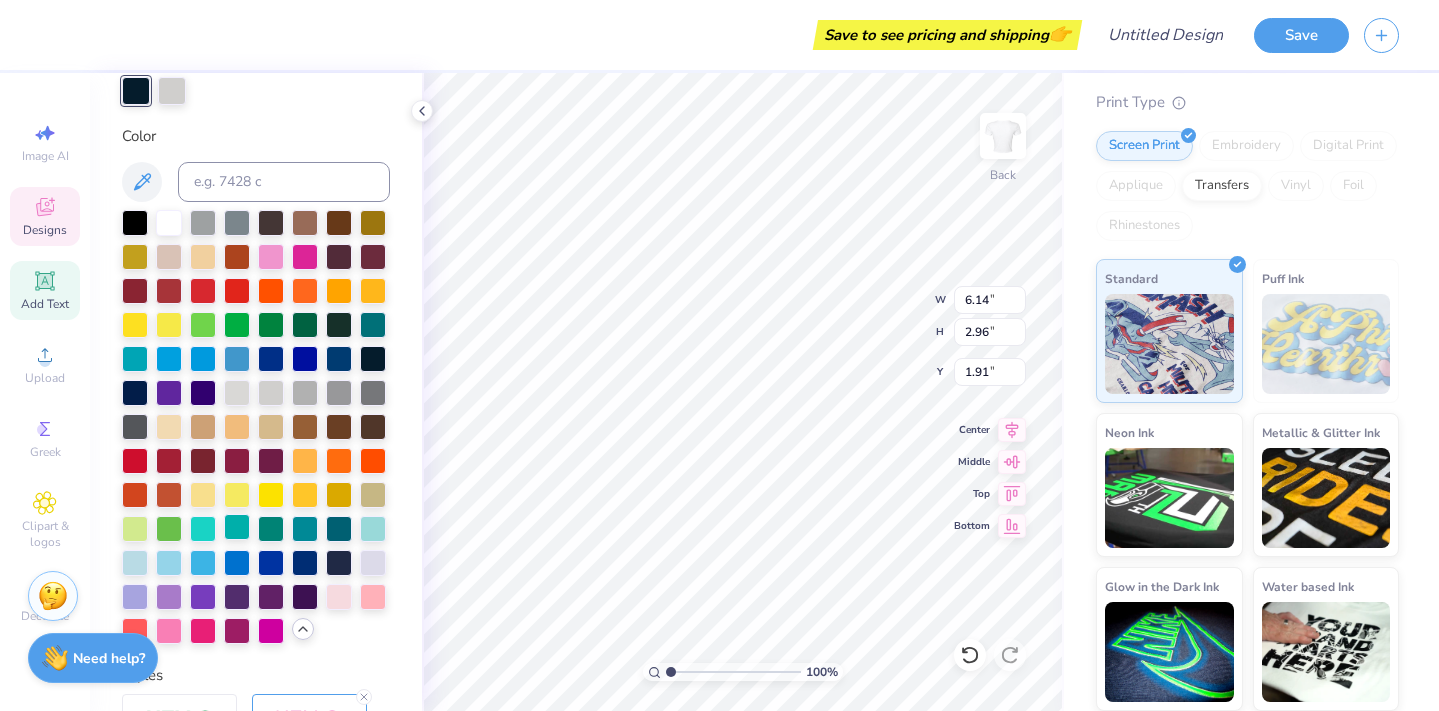 scroll, scrollTop: 436, scrollLeft: 0, axis: vertical 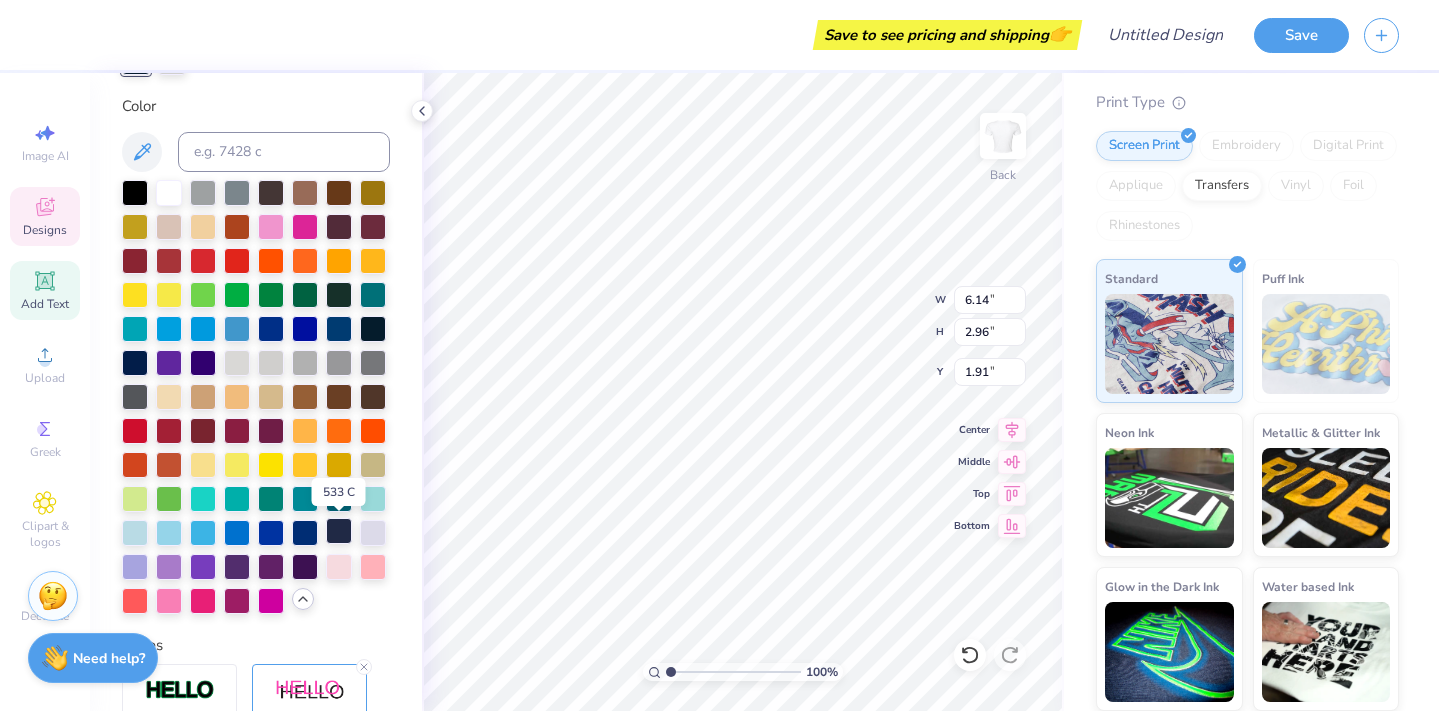 click at bounding box center (339, 531) 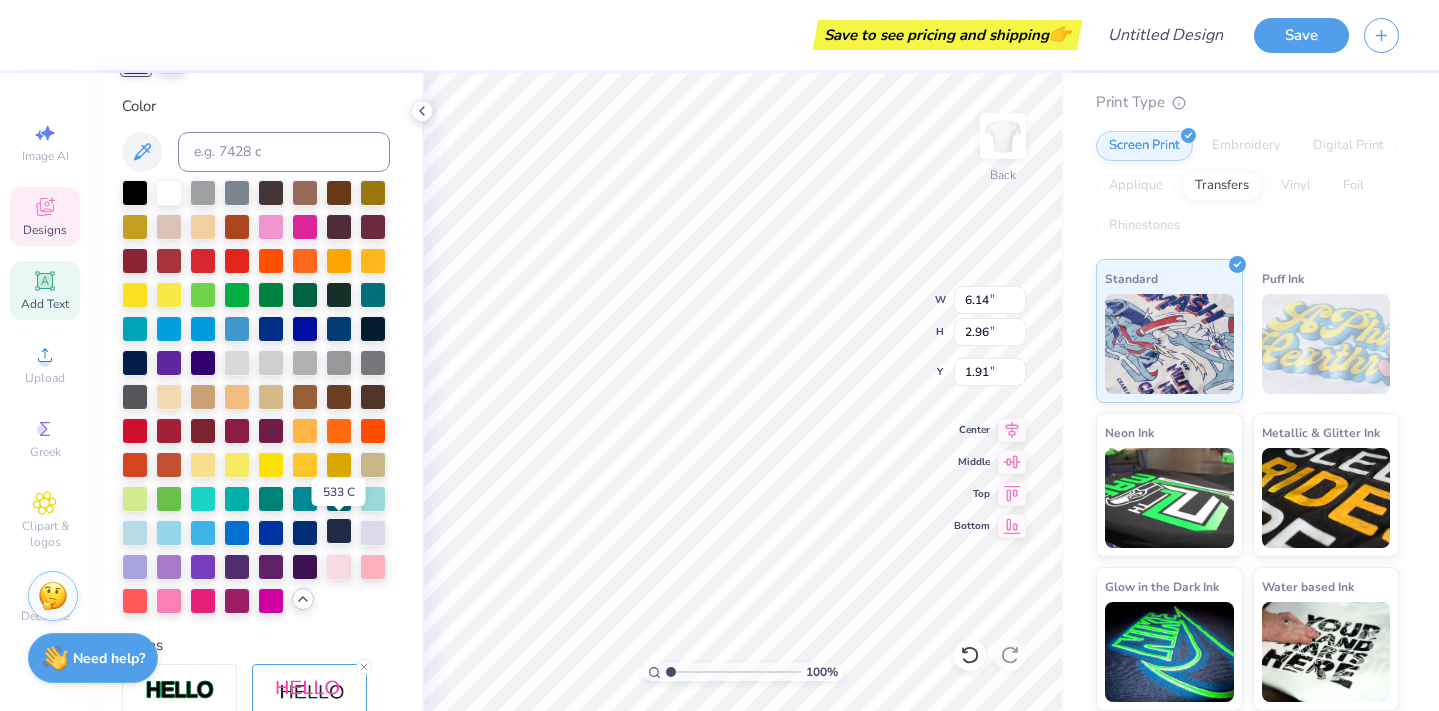 click at bounding box center (339, 531) 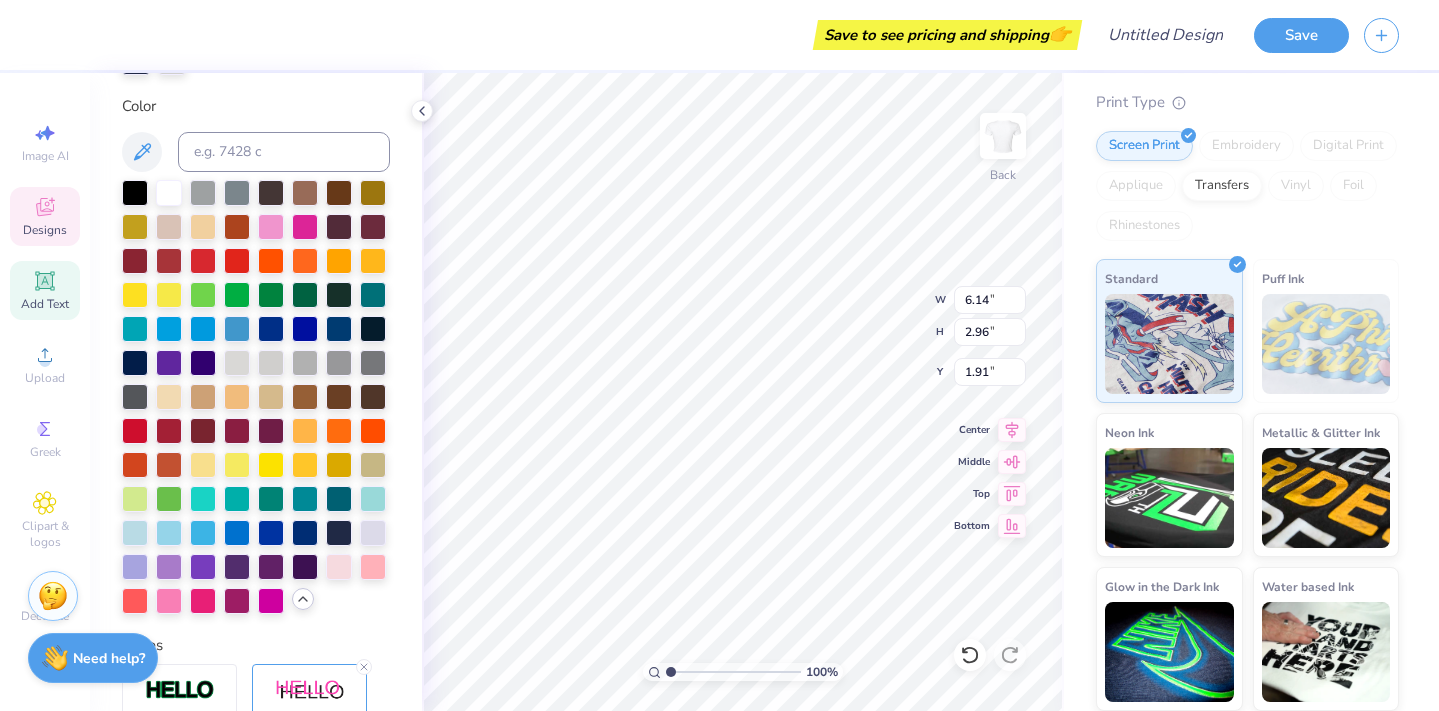 scroll, scrollTop: 0, scrollLeft: 0, axis: both 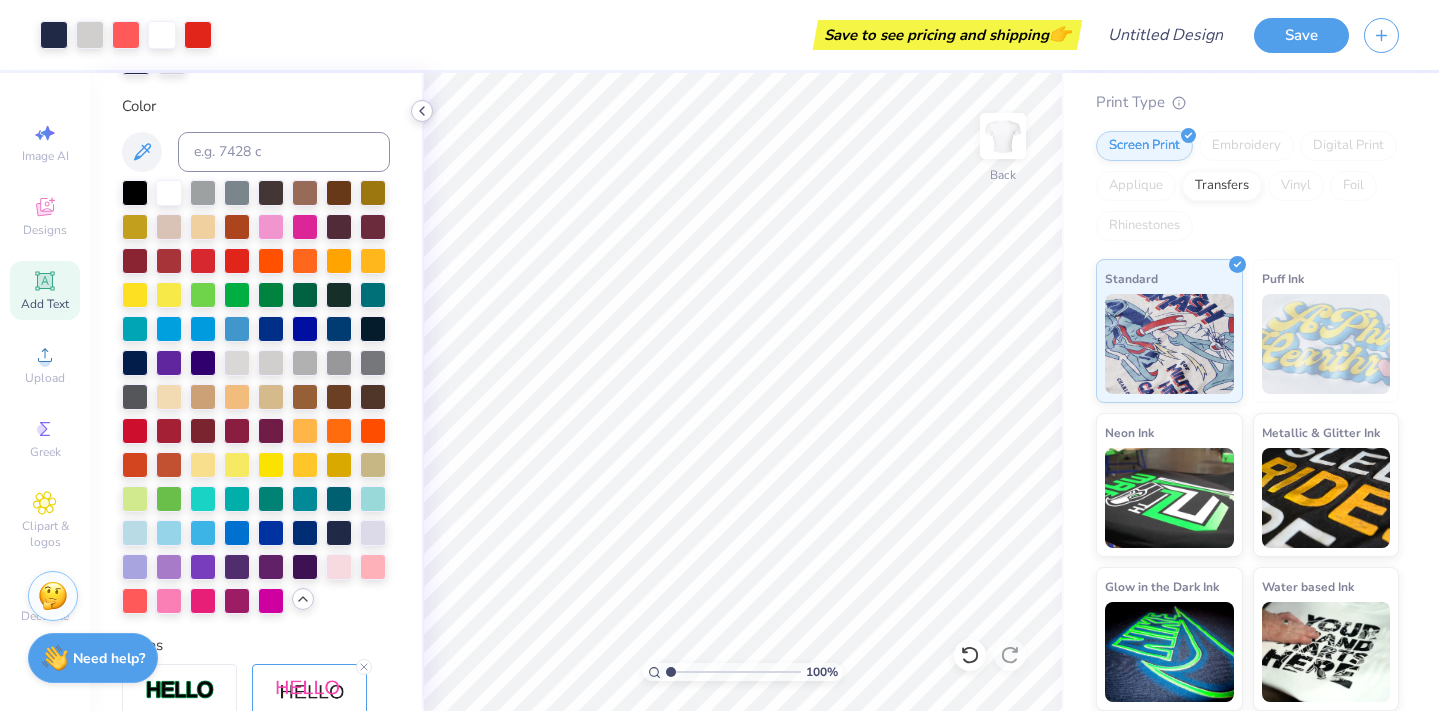 click 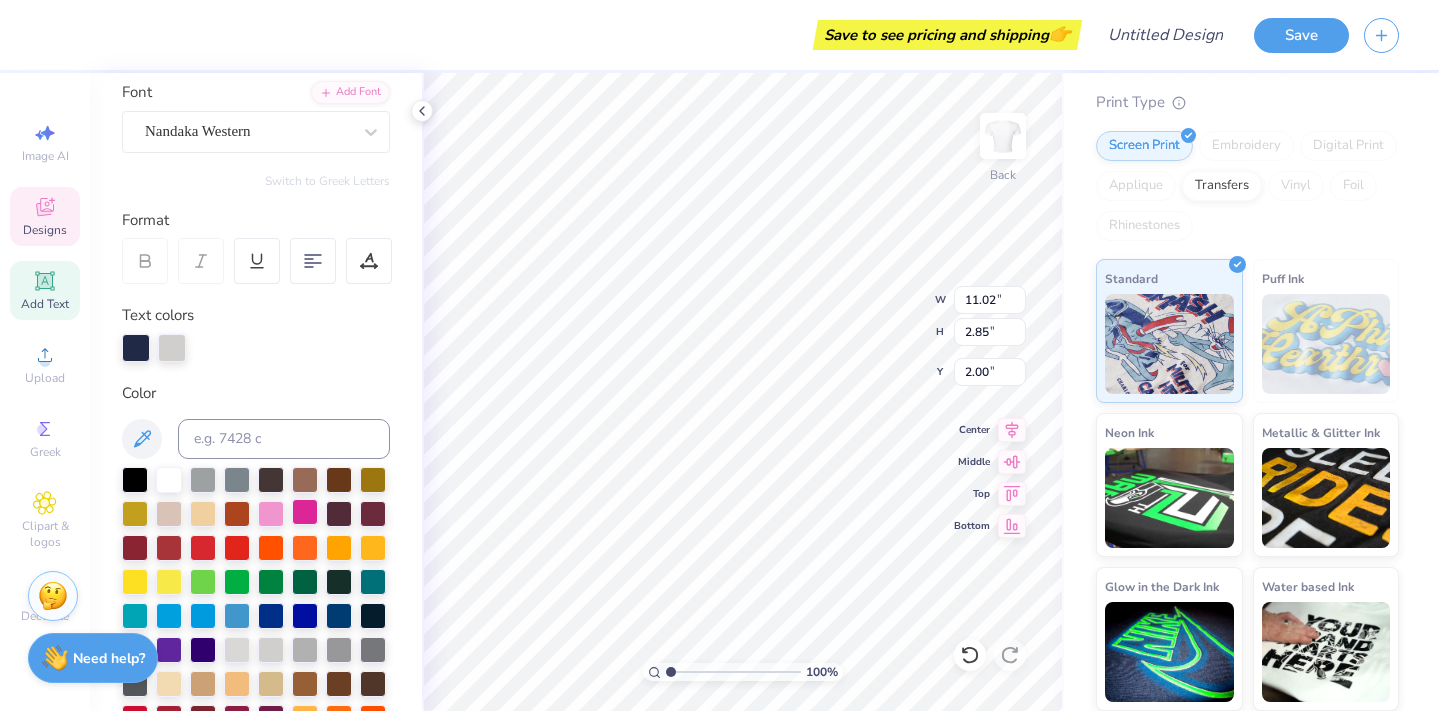 scroll, scrollTop: 0, scrollLeft: 0, axis: both 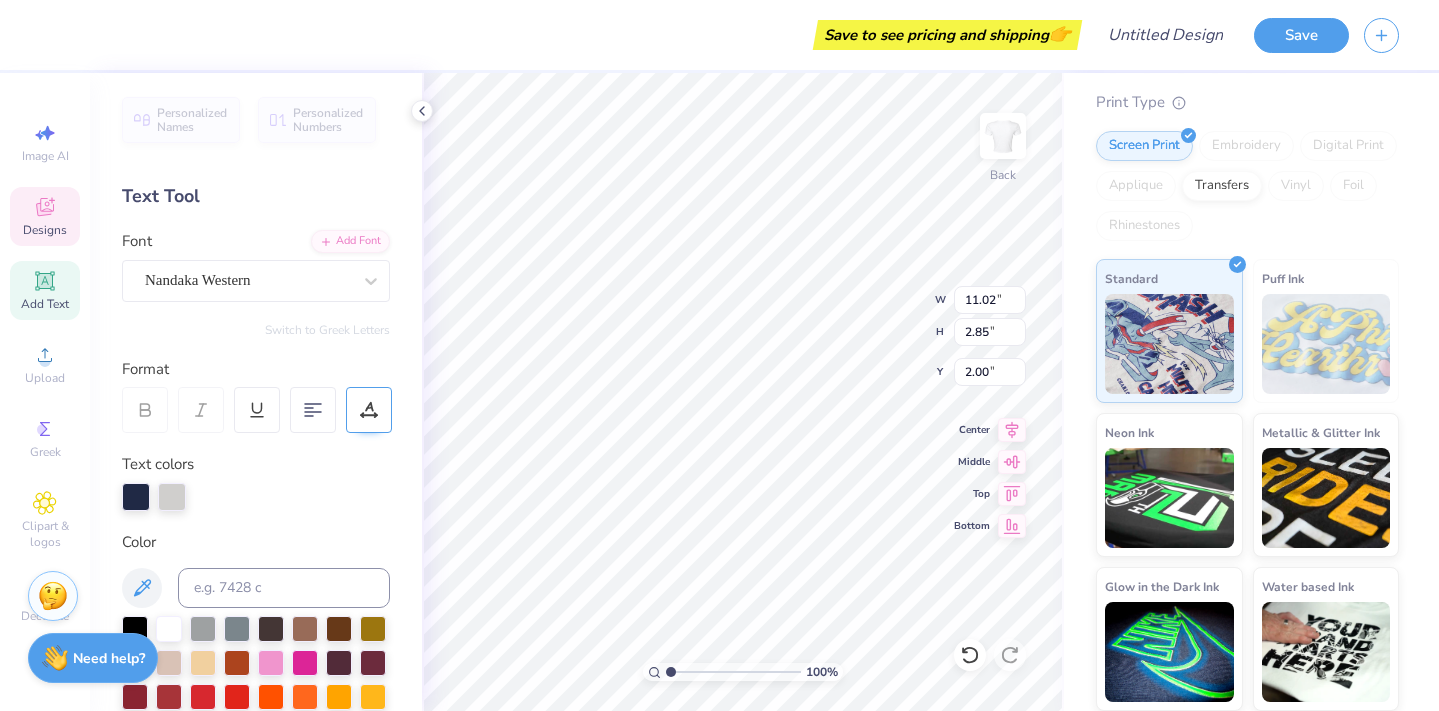 click at bounding box center (369, 410) 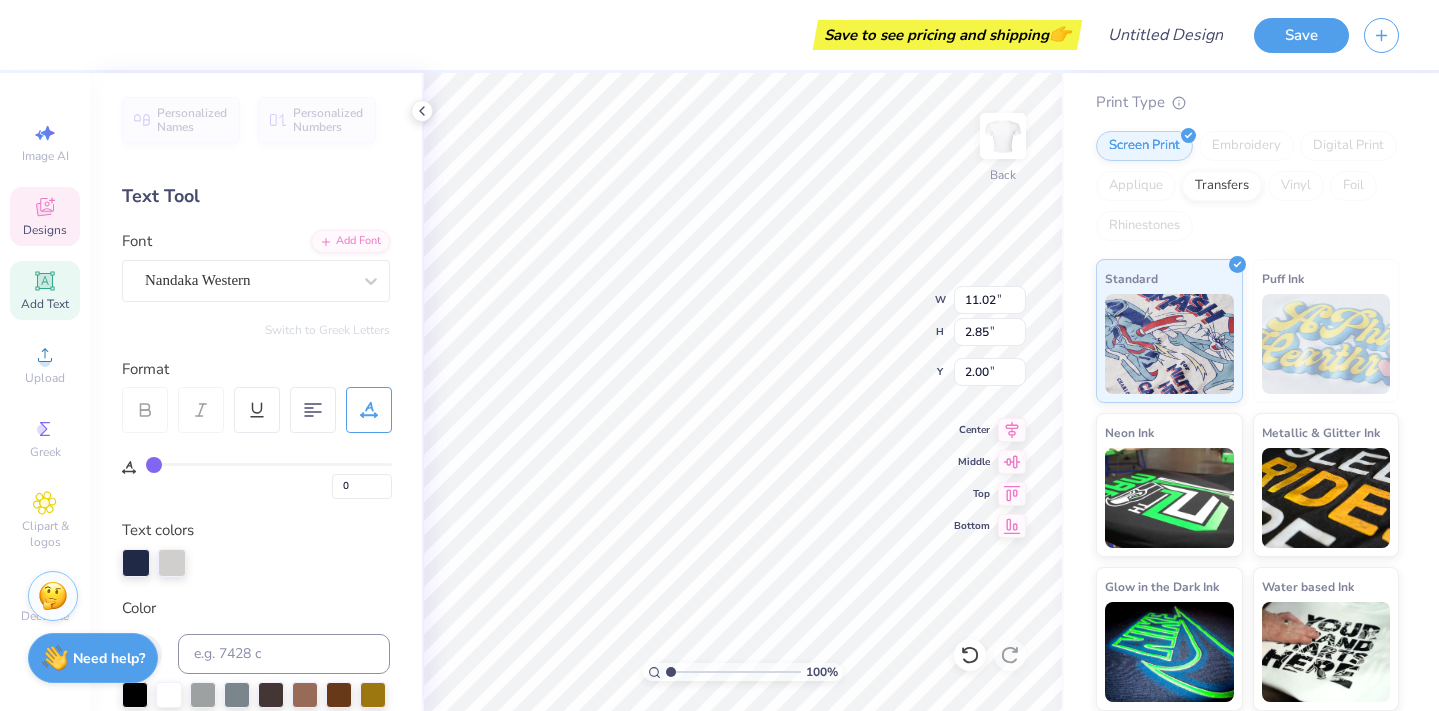 type on "2" 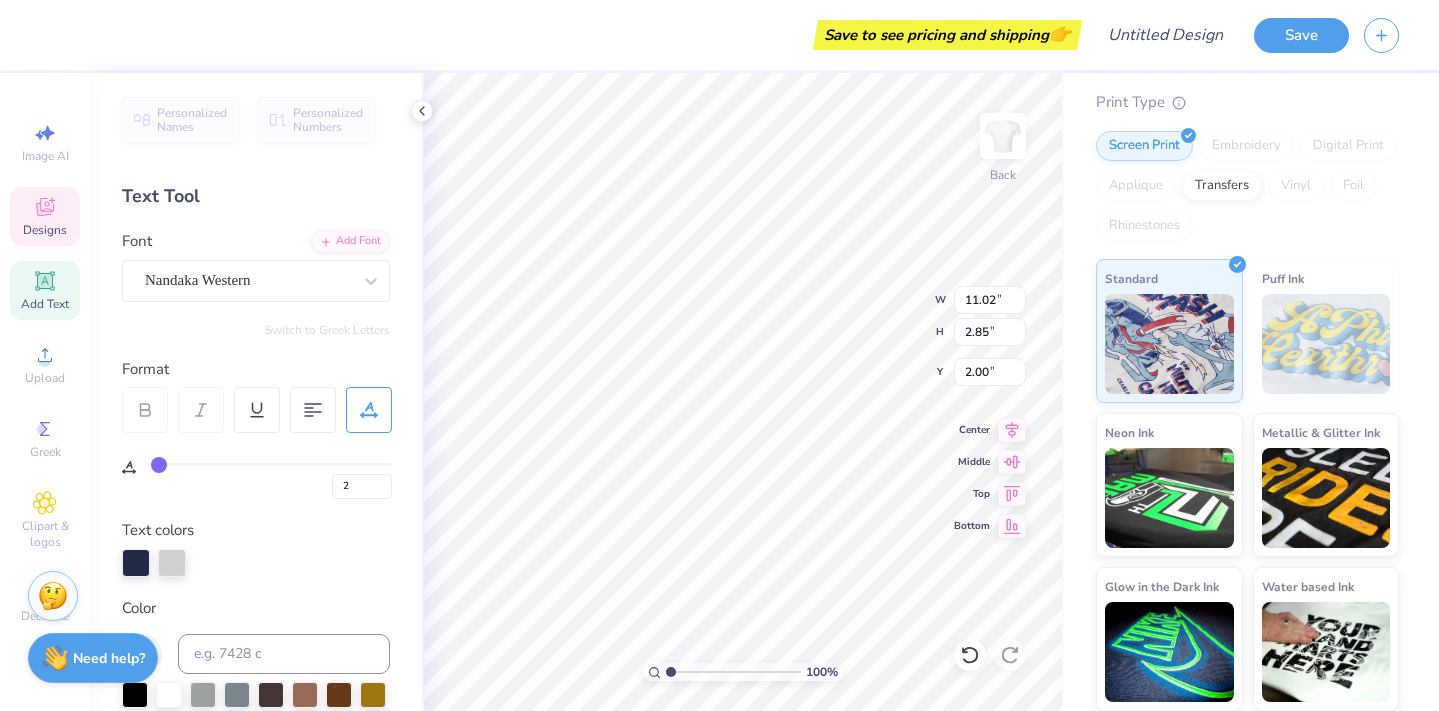 type on "3" 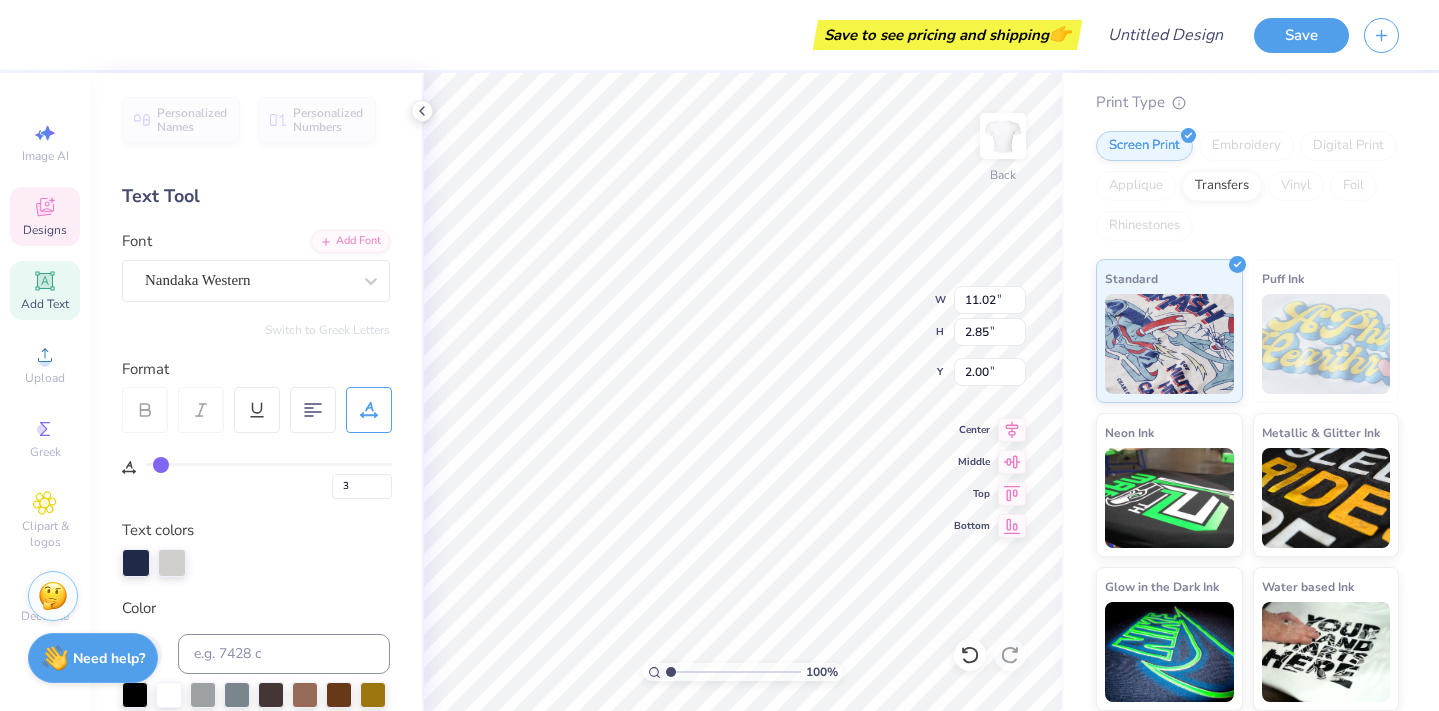 type on "4" 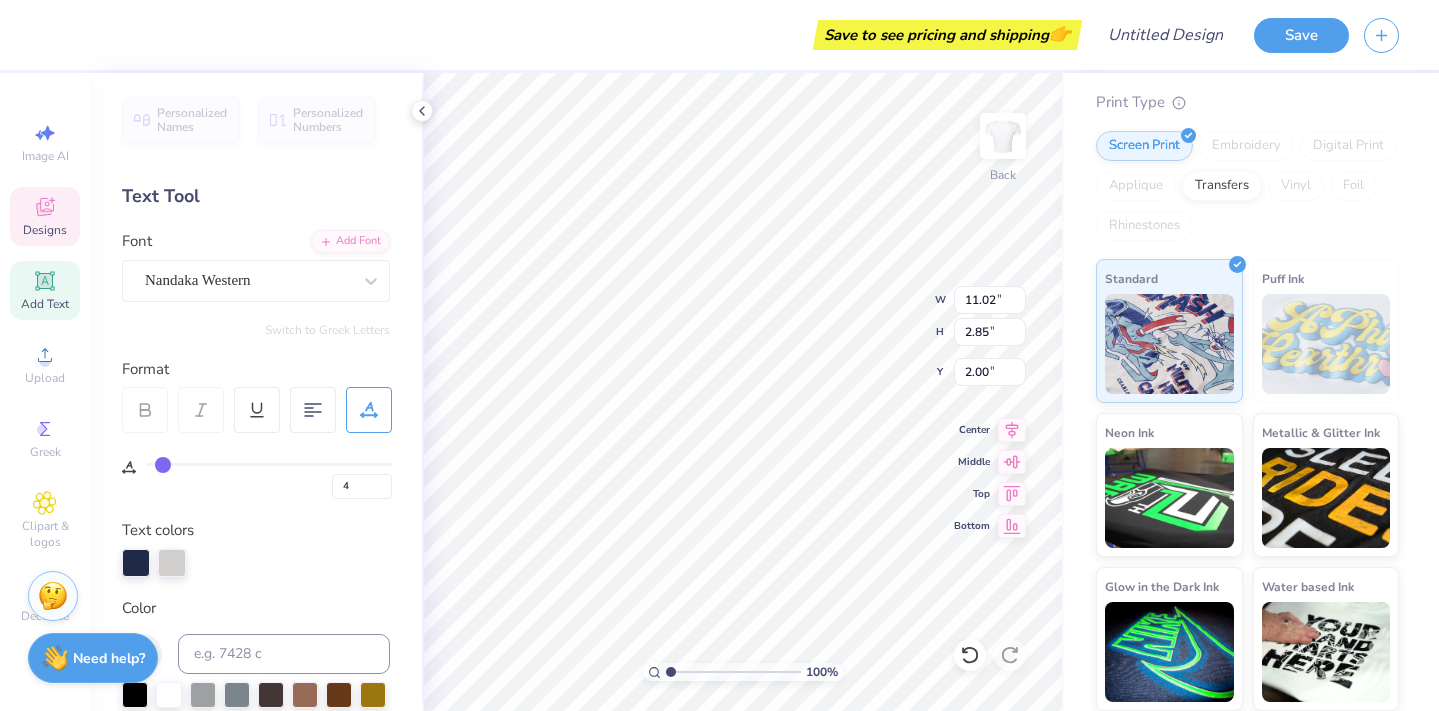 type on "5" 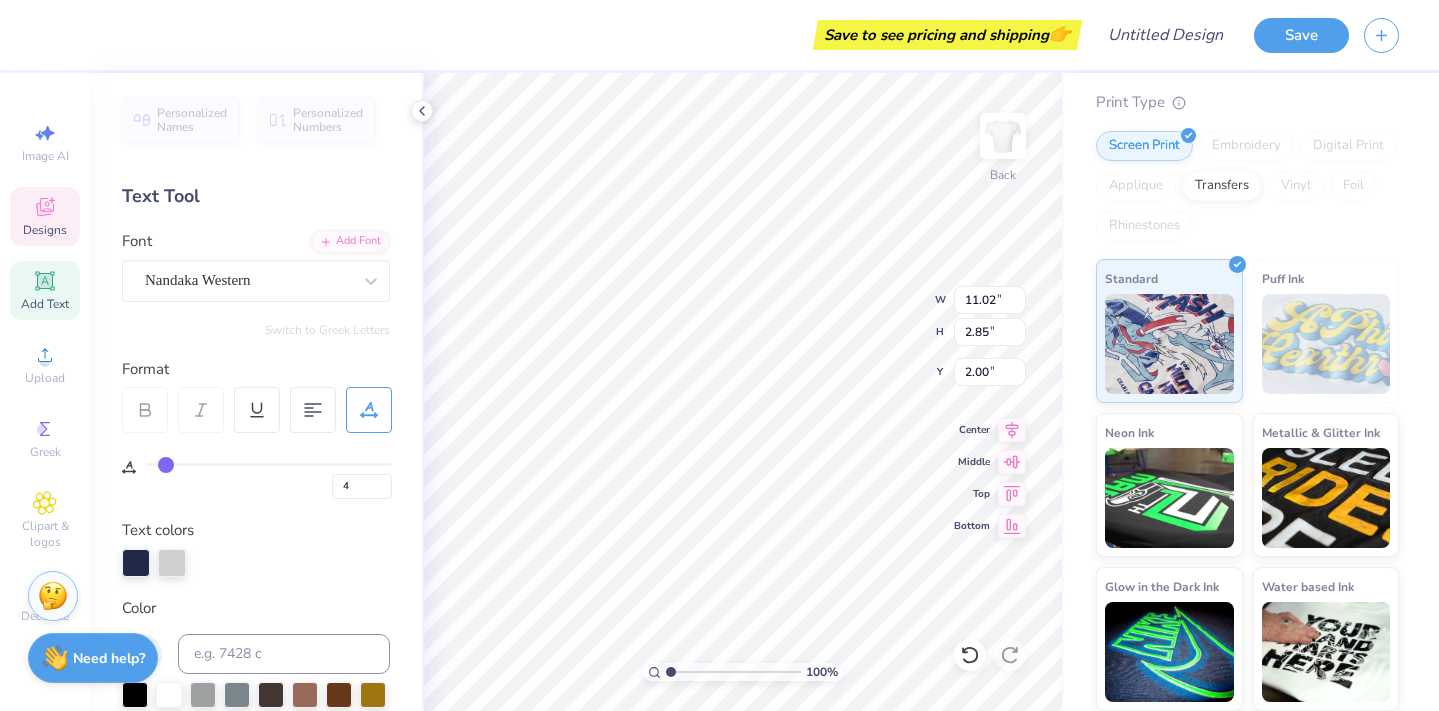 type on "5" 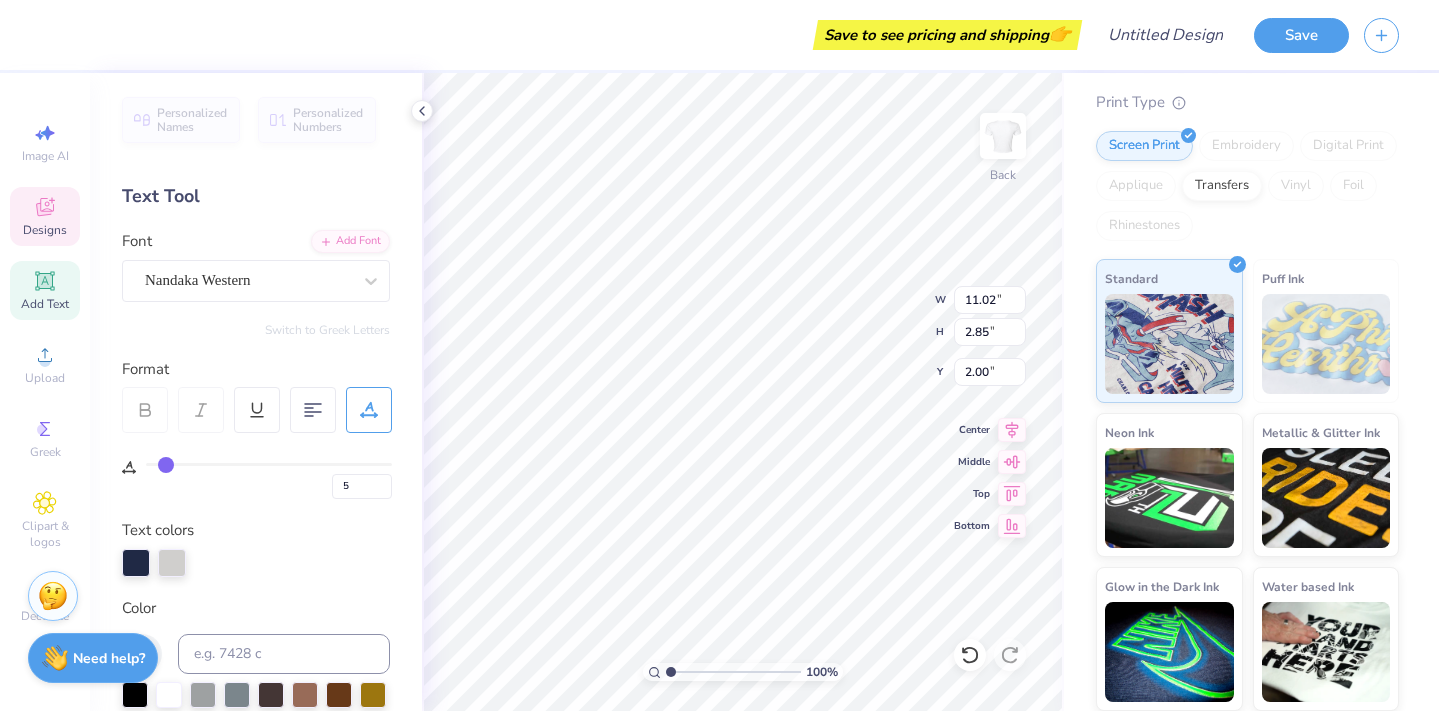 type on "6" 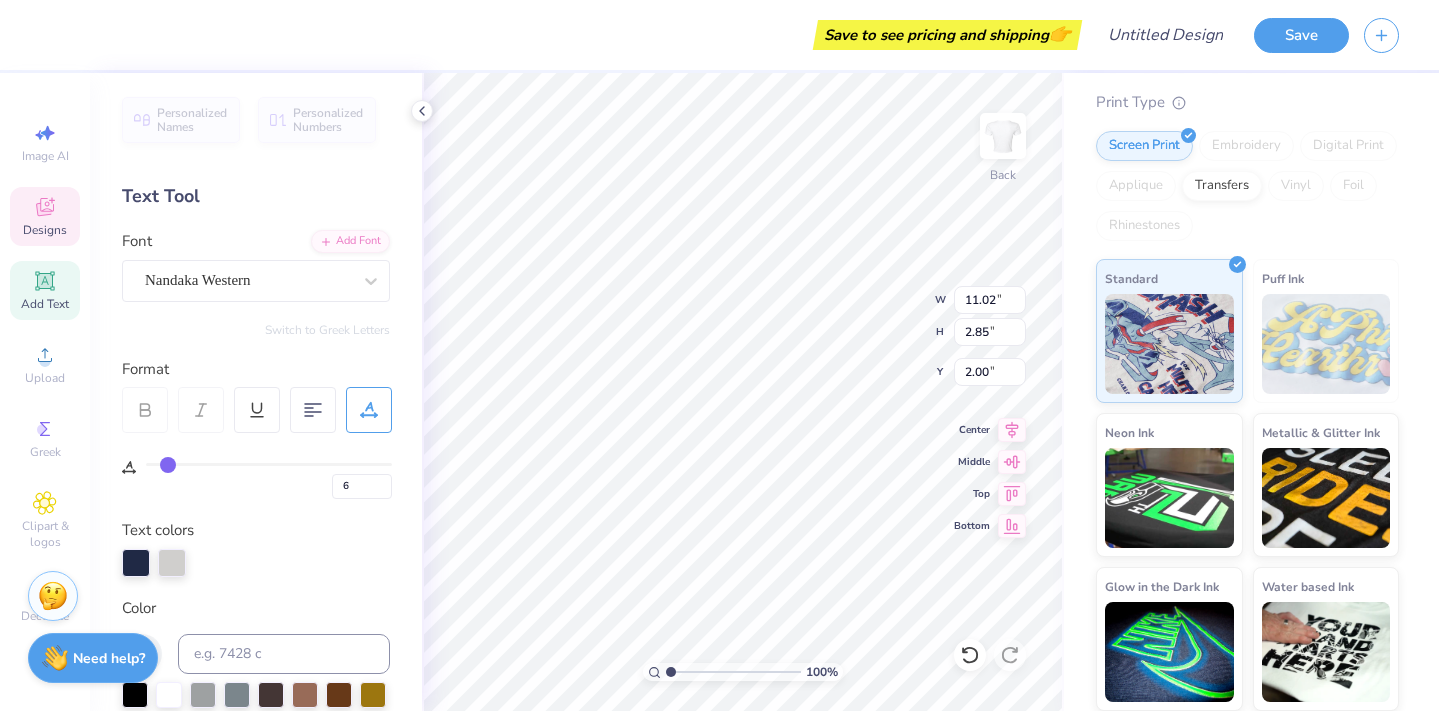 type on "7" 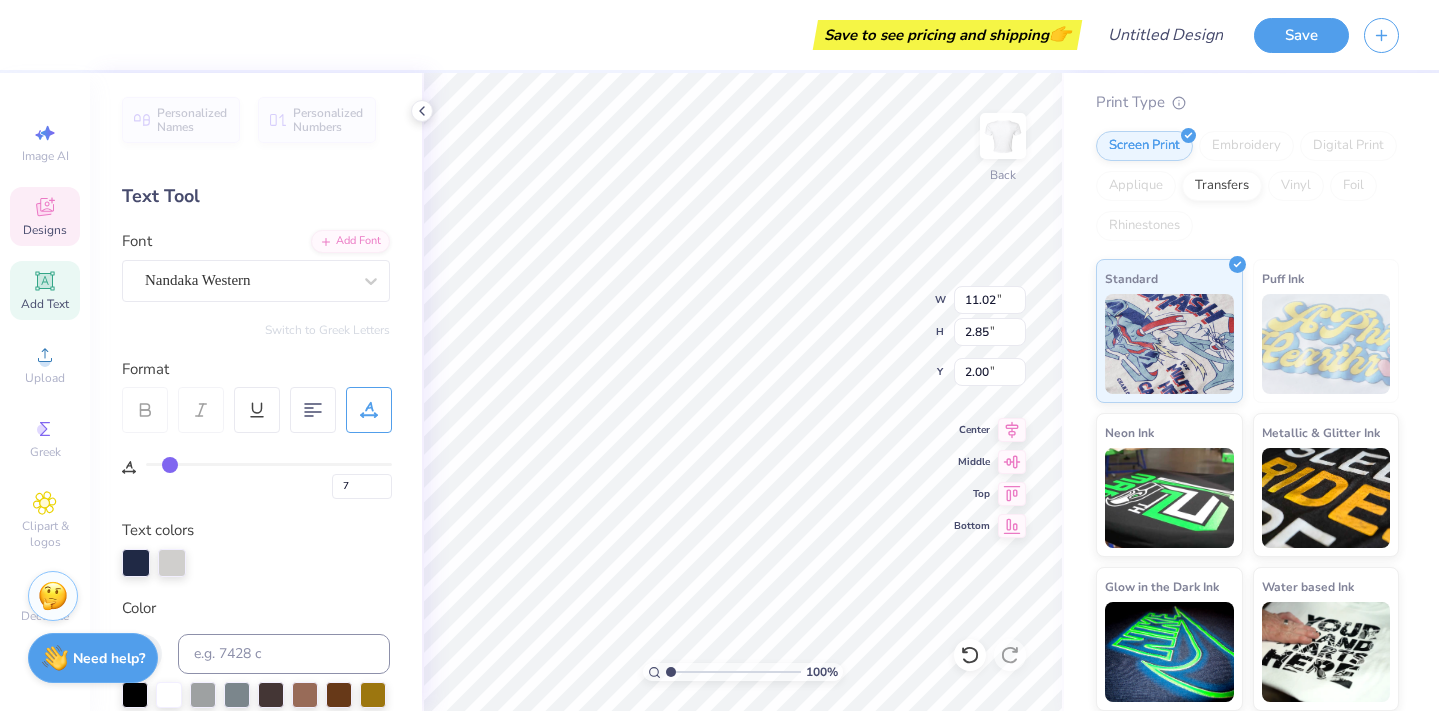 type on "8" 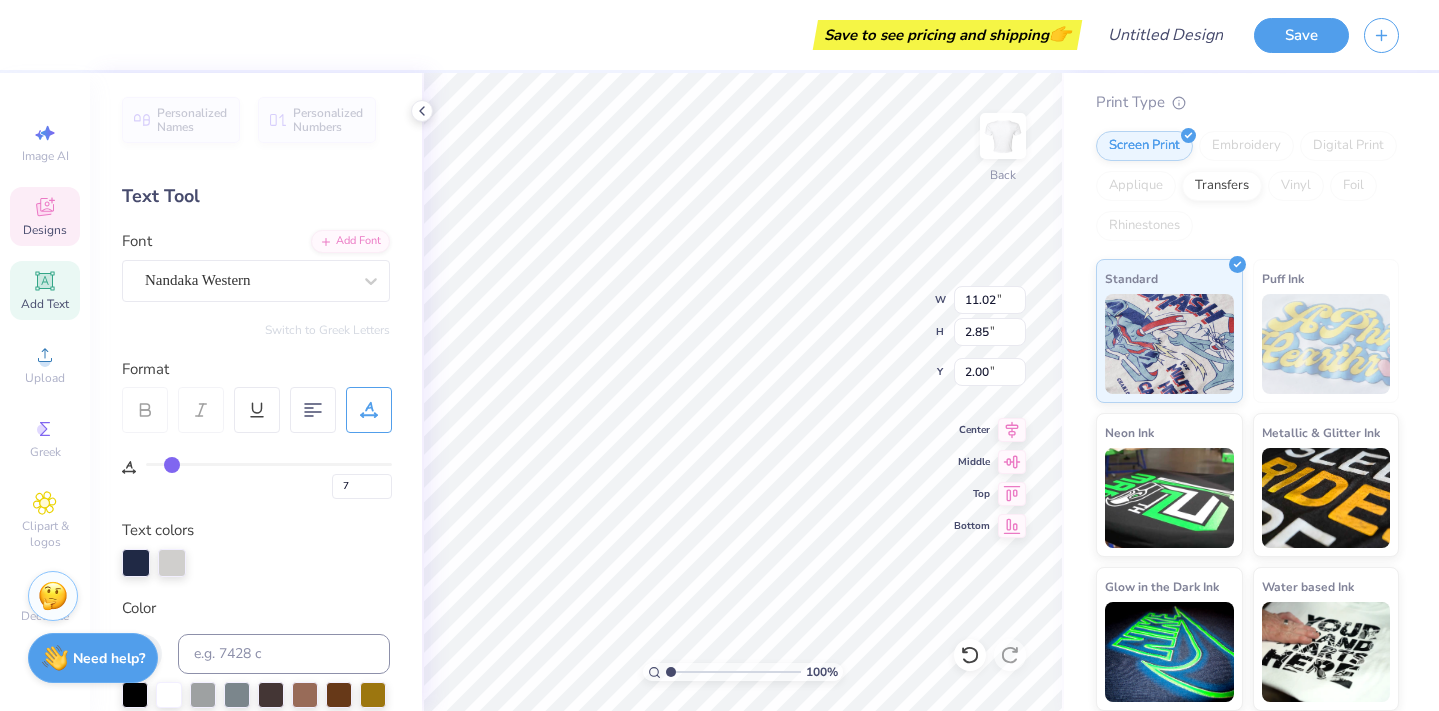 type on "8" 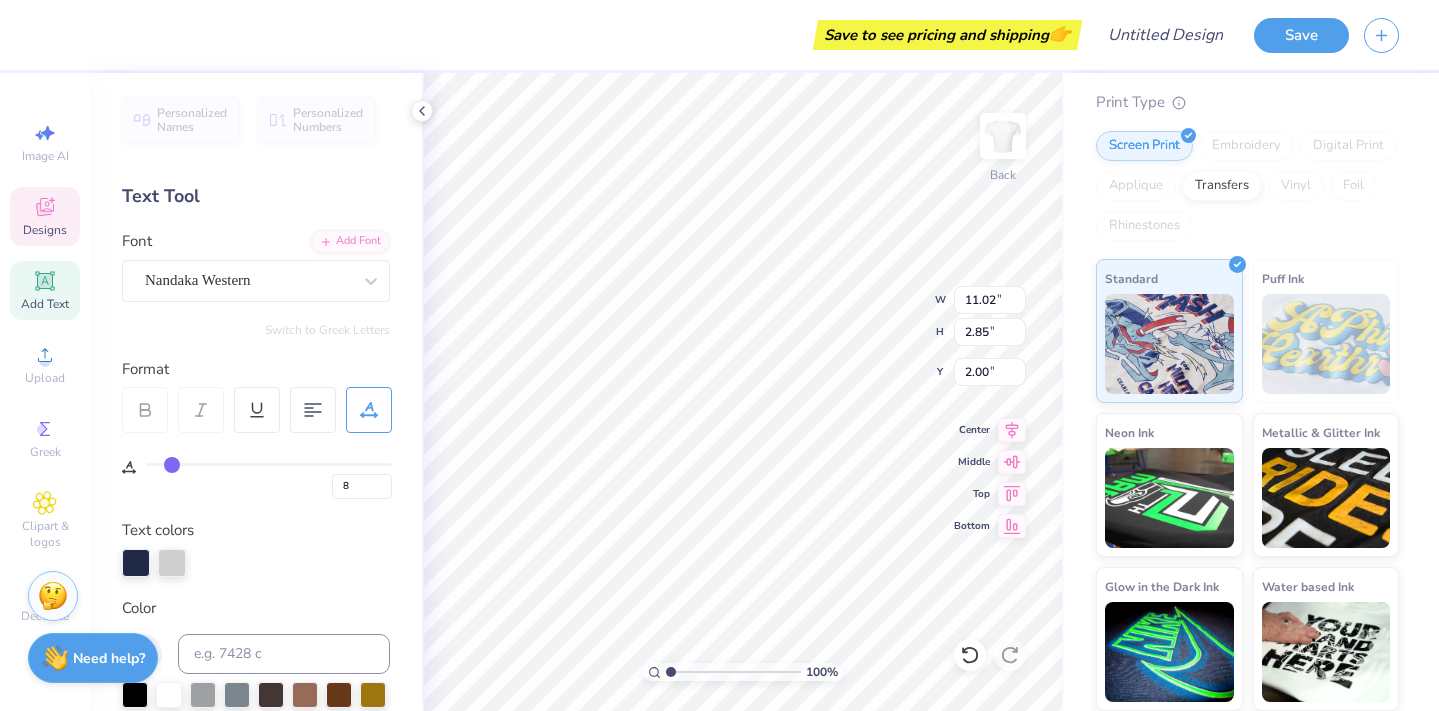 type on "9" 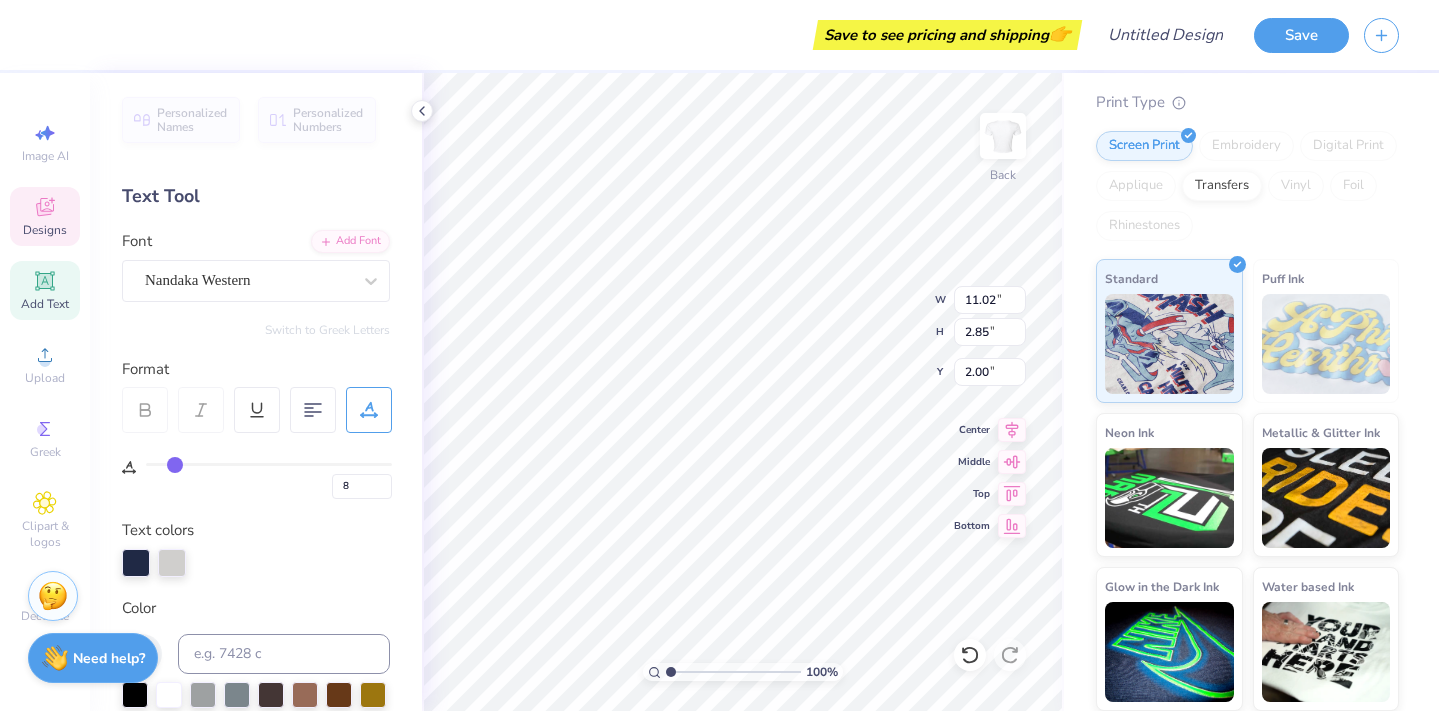 type on "9" 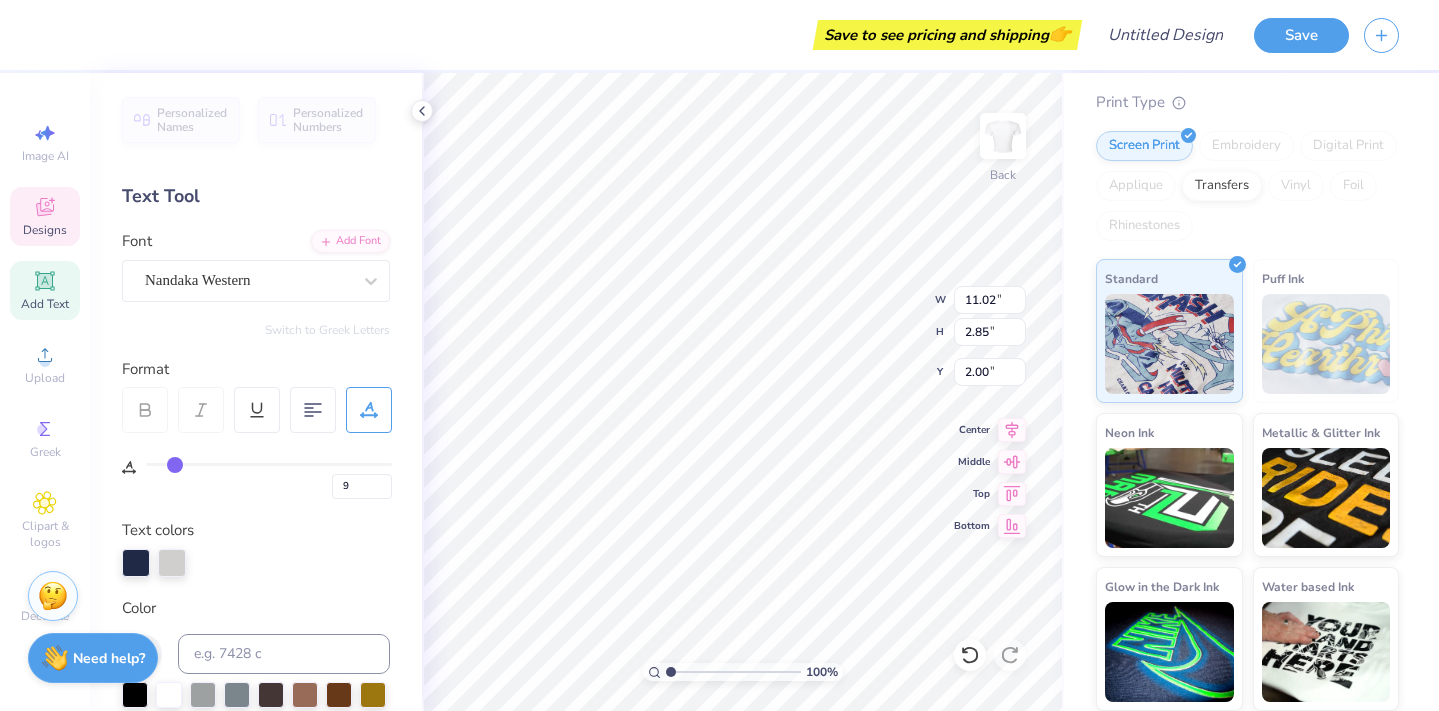 type on "10" 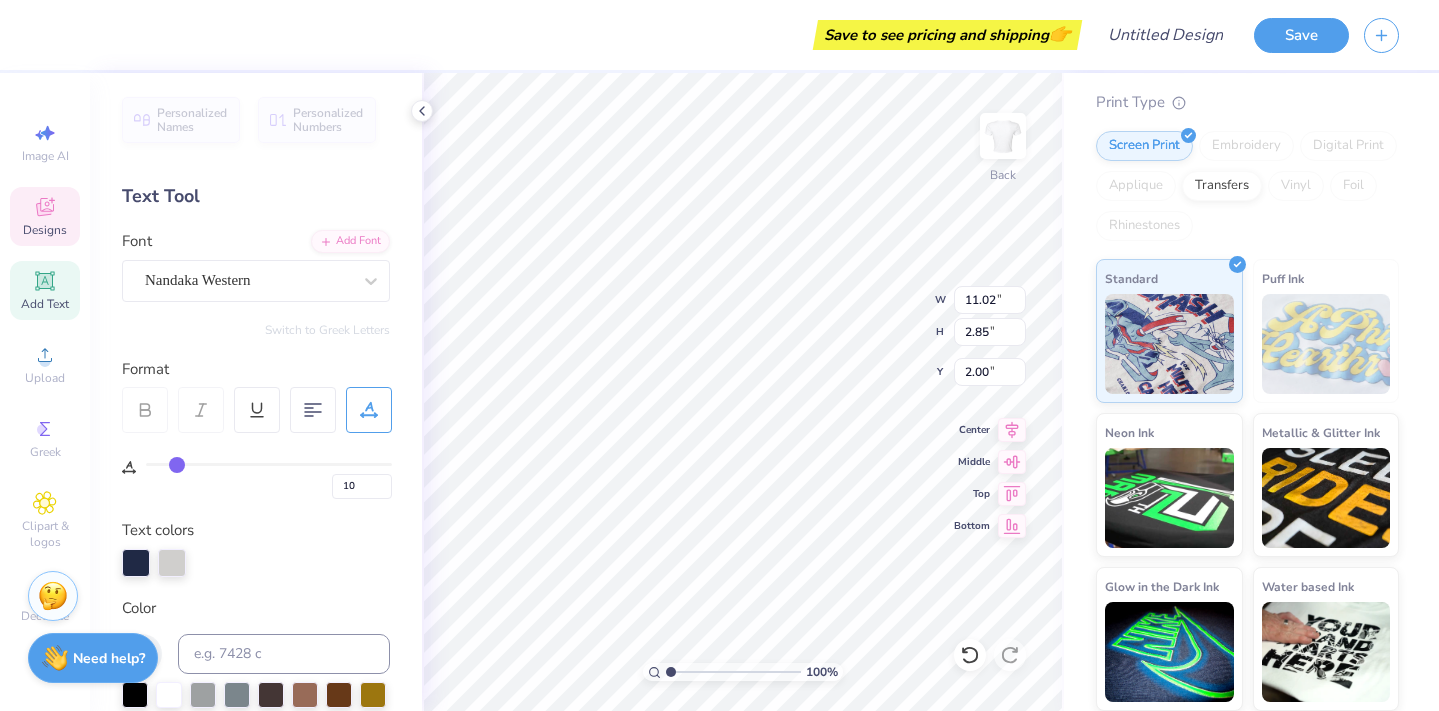 type on "11" 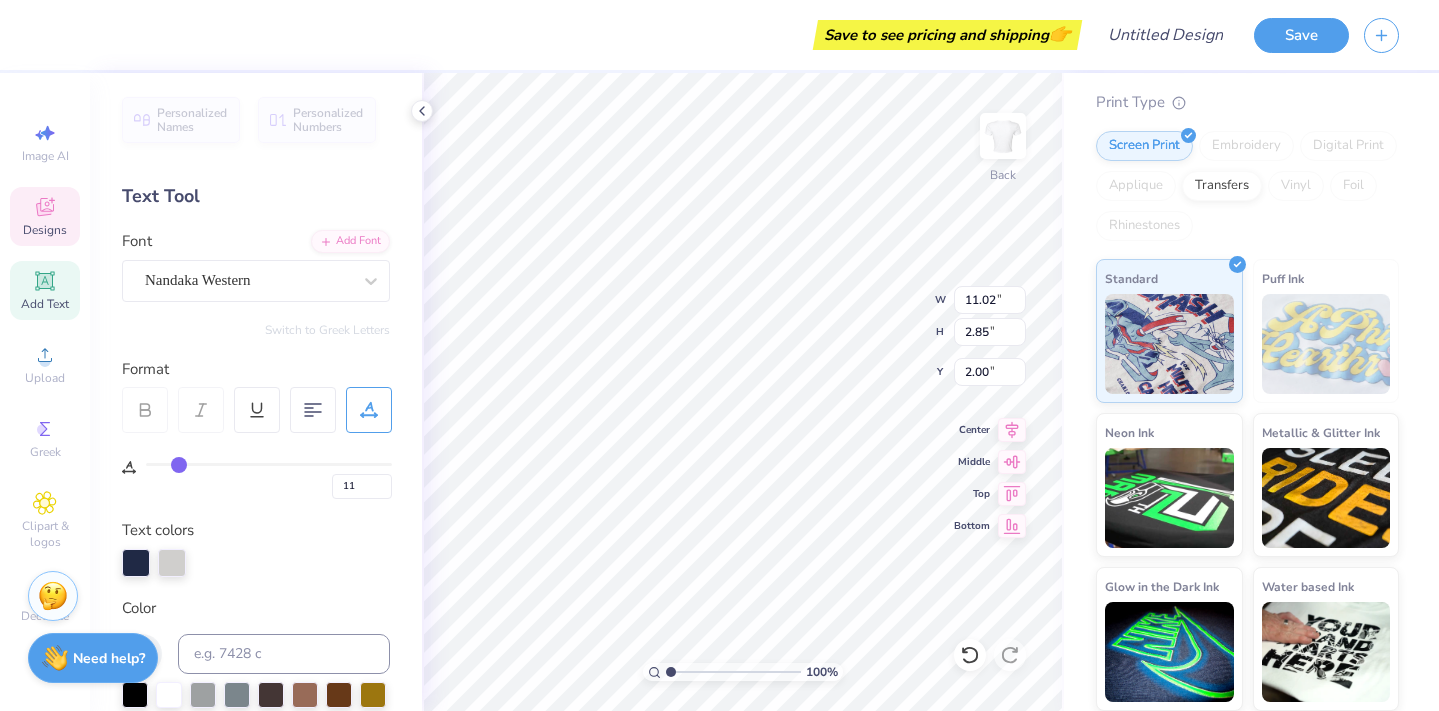 type on "12" 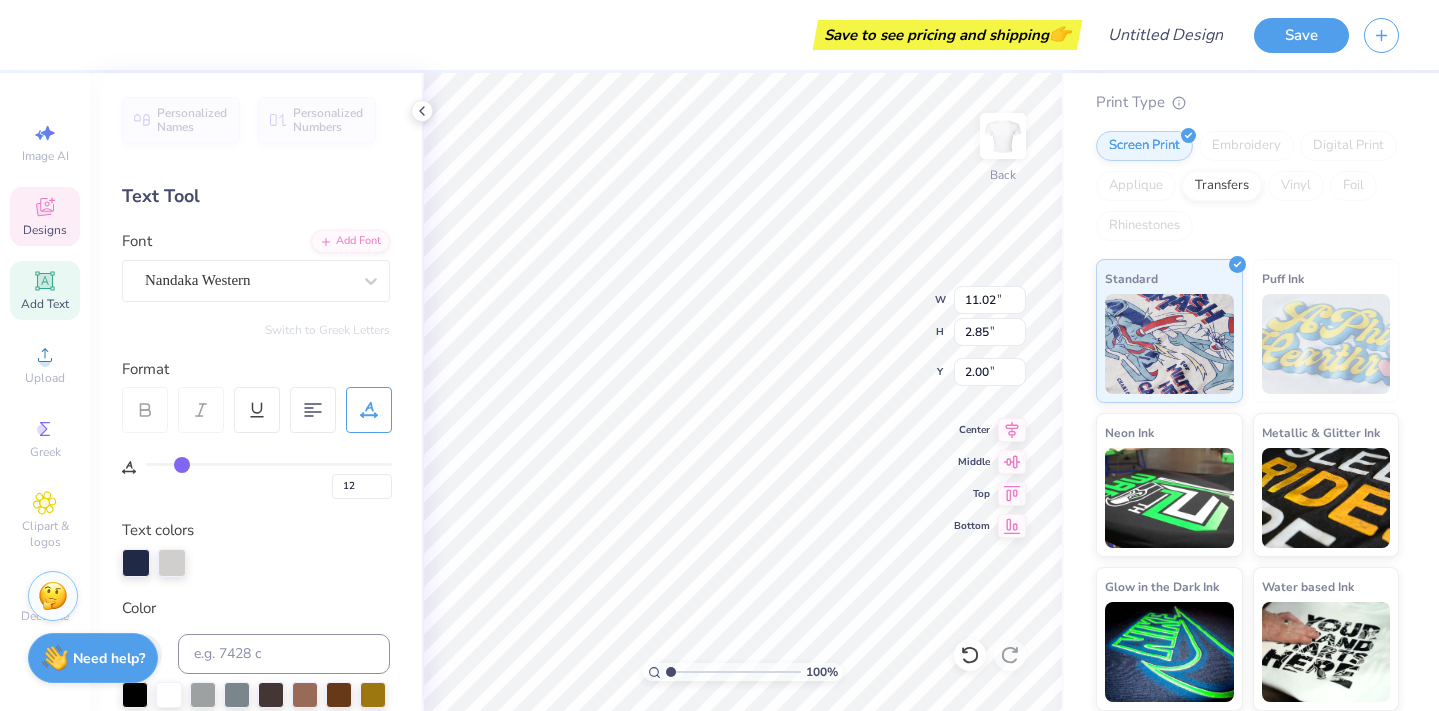 type on "13" 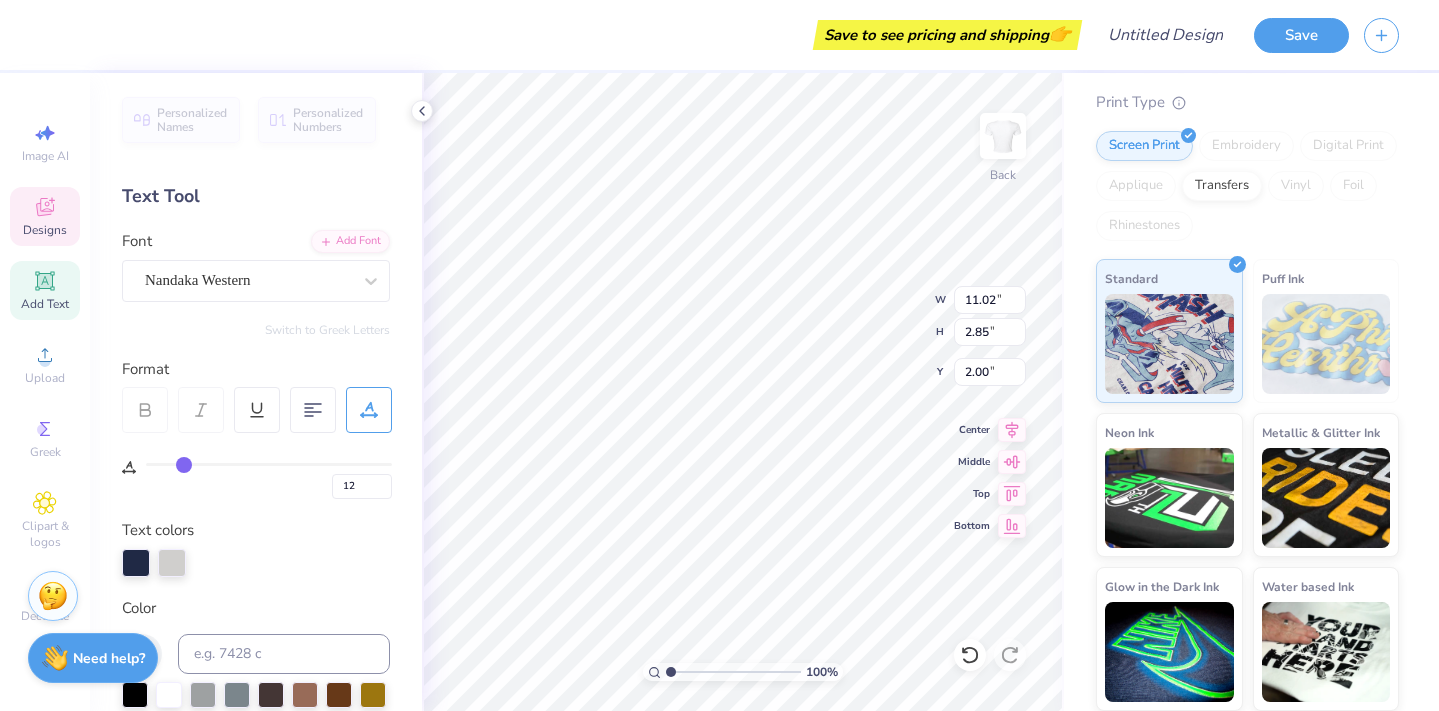 type on "13" 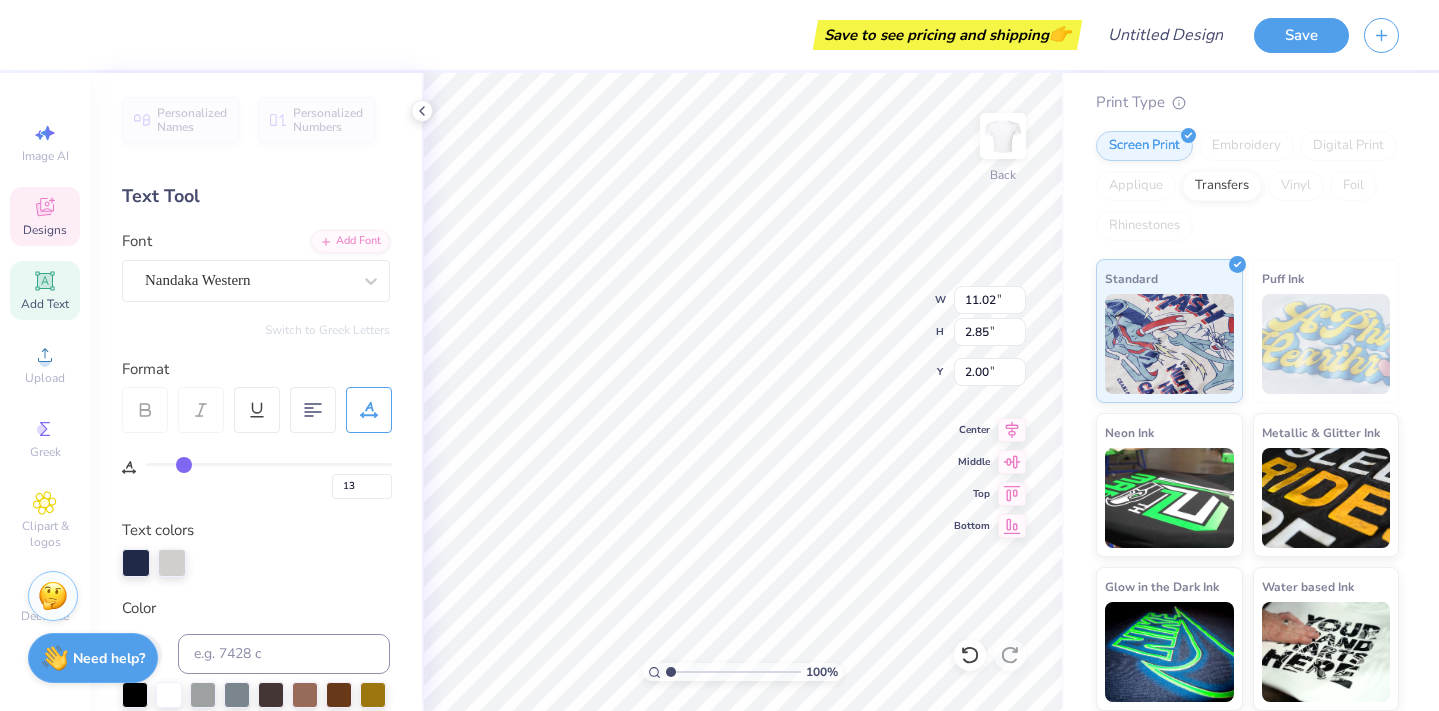 type on "14" 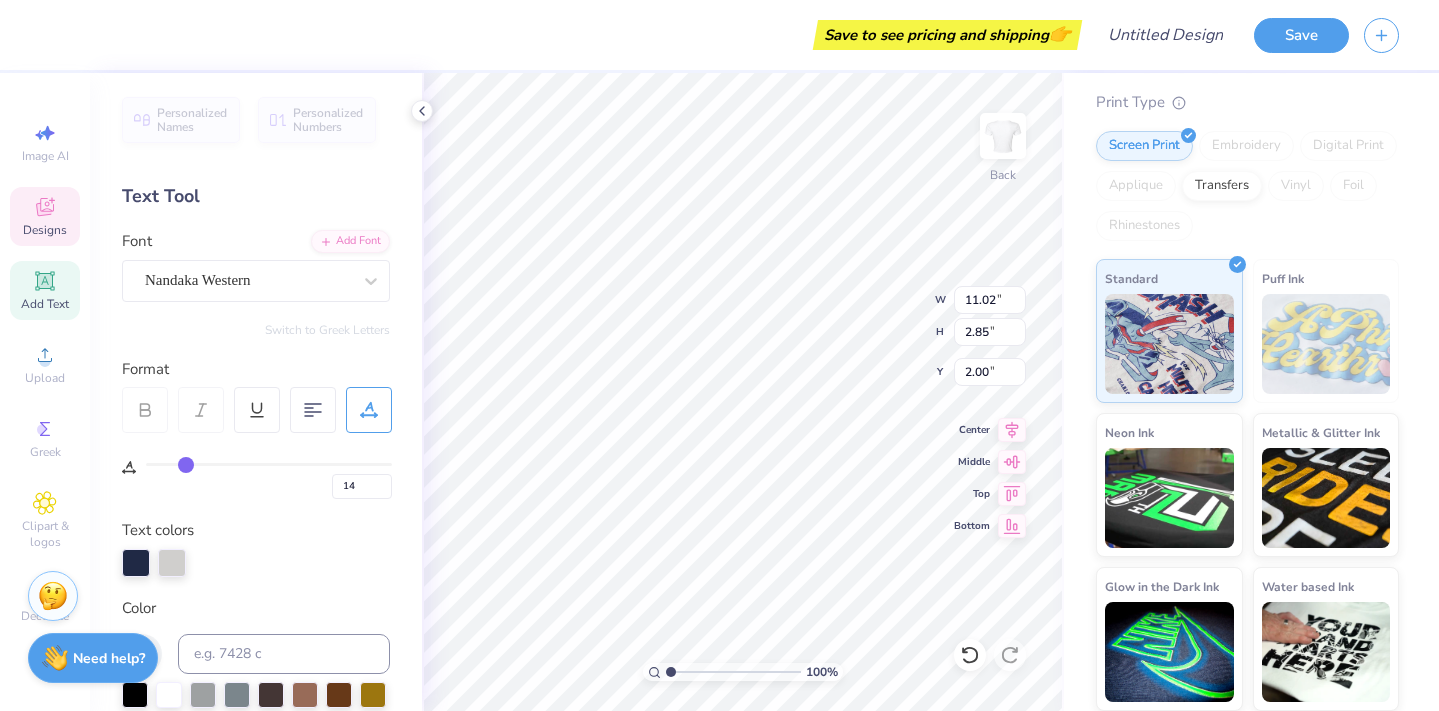 type on "15" 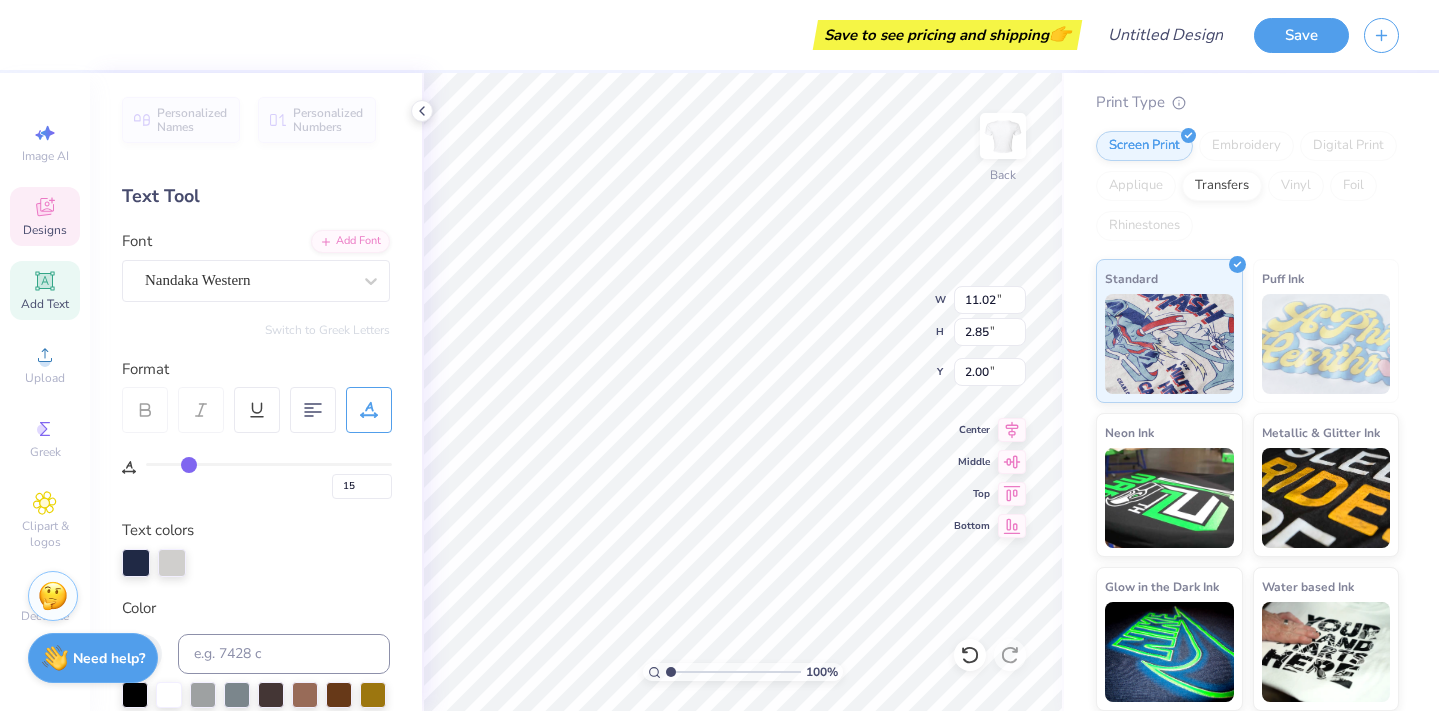 type on "16" 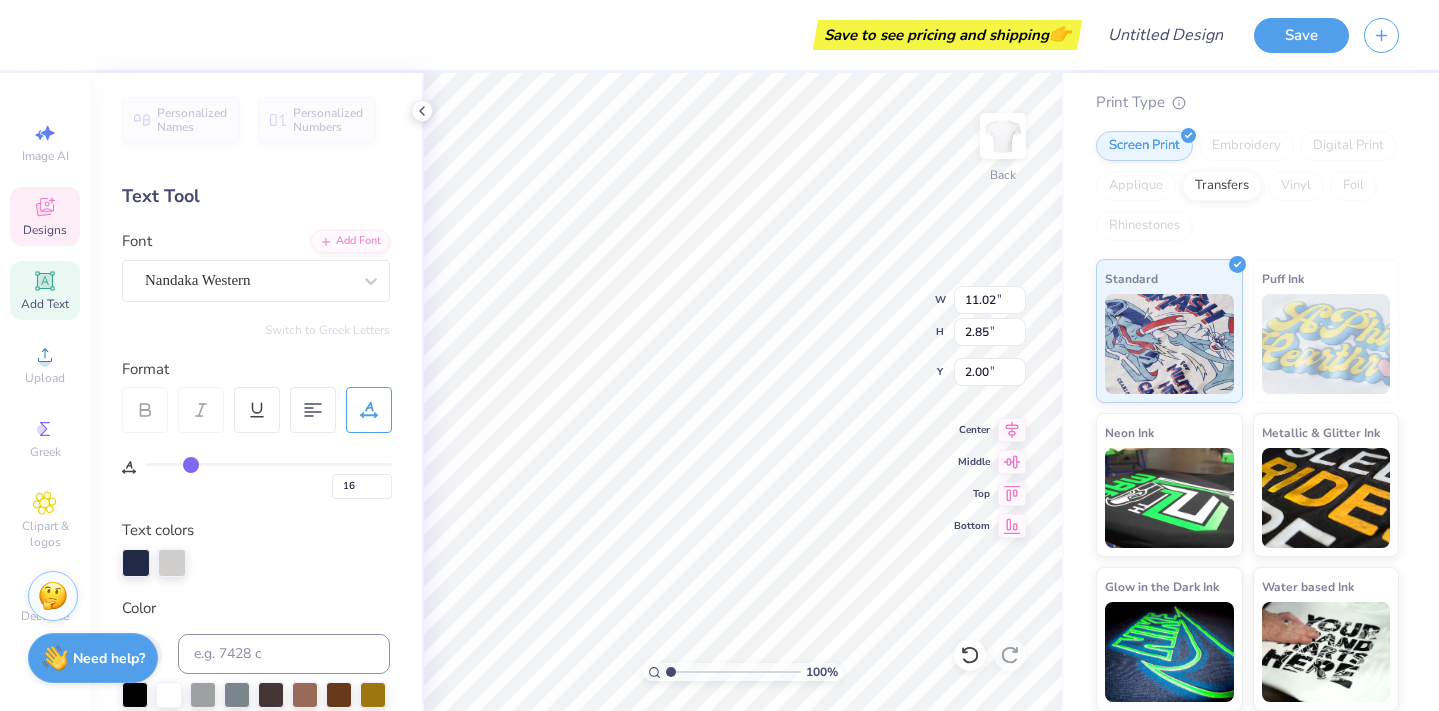 type on "17" 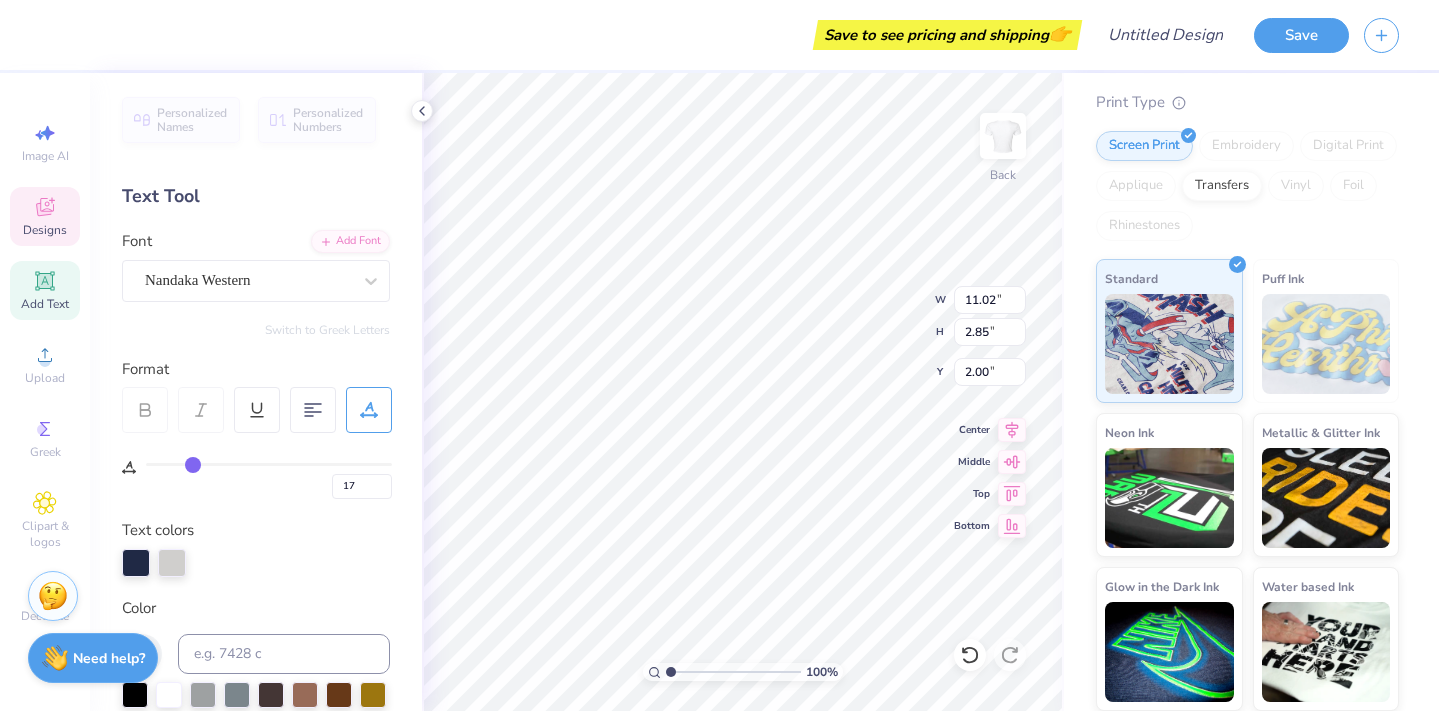 type on "18" 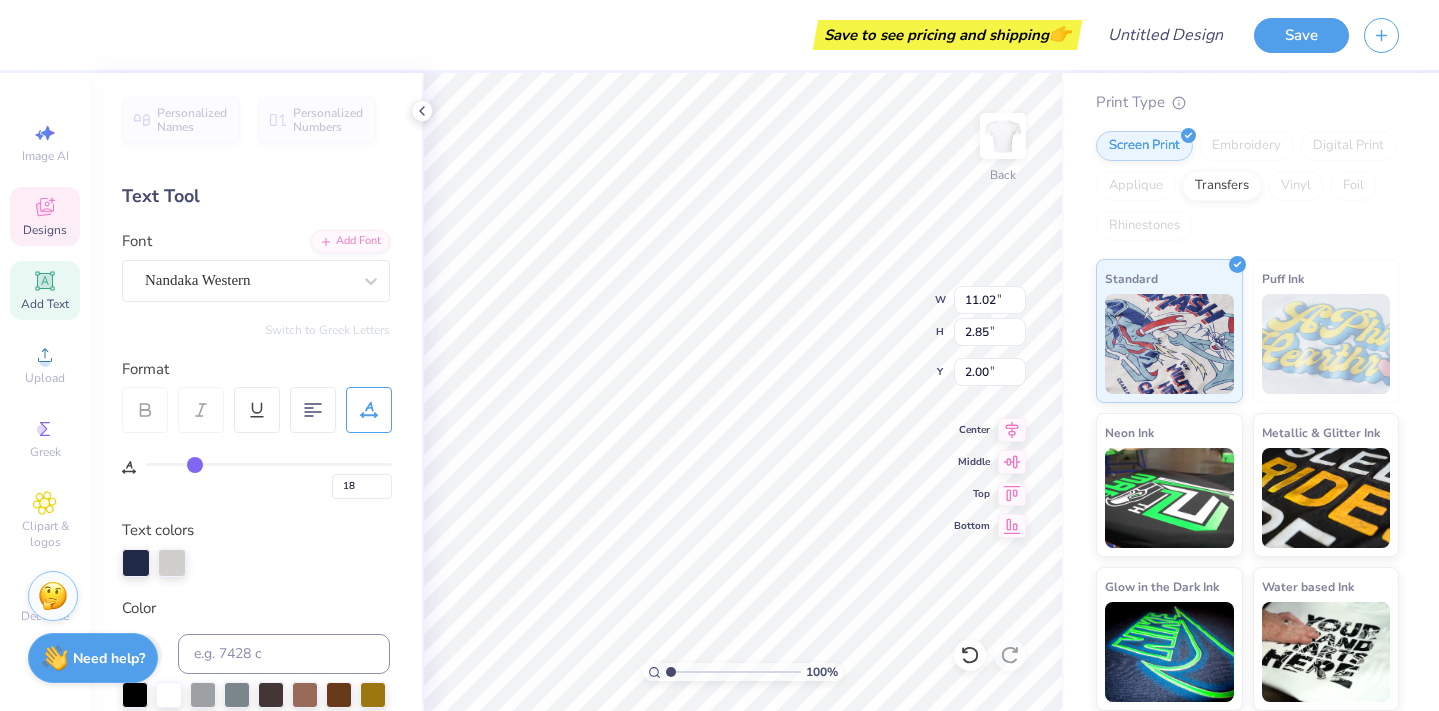 drag, startPoint x: 157, startPoint y: 463, endPoint x: 195, endPoint y: 463, distance: 38 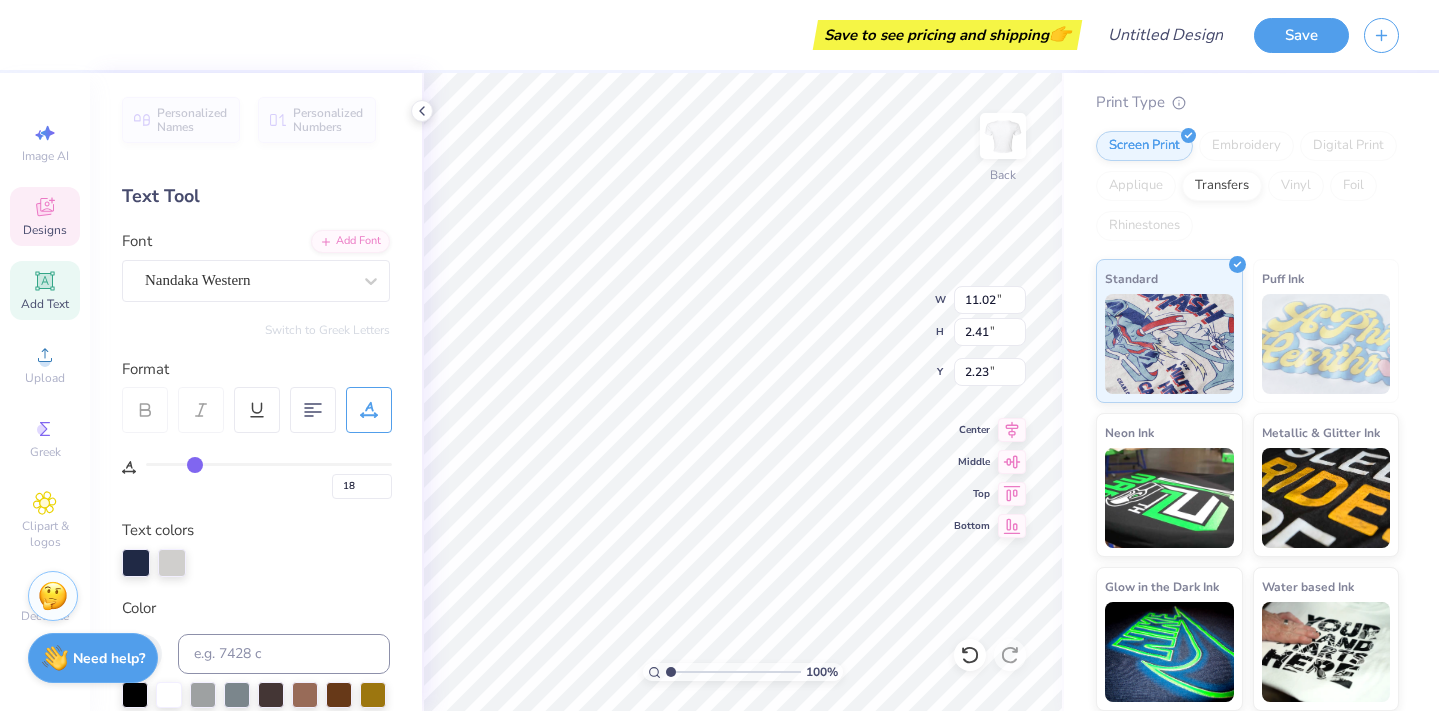 type on "20" 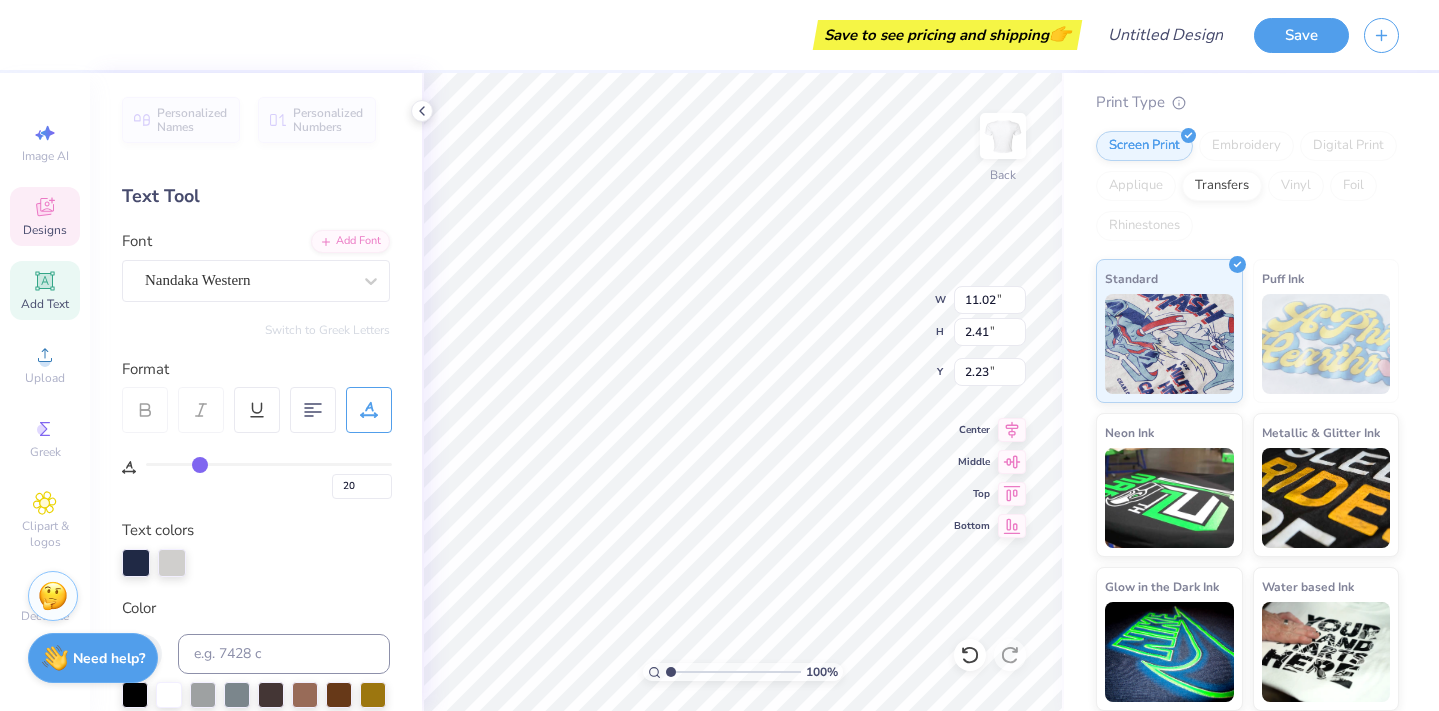 type on "19" 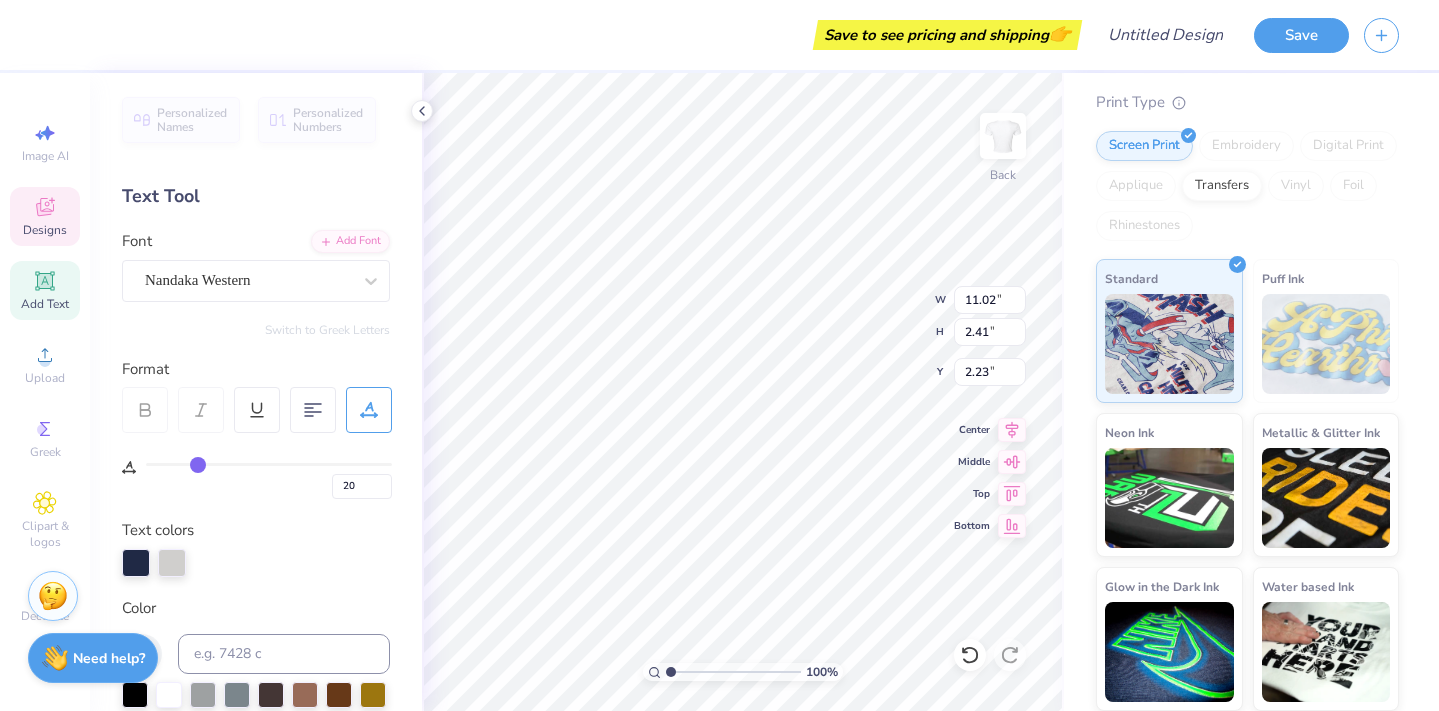 type on "19" 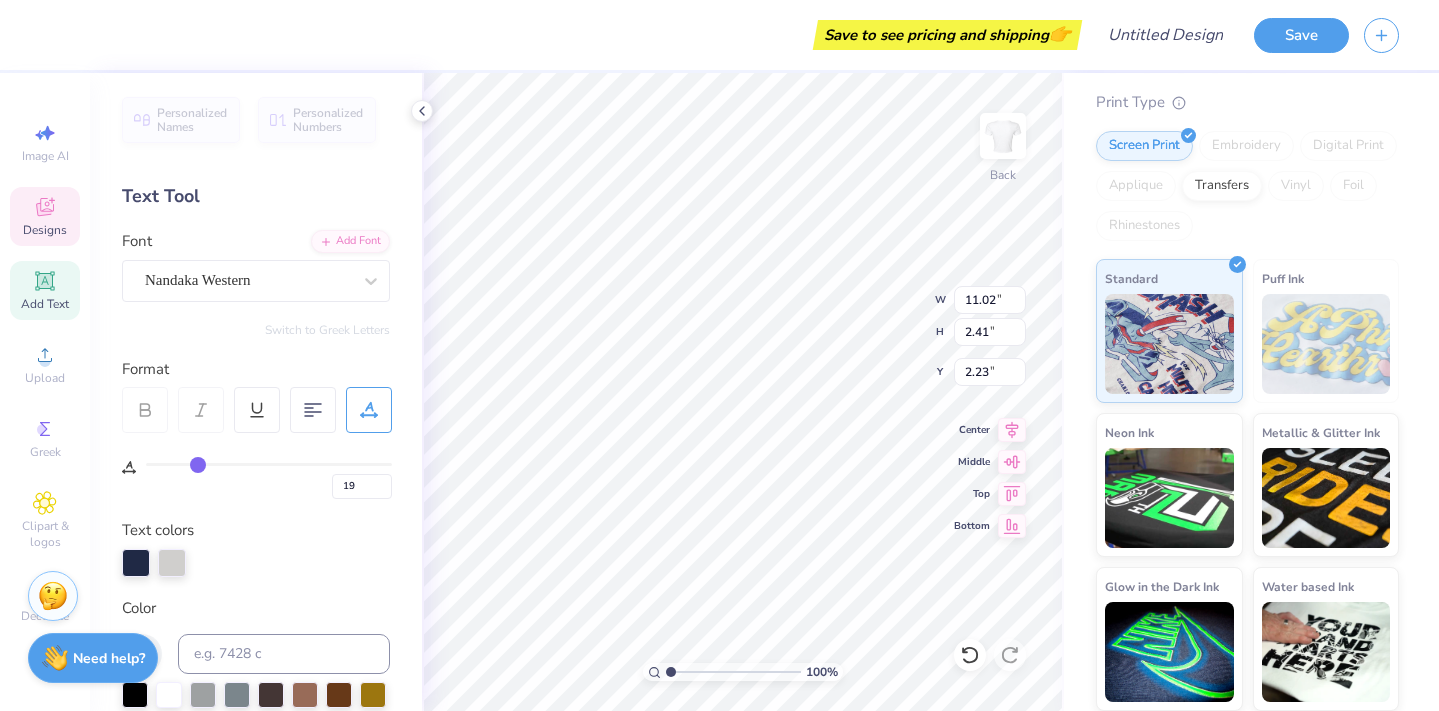 type on "18" 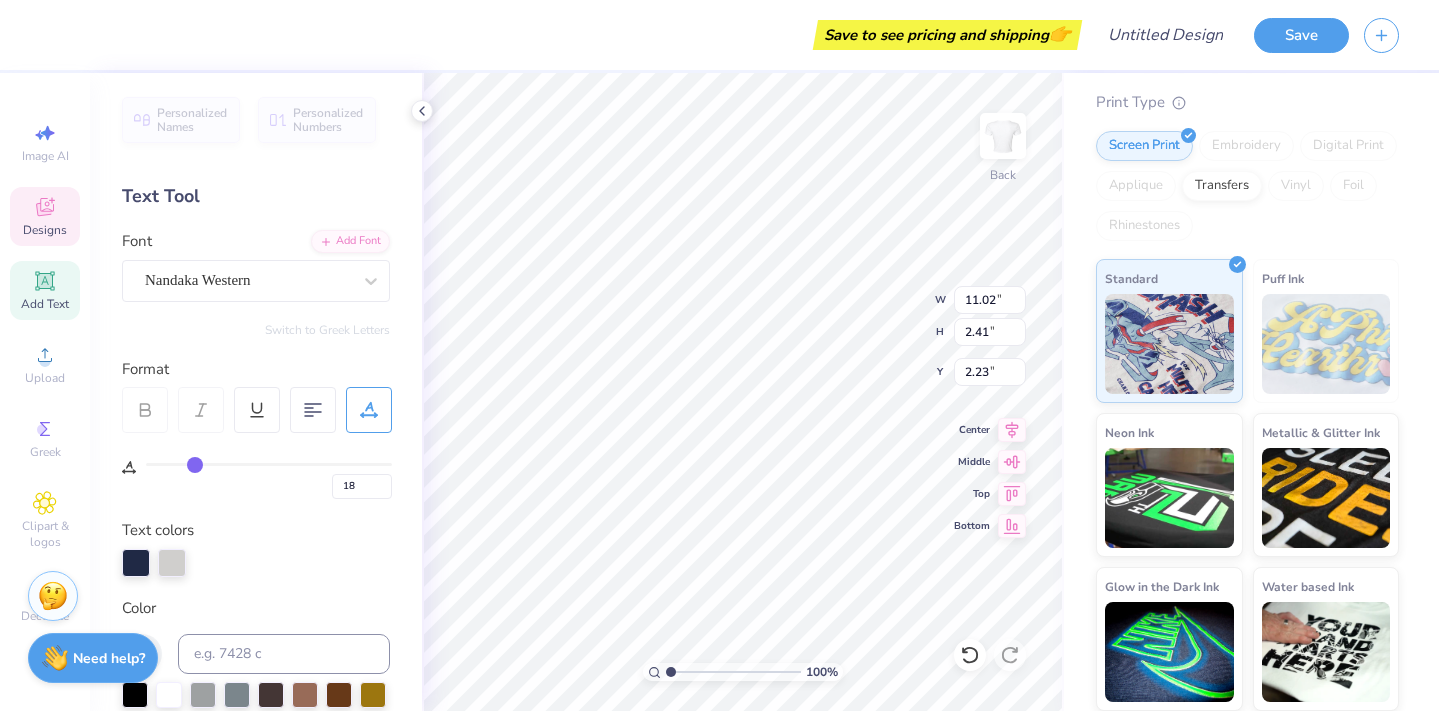type on "16" 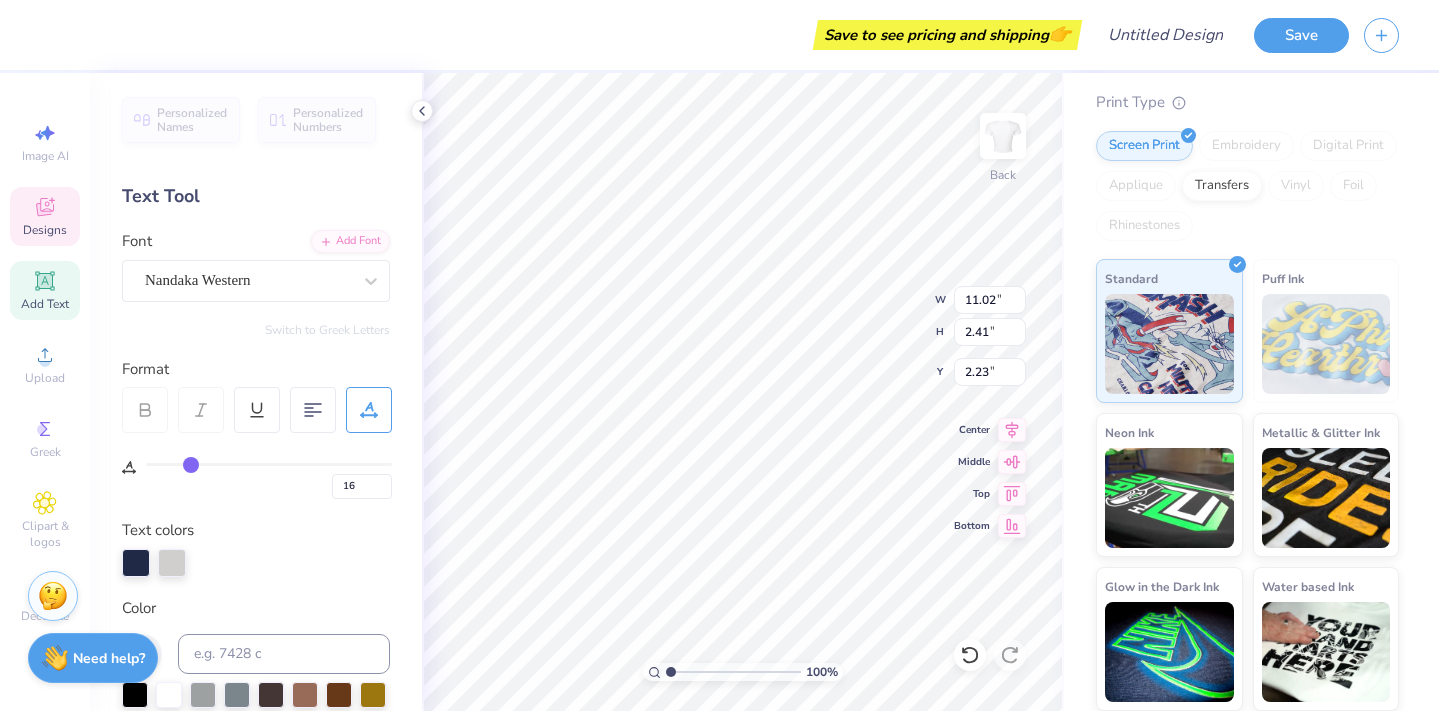 type on "14" 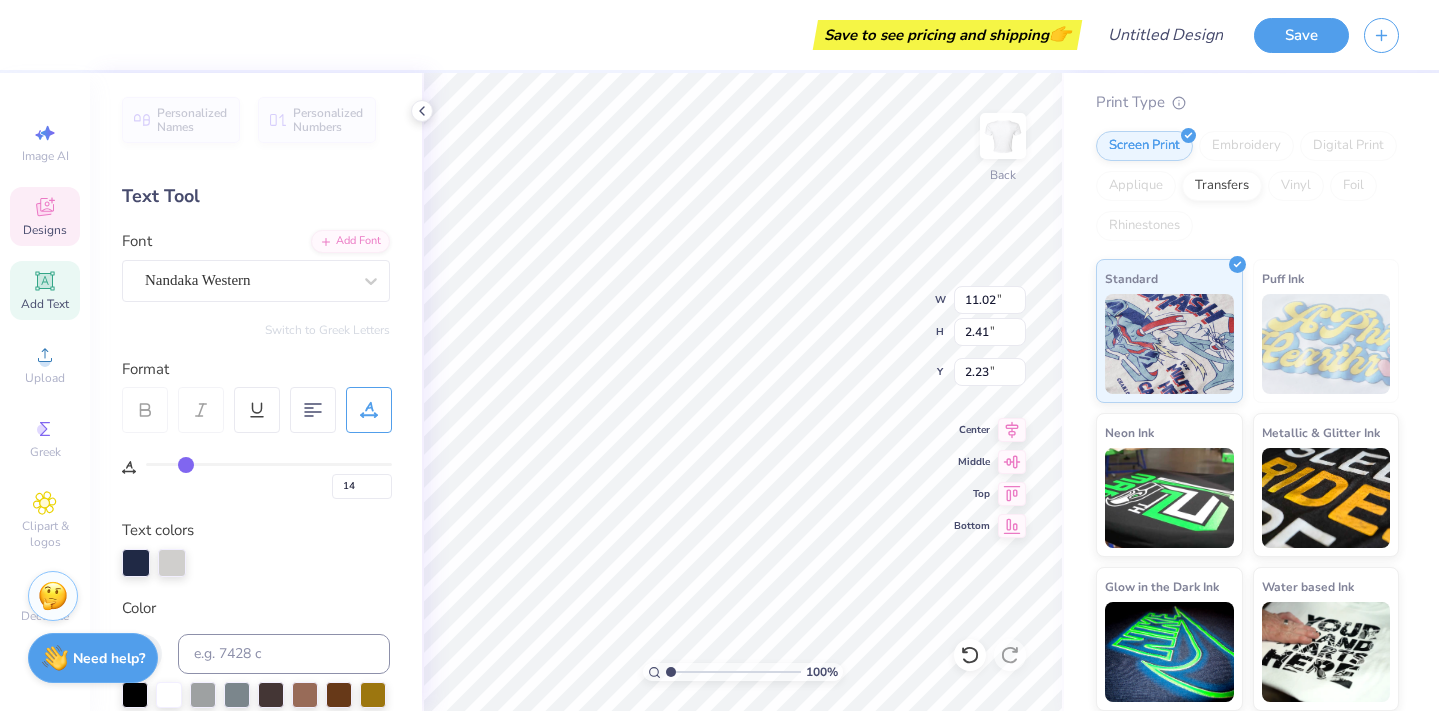 type on "12" 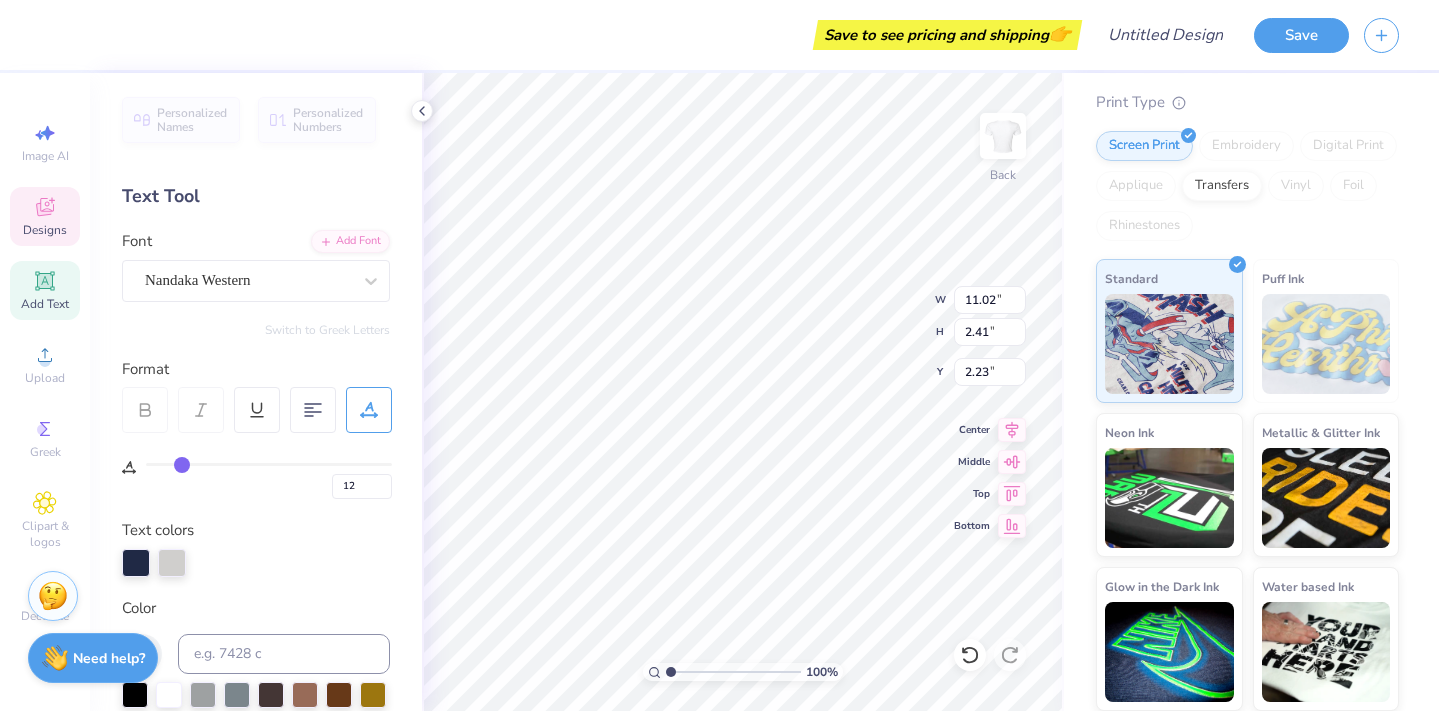 type on "10" 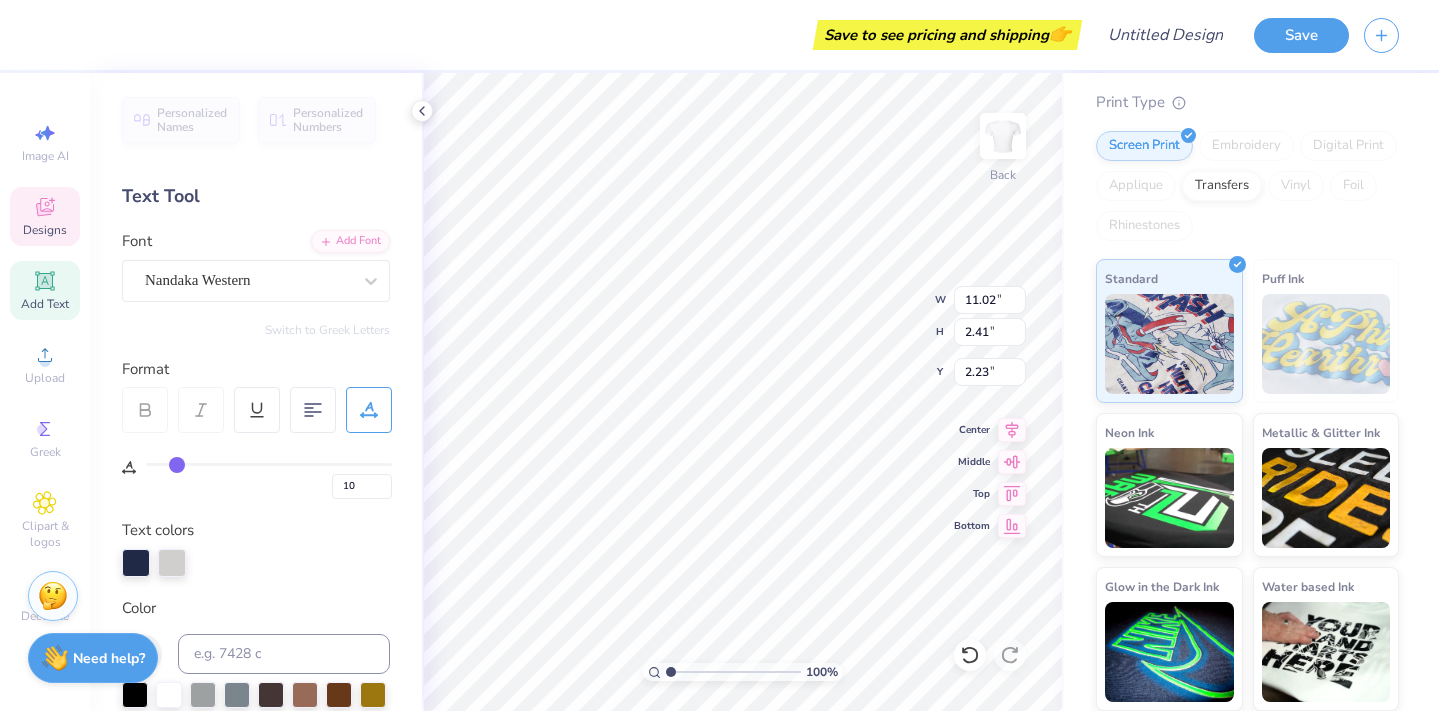 type on "8" 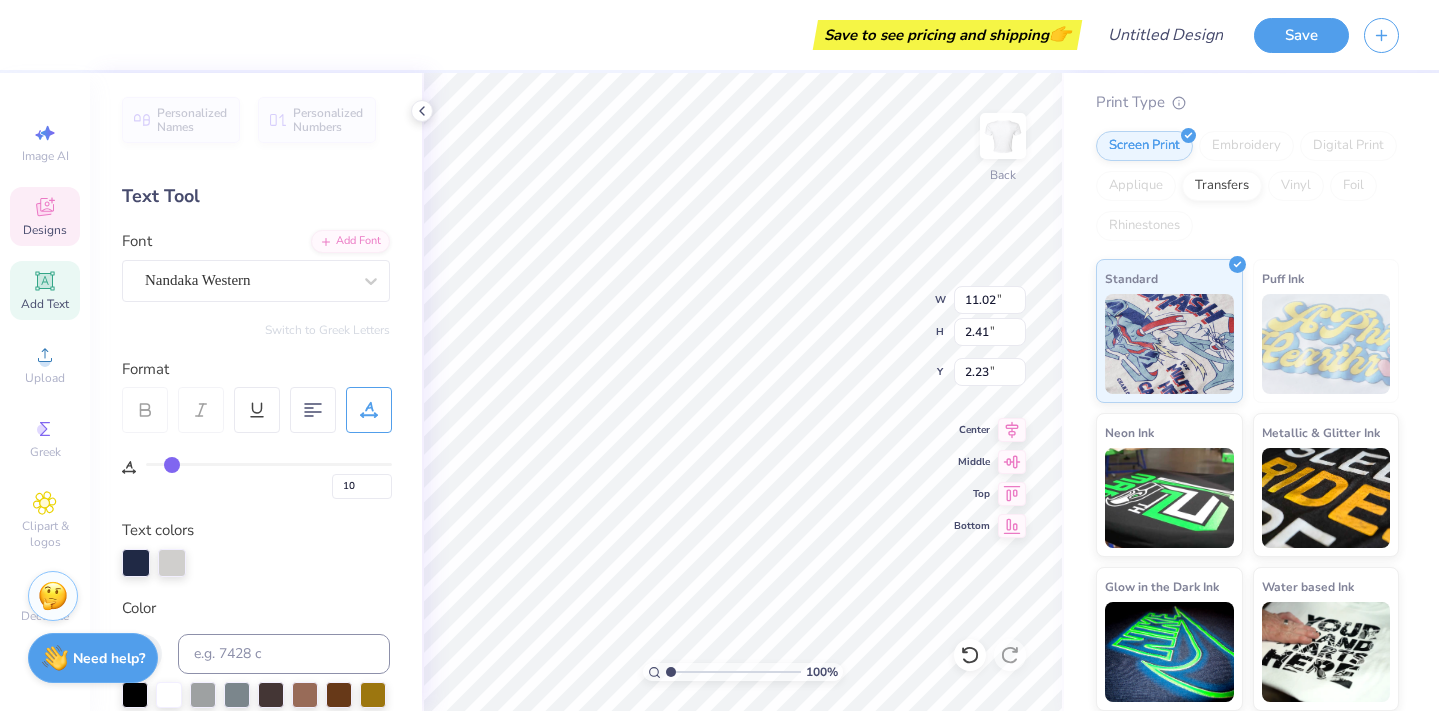 type on "8" 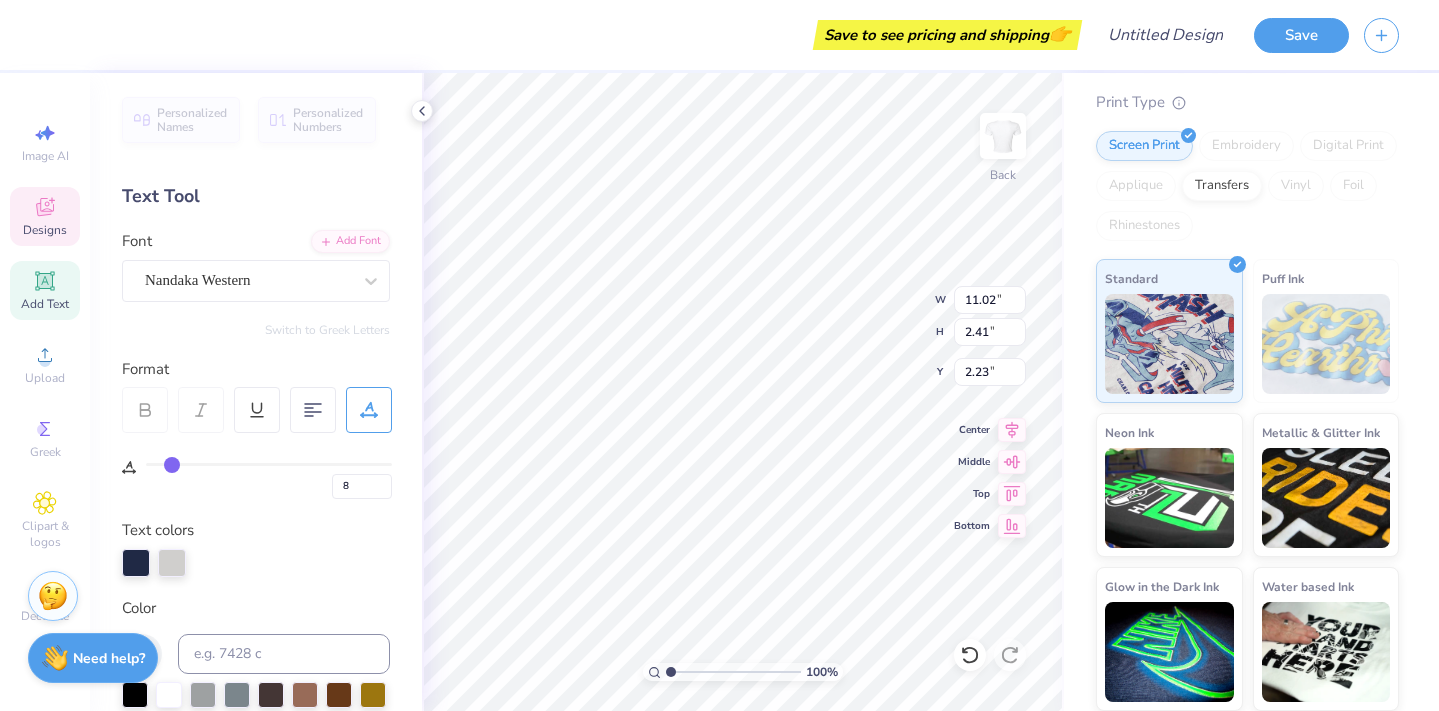 type on "7" 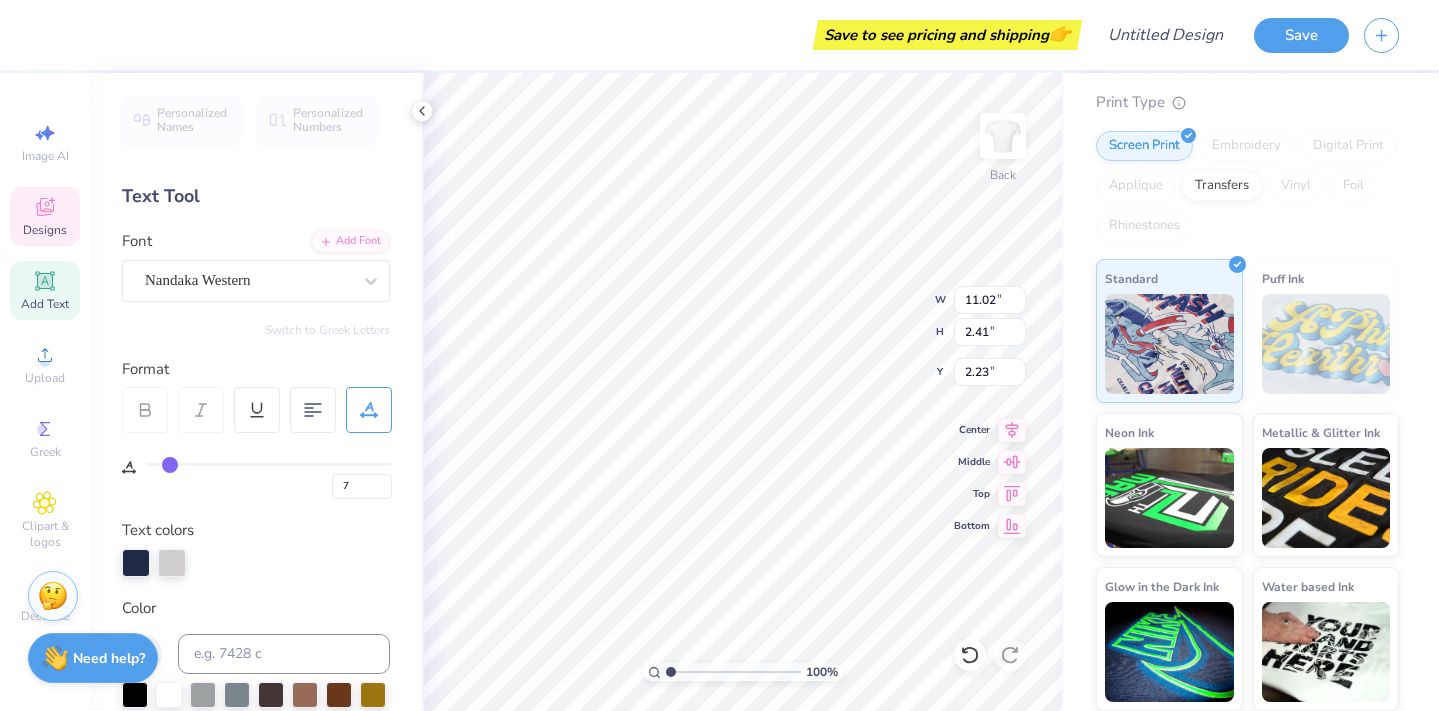 type on "5" 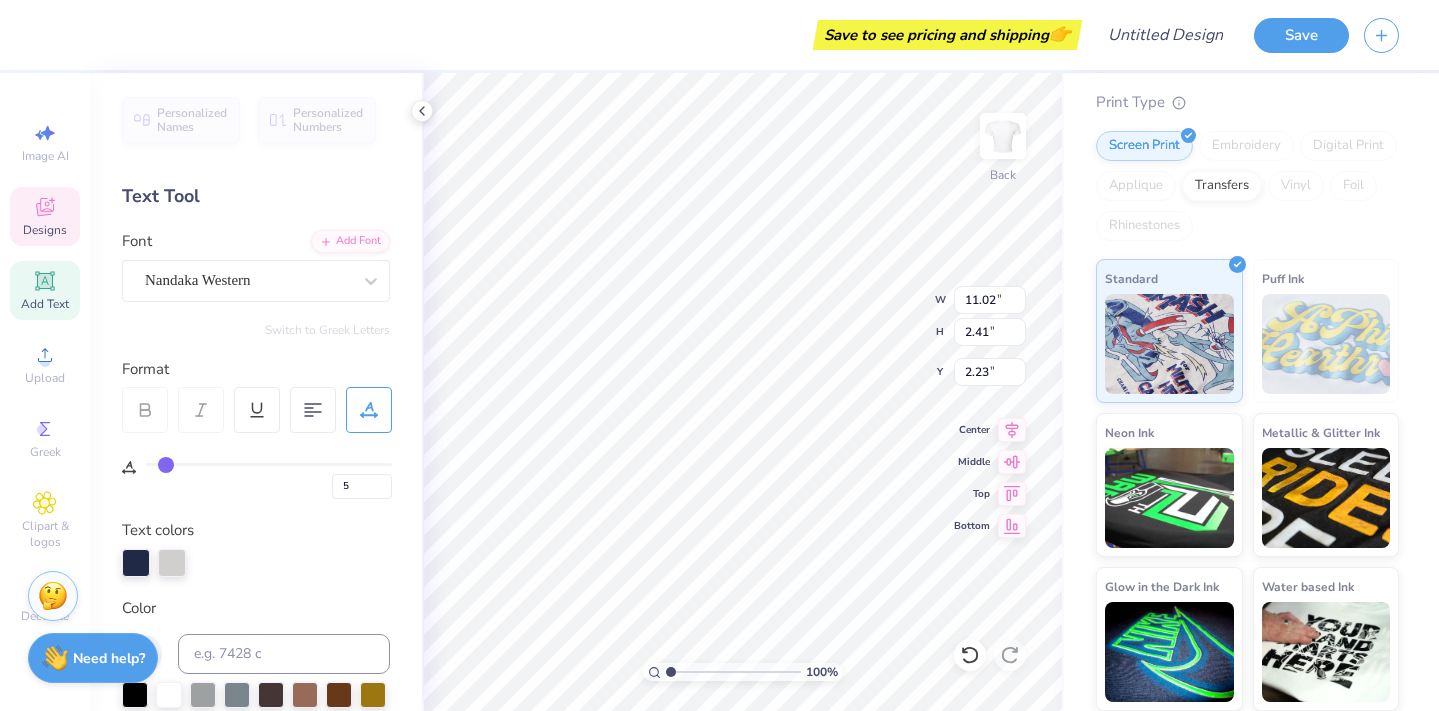 type on "4" 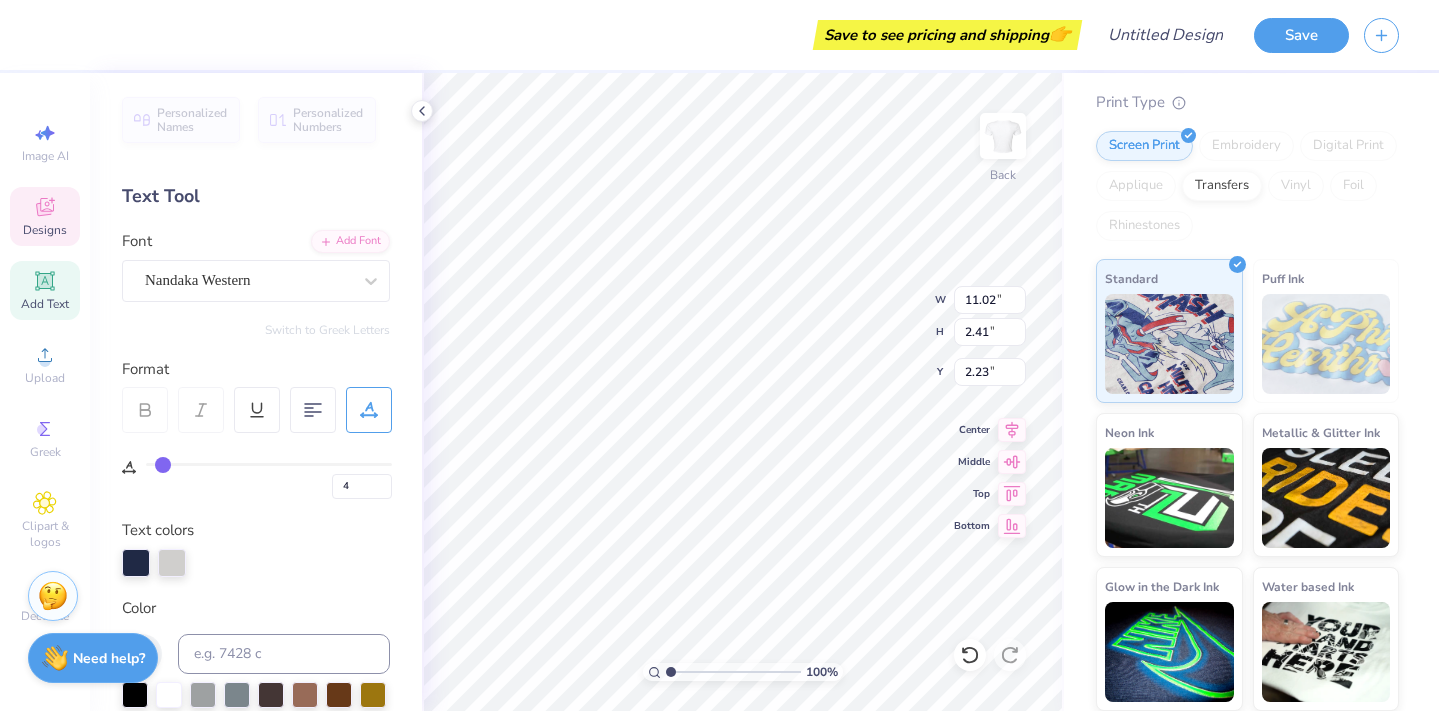 type on "3" 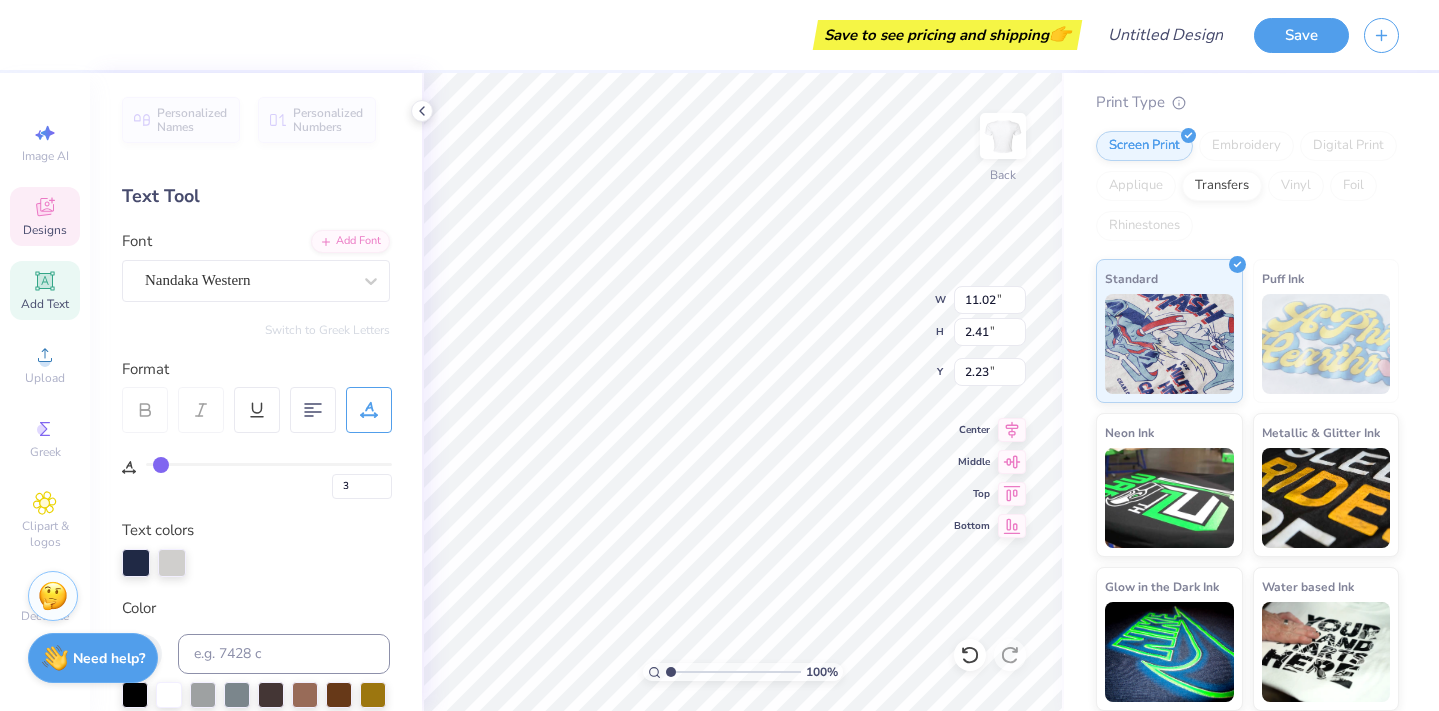 type on "2" 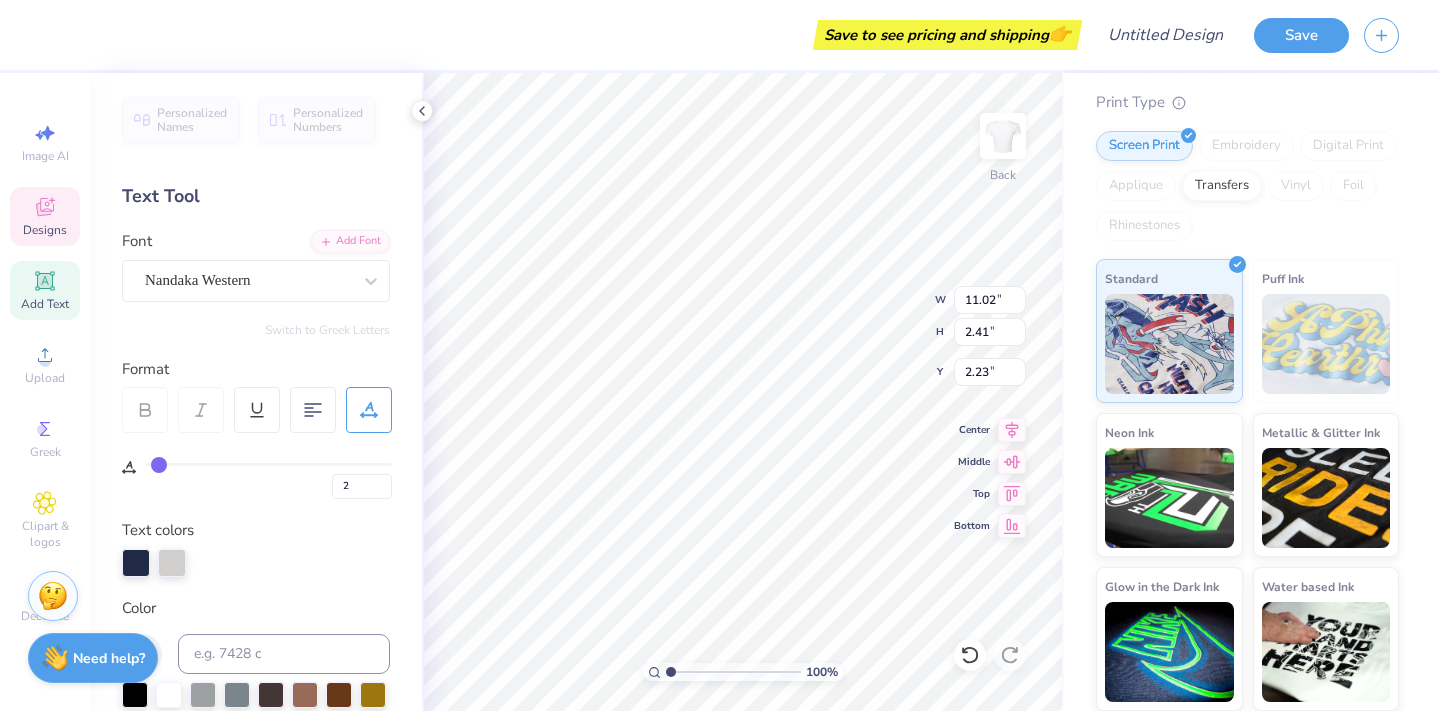 type on "1" 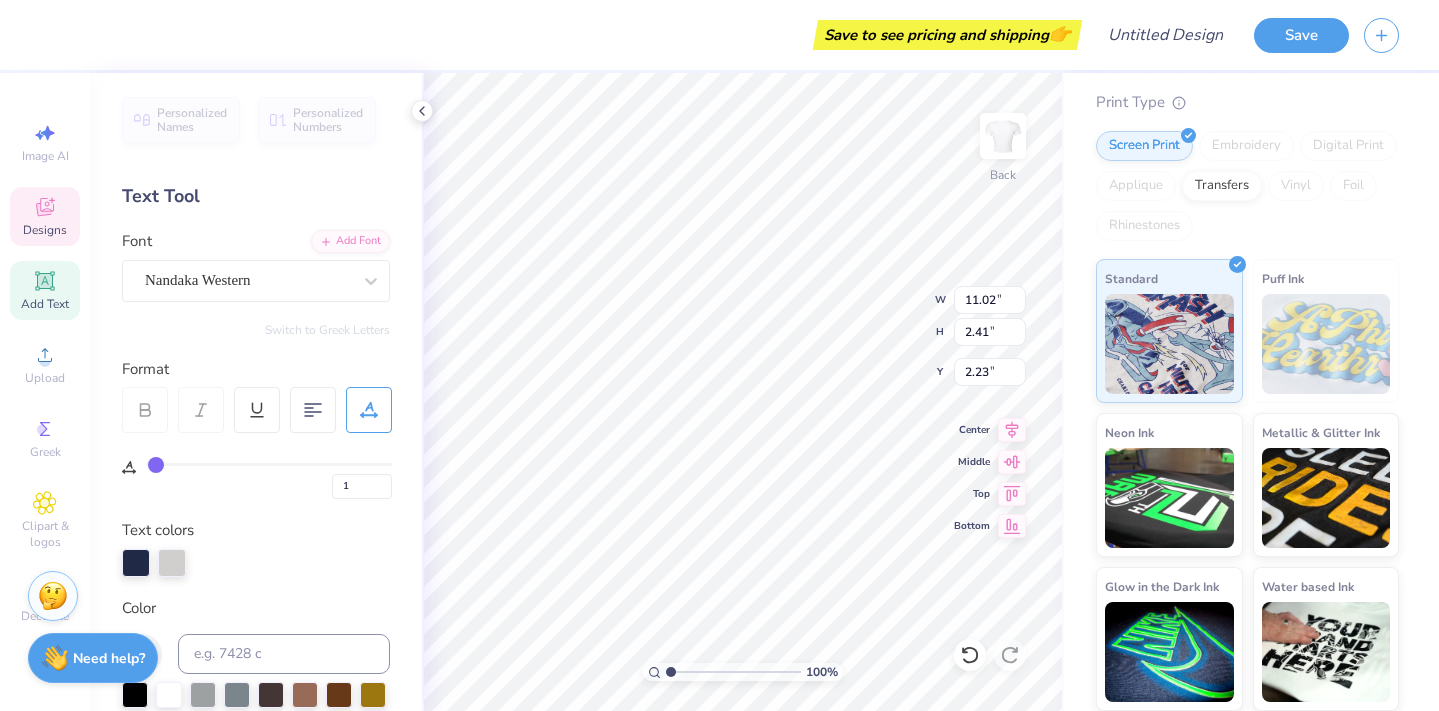 type on "0" 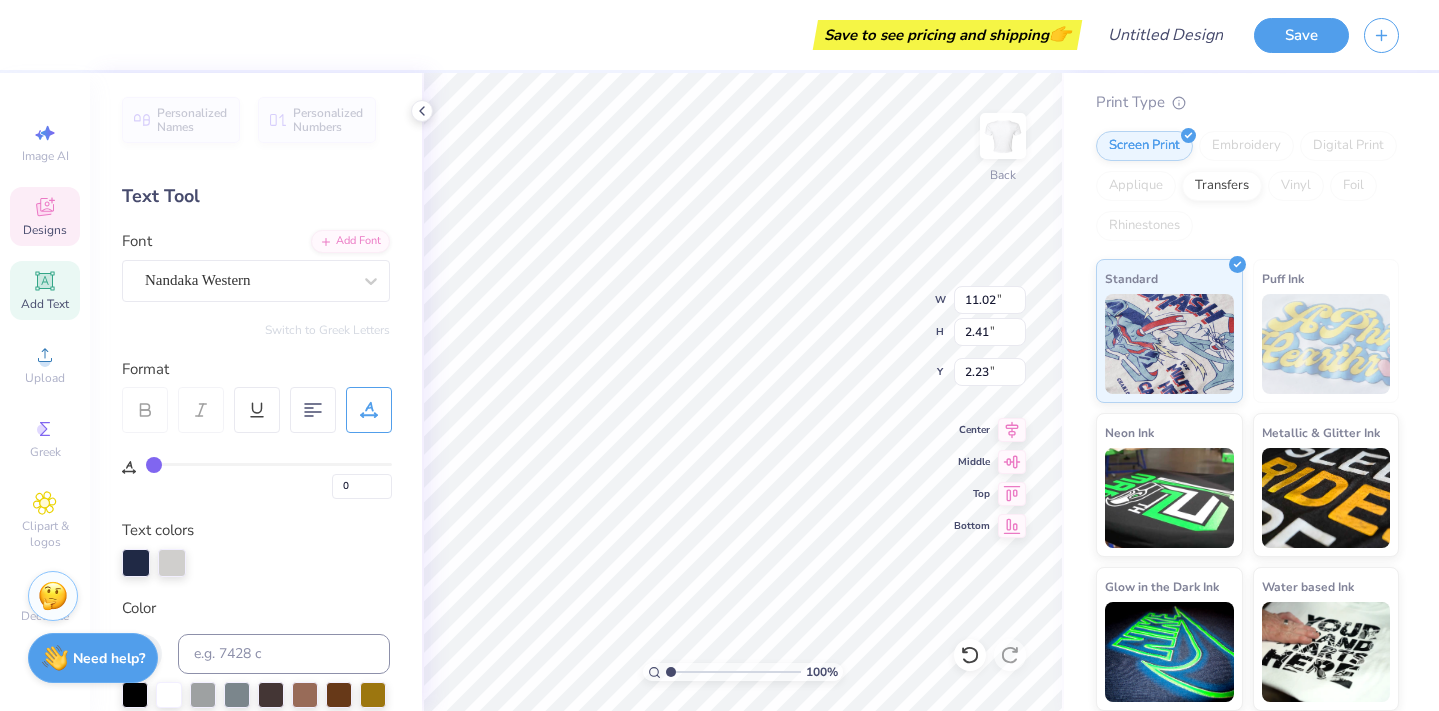 drag, startPoint x: 199, startPoint y: 461, endPoint x: 110, endPoint y: 462, distance: 89.005615 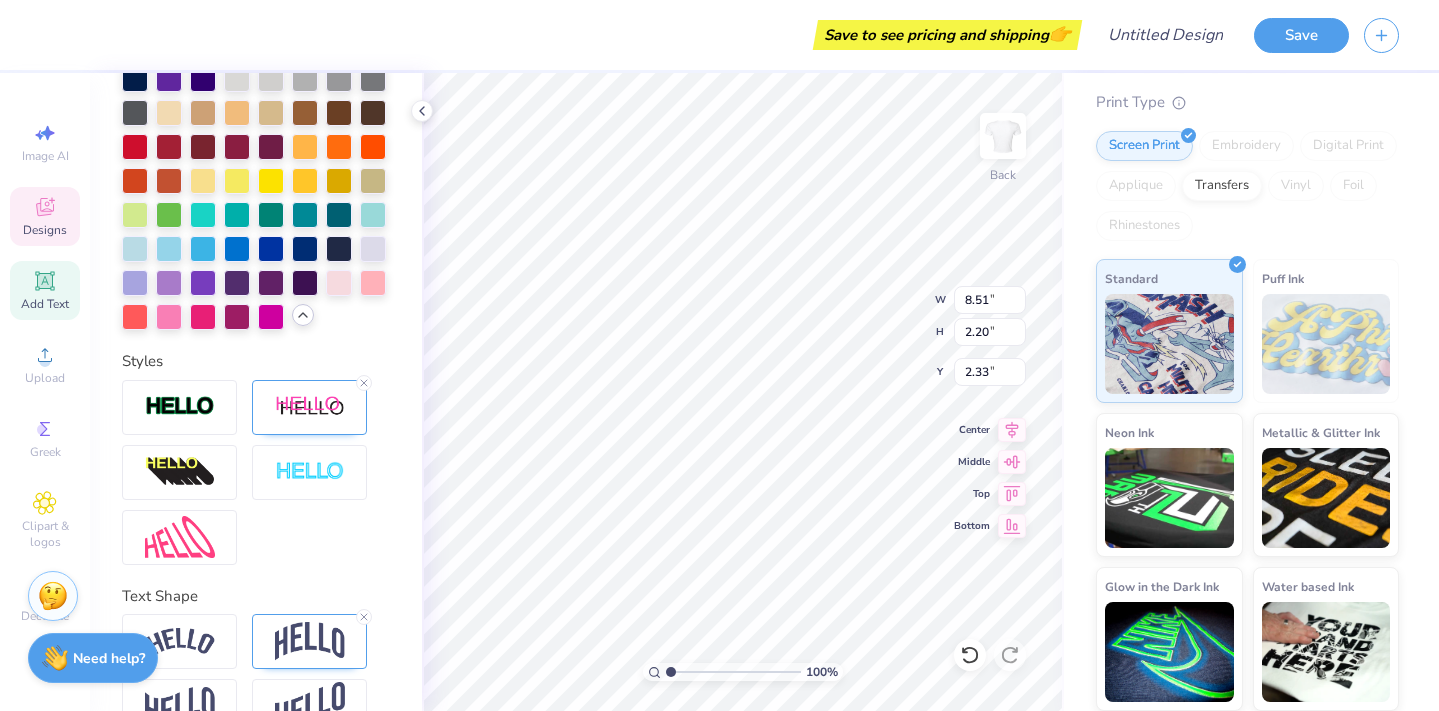 scroll, scrollTop: 833, scrollLeft: 0, axis: vertical 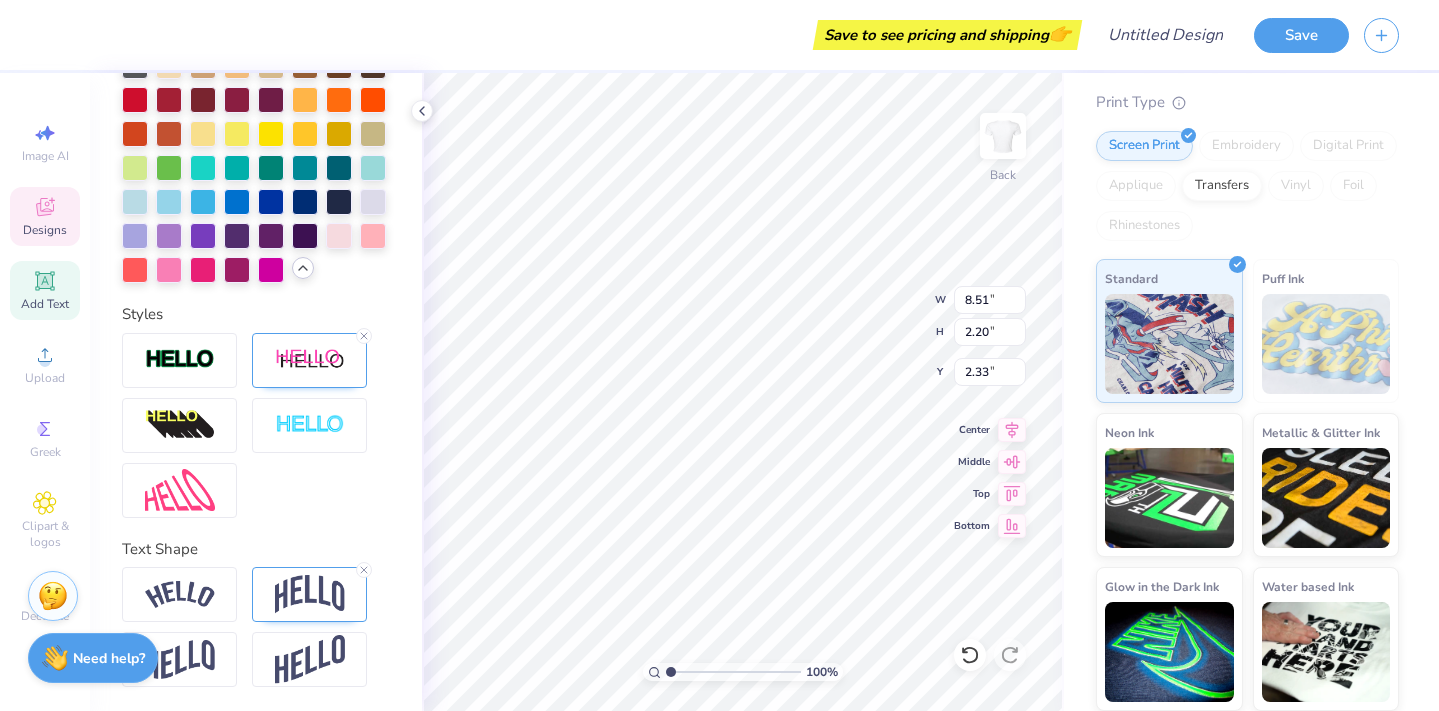 type on "2.49" 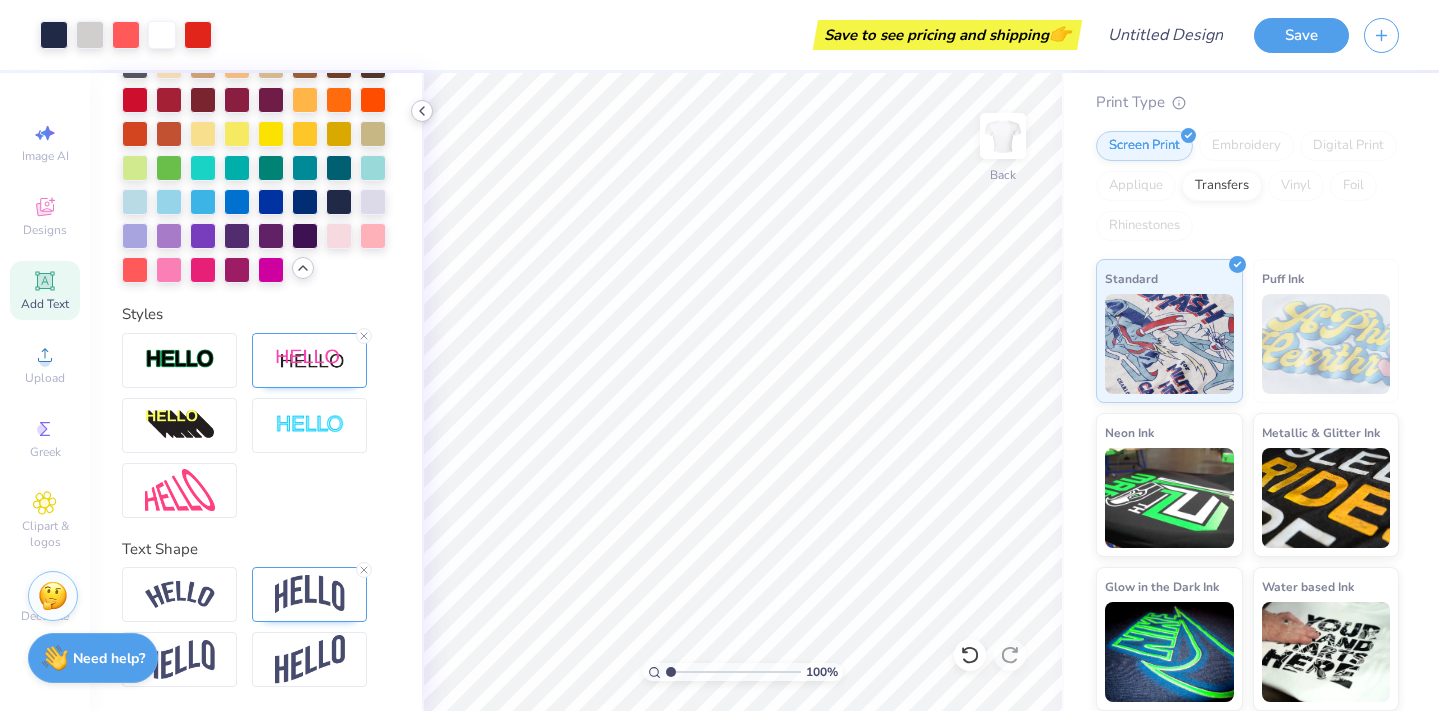 click 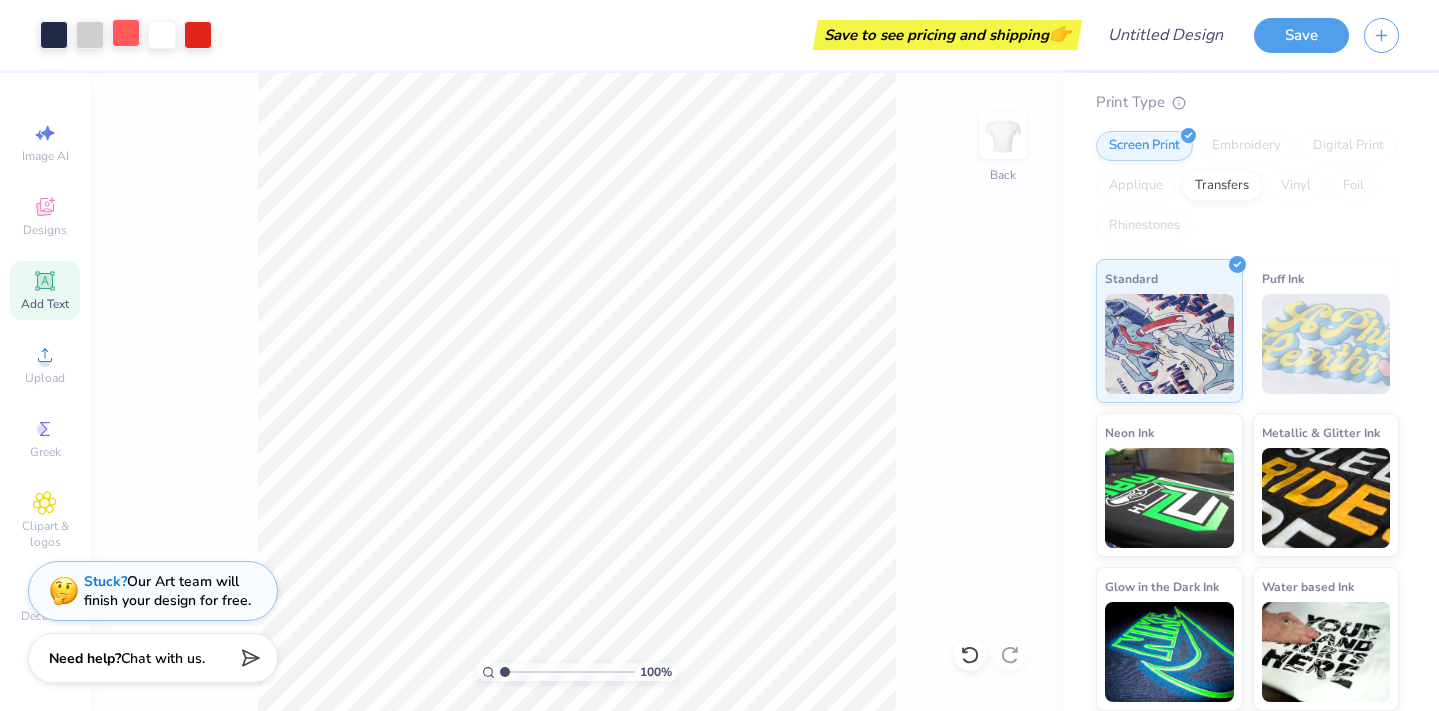 click at bounding box center [126, 33] 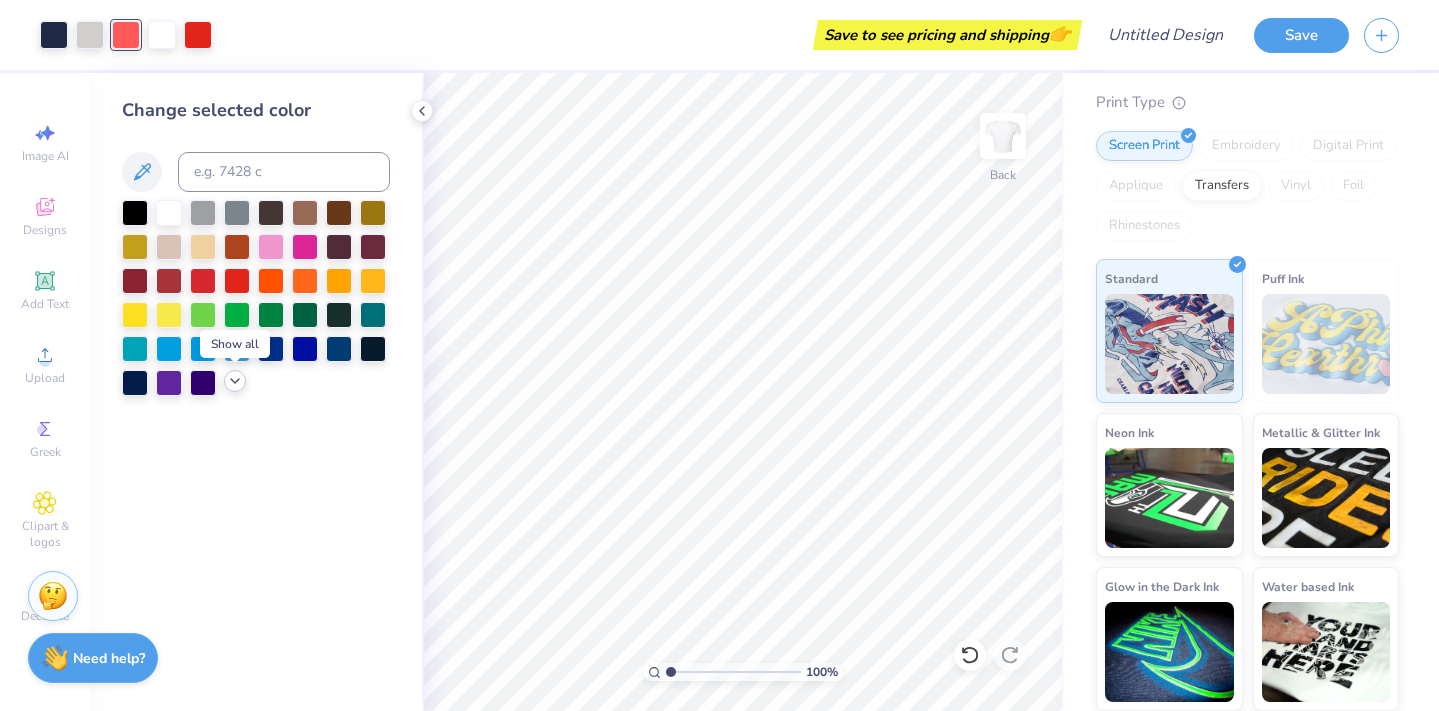 click 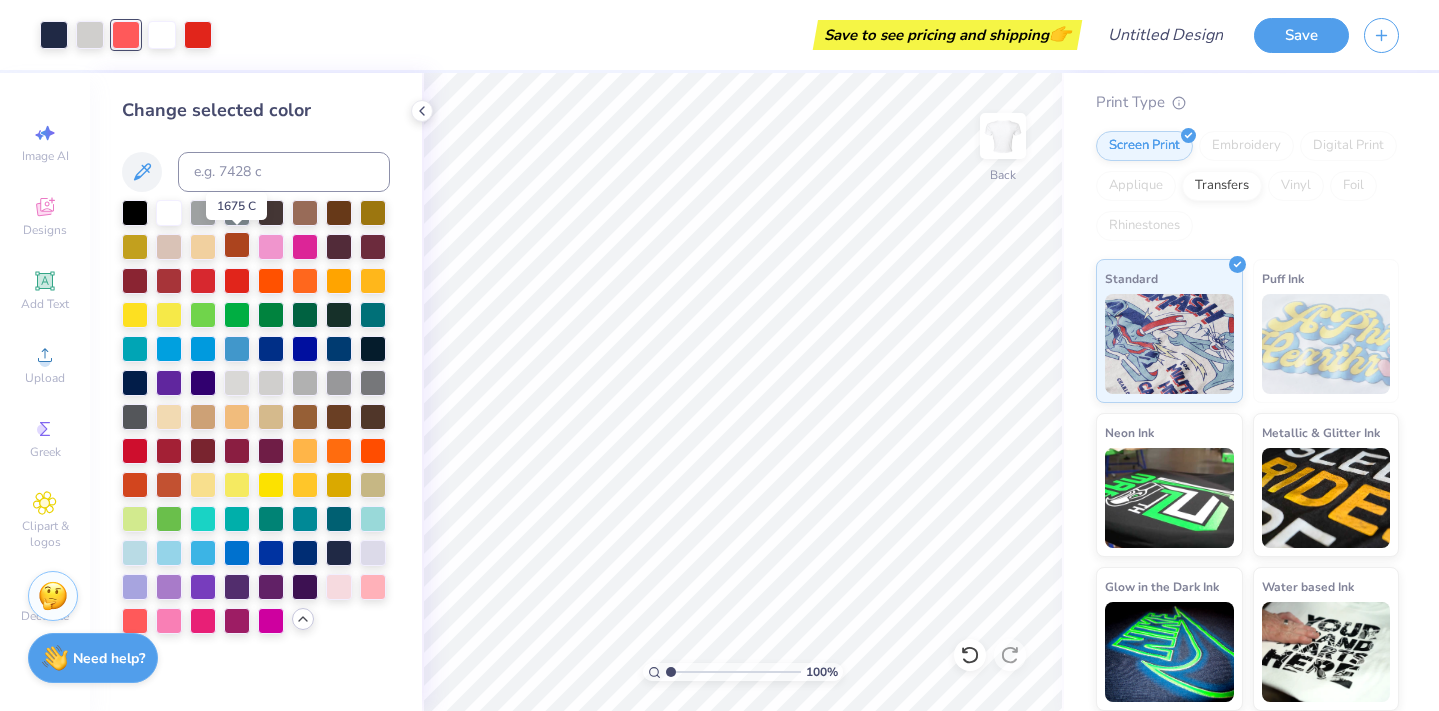 click at bounding box center [237, 245] 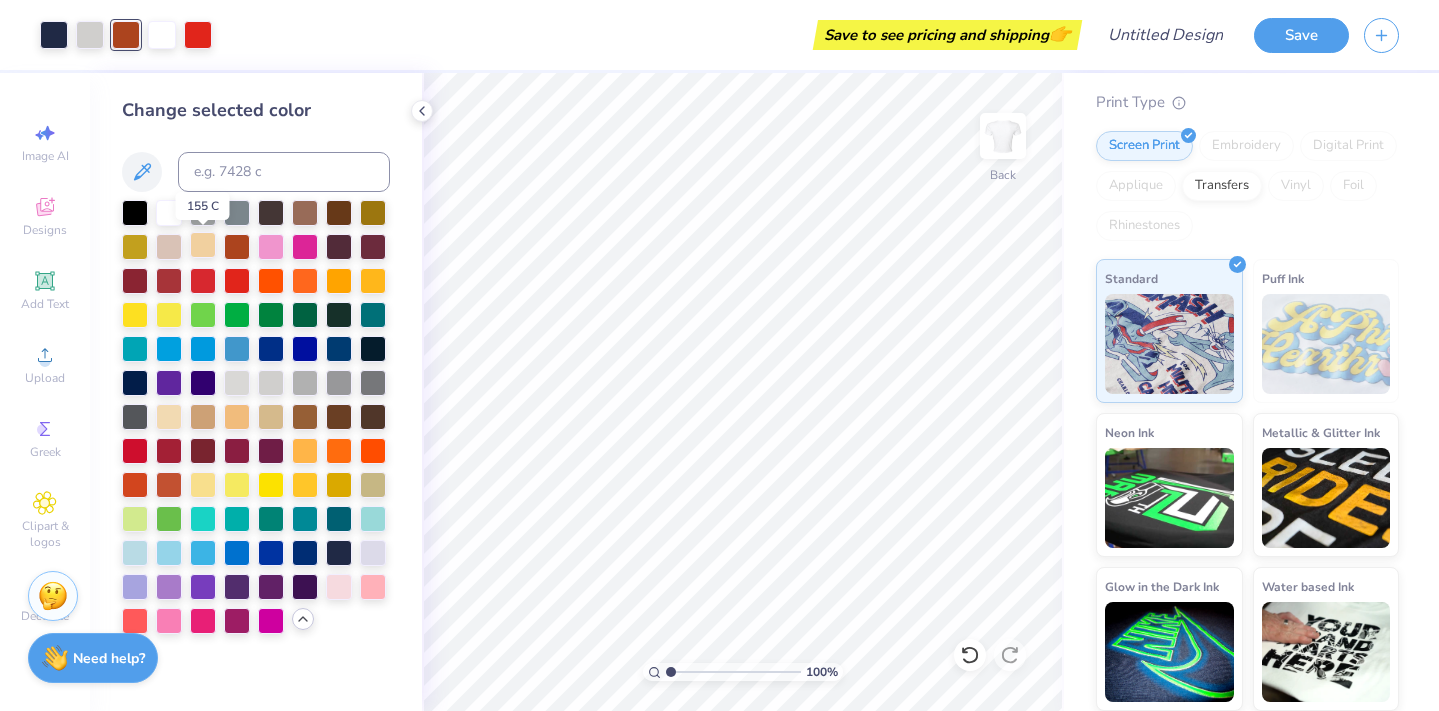 click at bounding box center [203, 245] 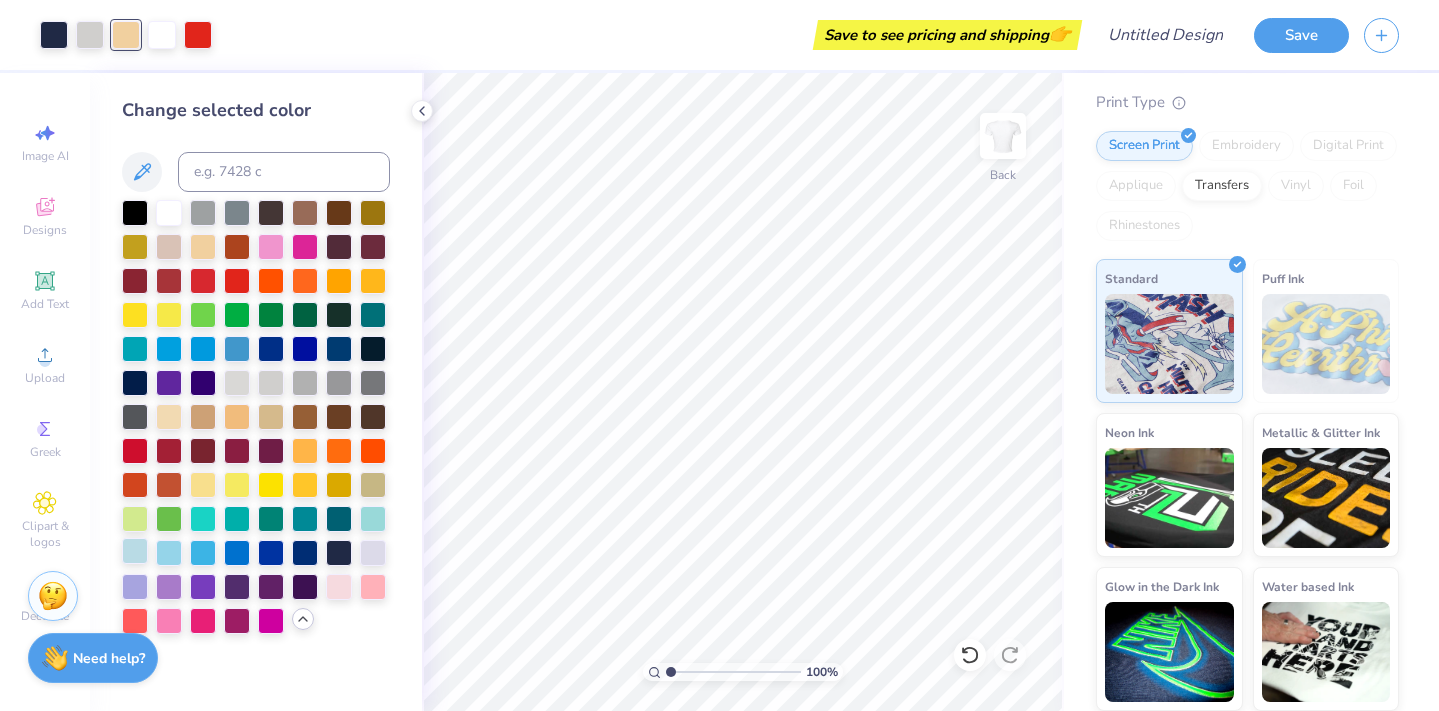 click at bounding box center [135, 551] 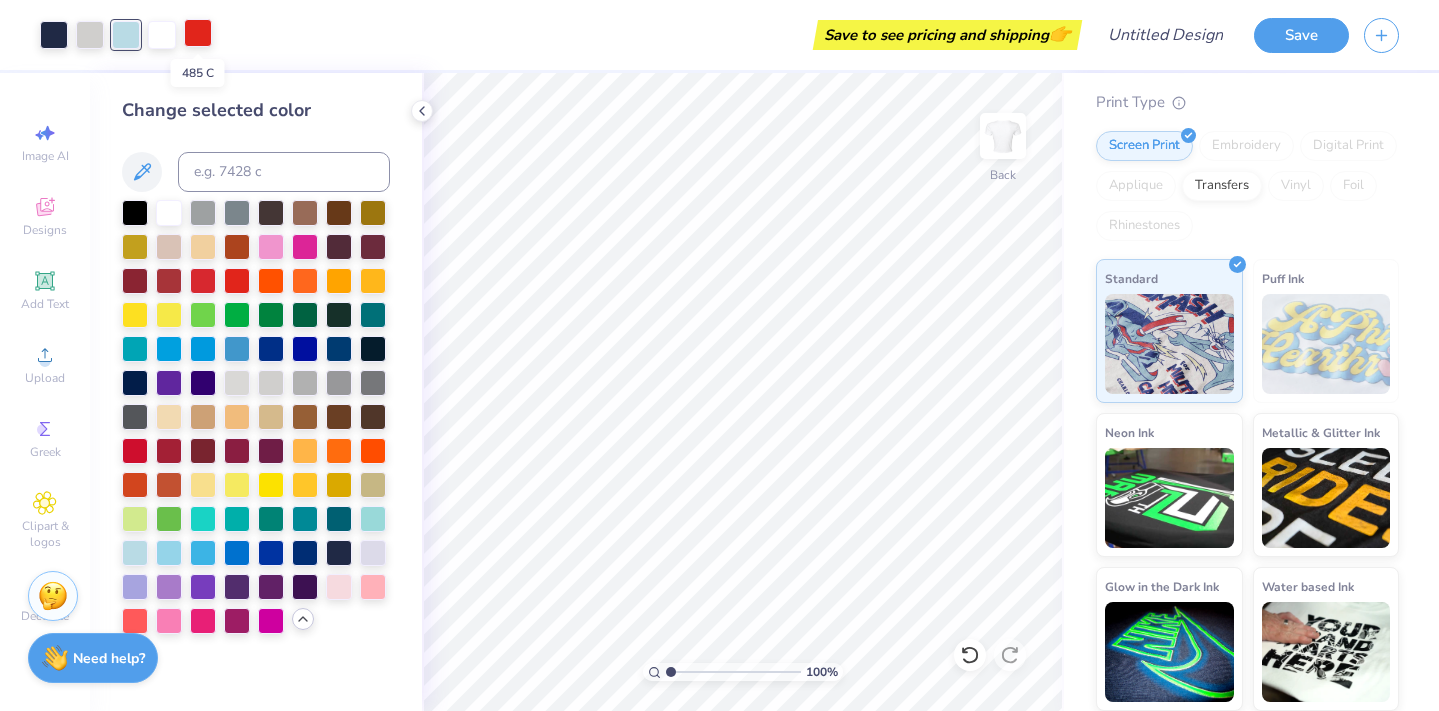 click at bounding box center (198, 33) 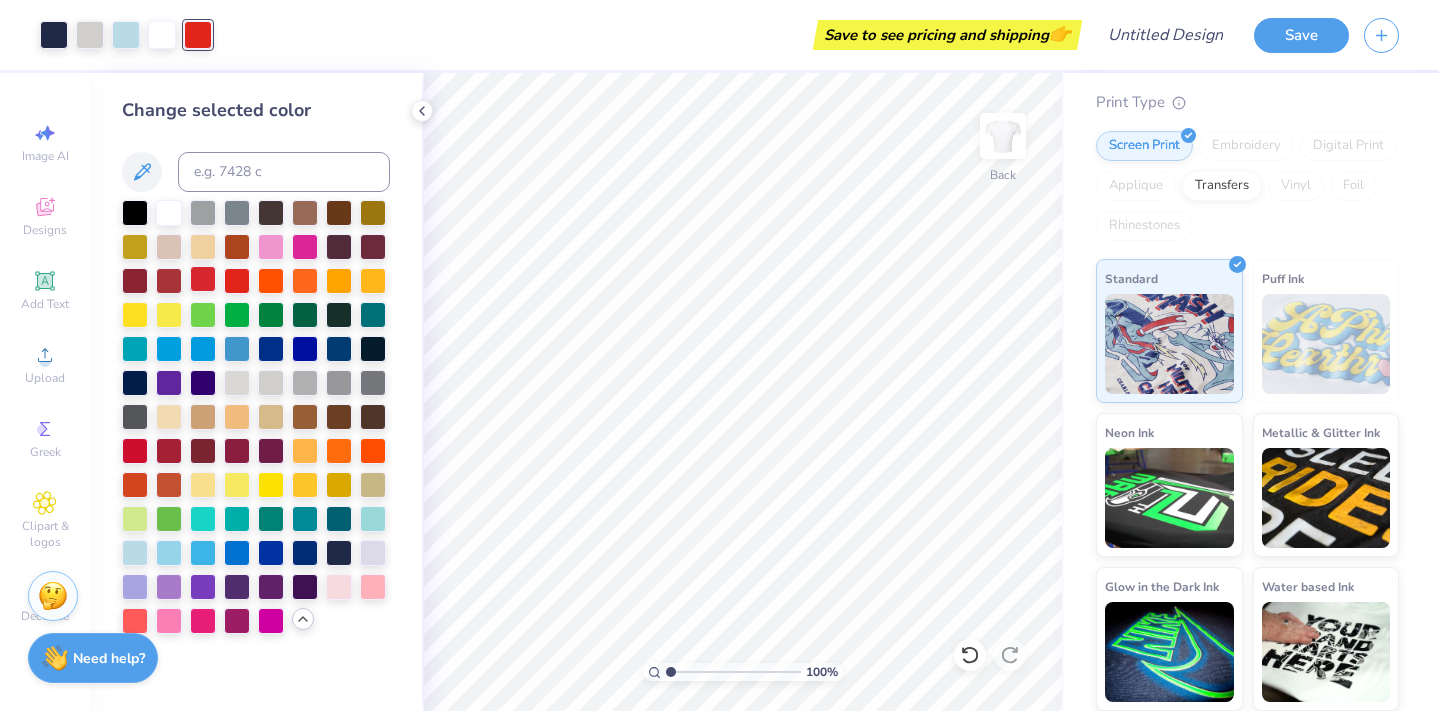 click at bounding box center [203, 279] 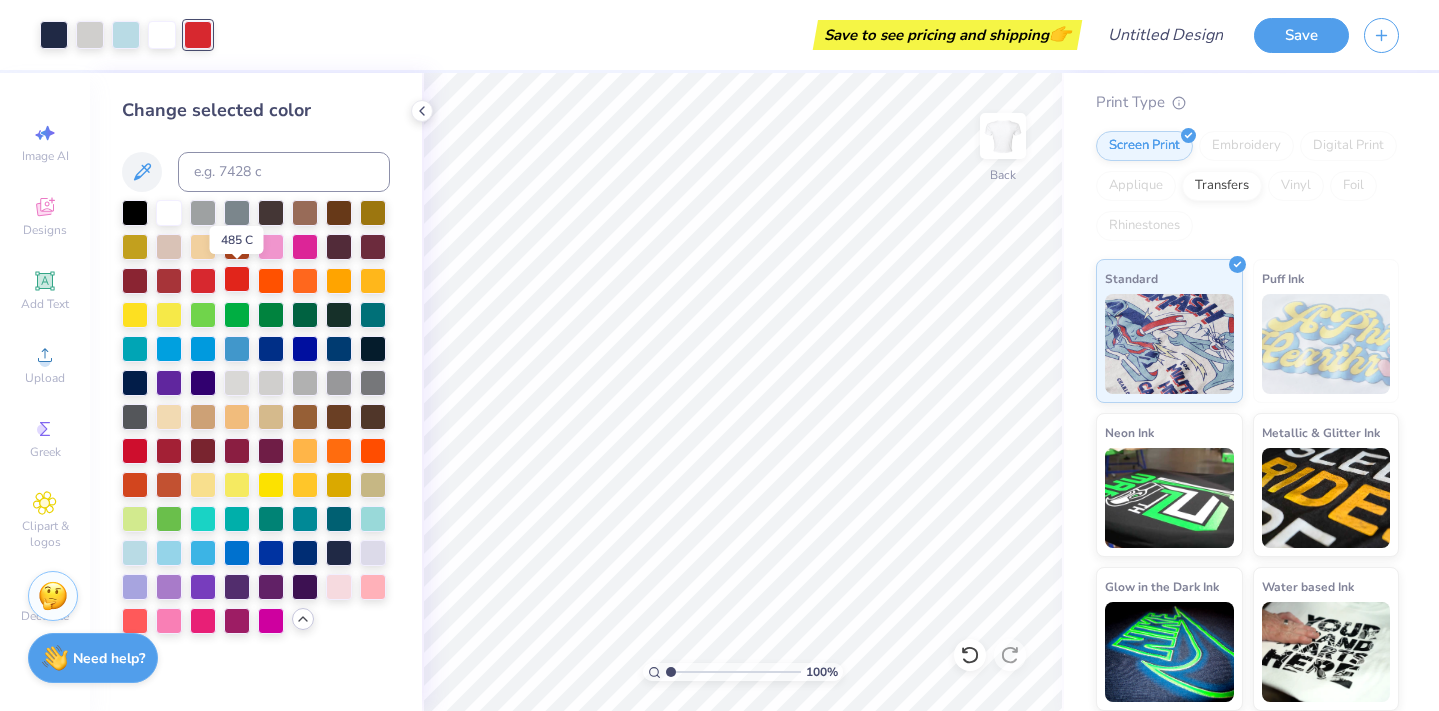 click at bounding box center [237, 279] 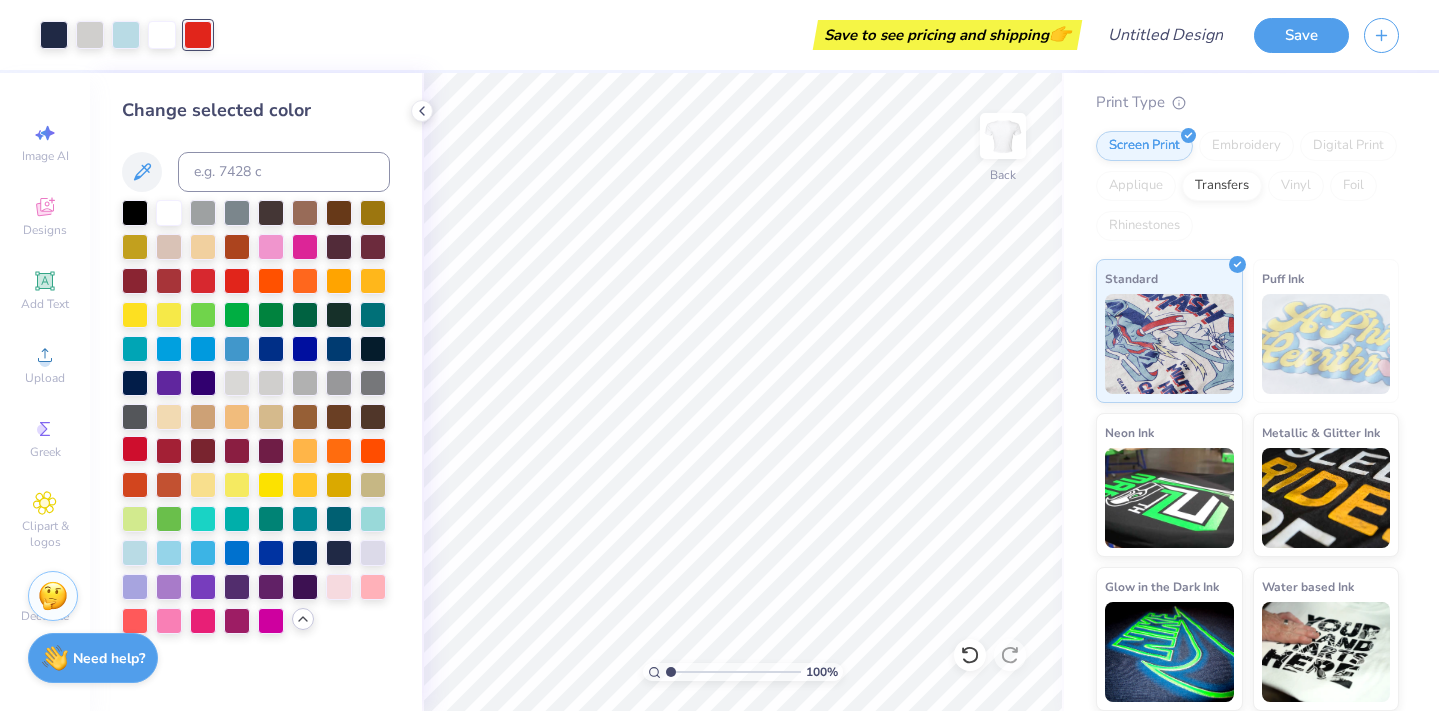 click at bounding box center [135, 449] 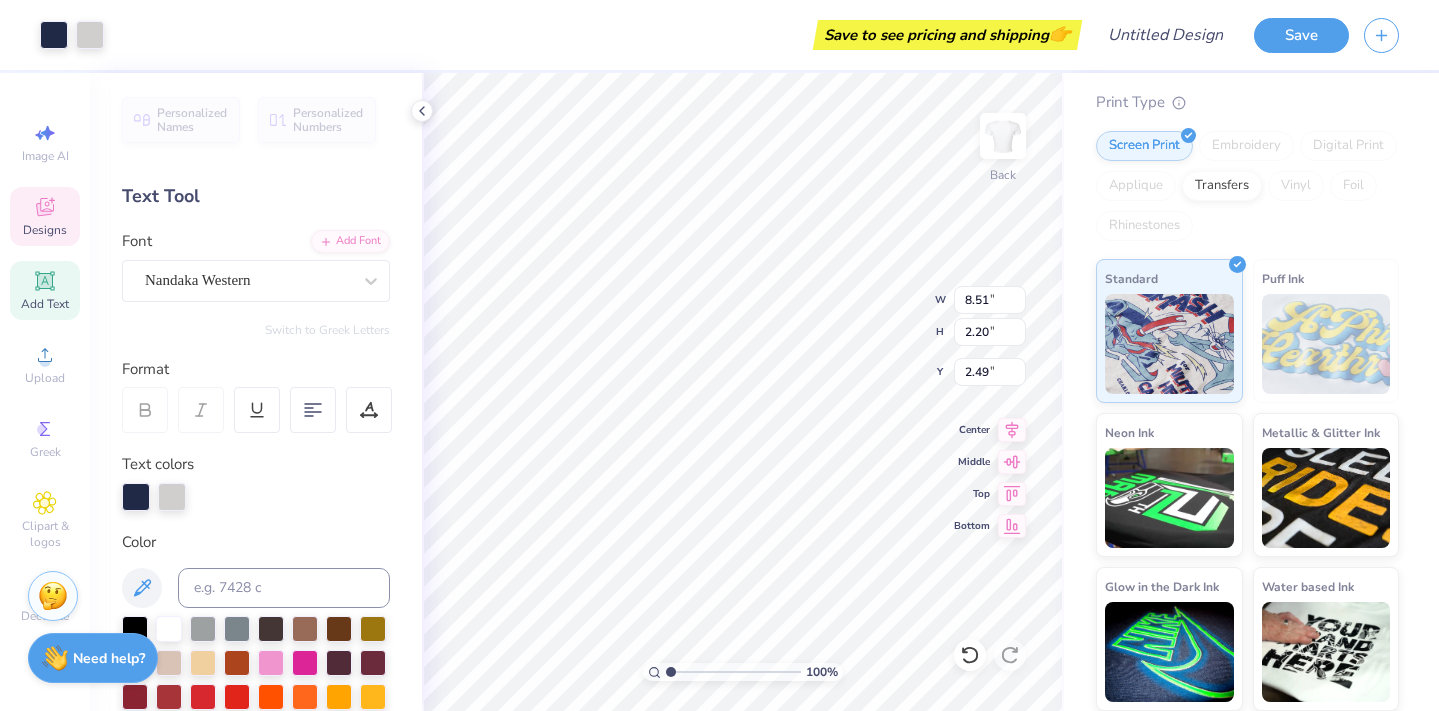 type on "2.68" 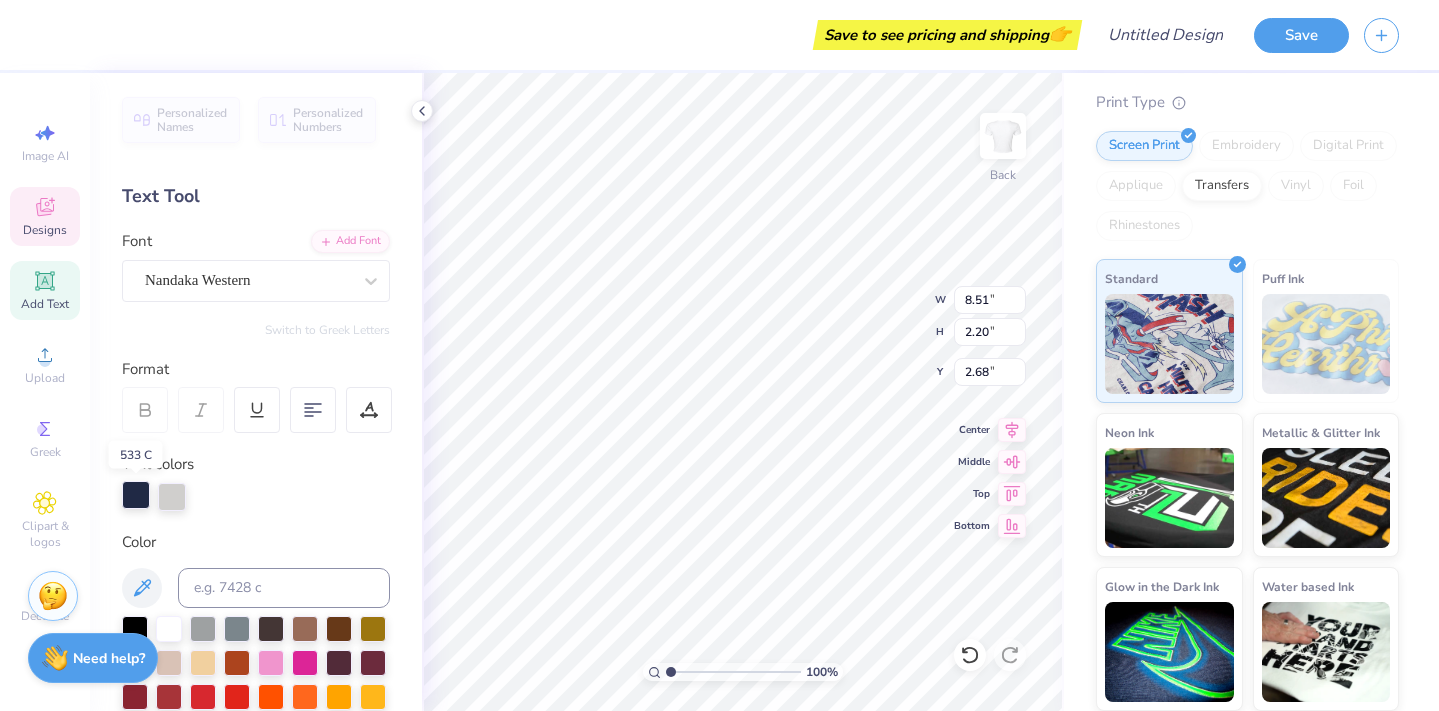 click at bounding box center [136, 495] 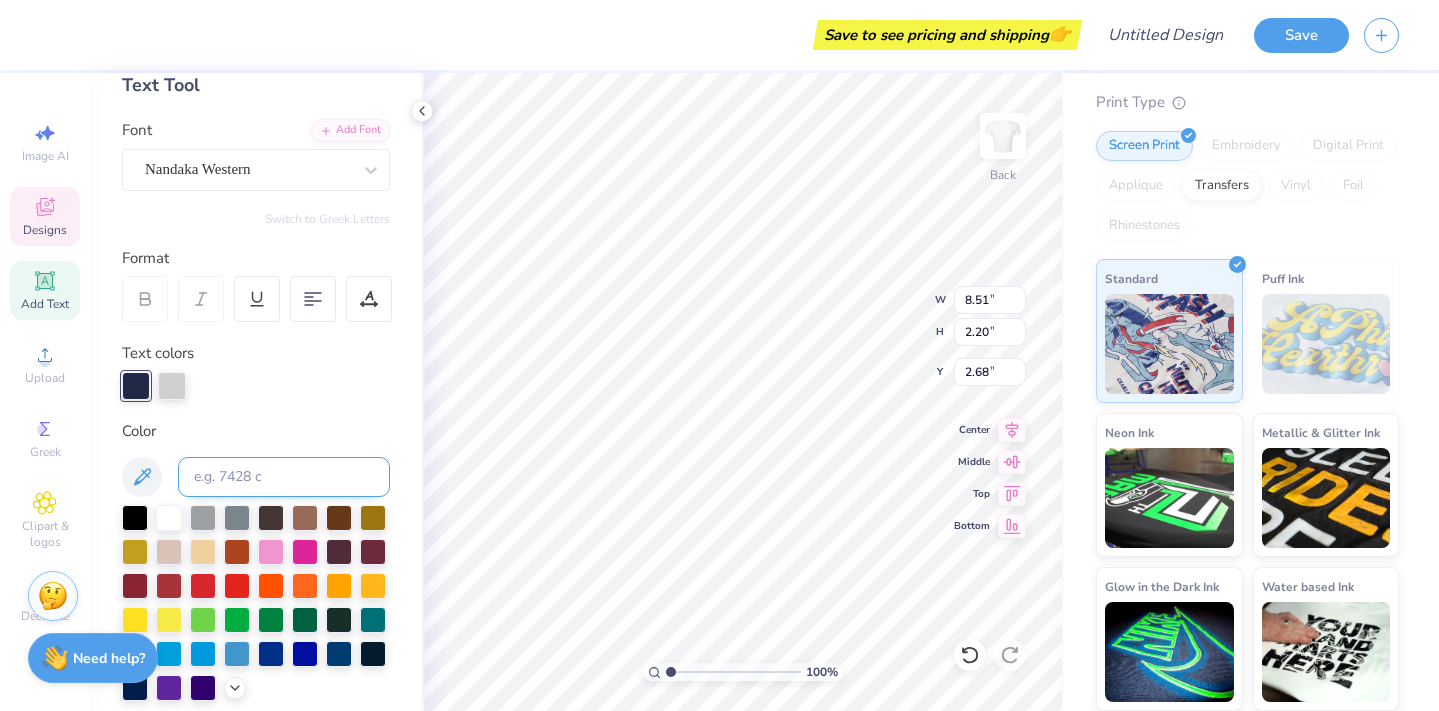 scroll, scrollTop: 116, scrollLeft: 0, axis: vertical 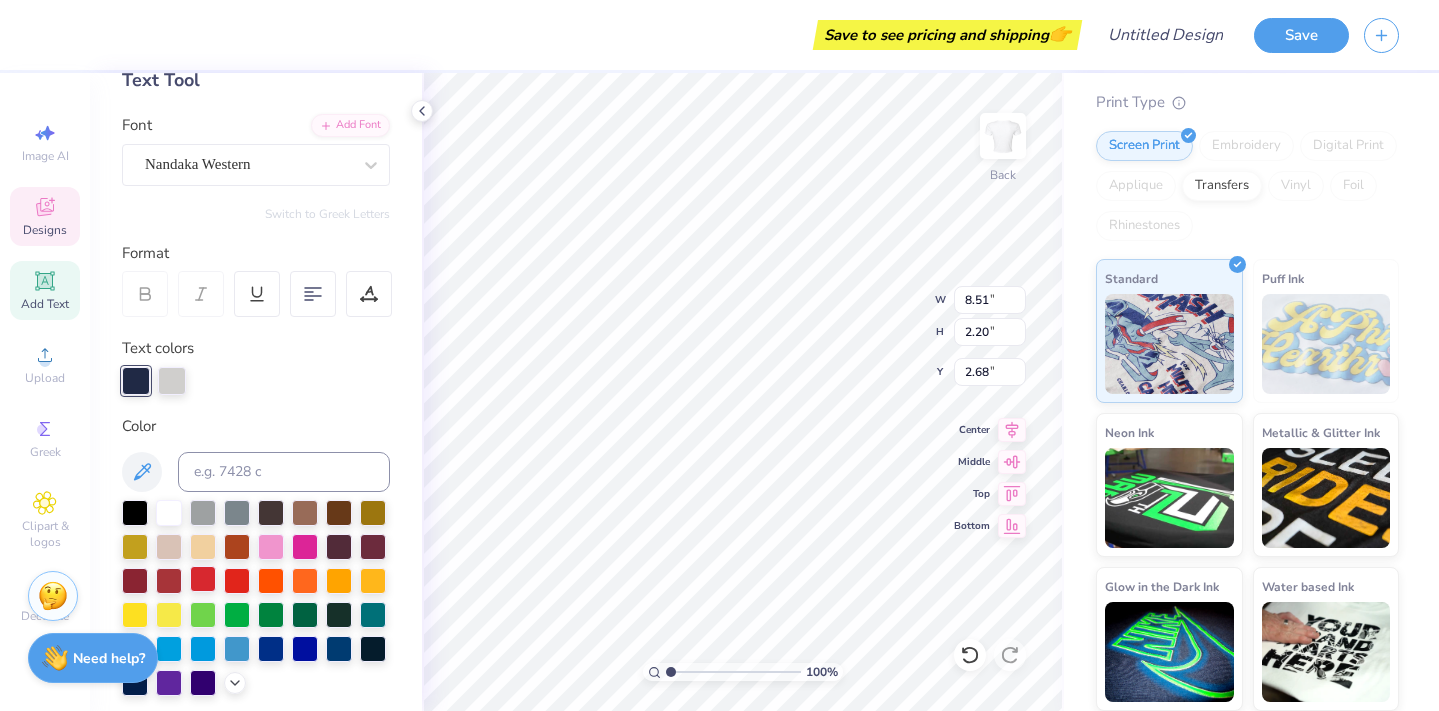 click at bounding box center [203, 579] 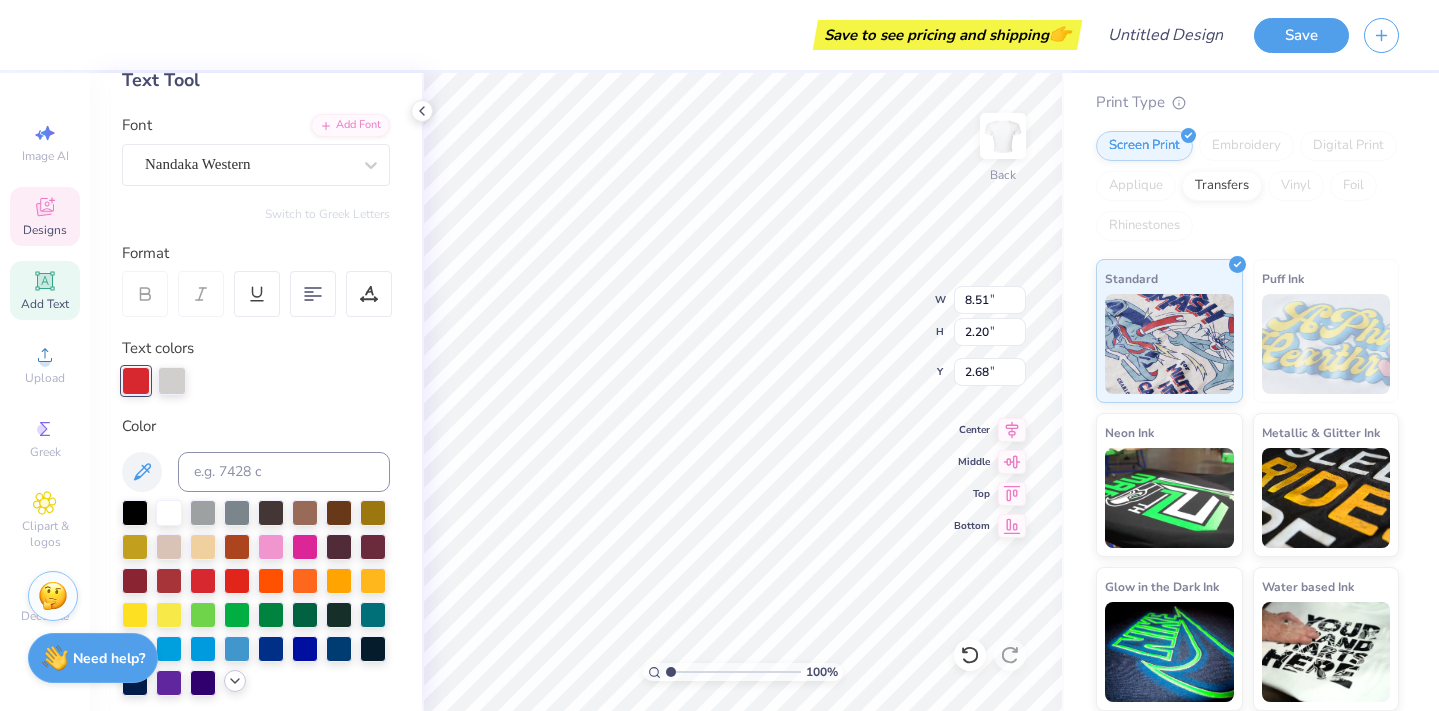 click 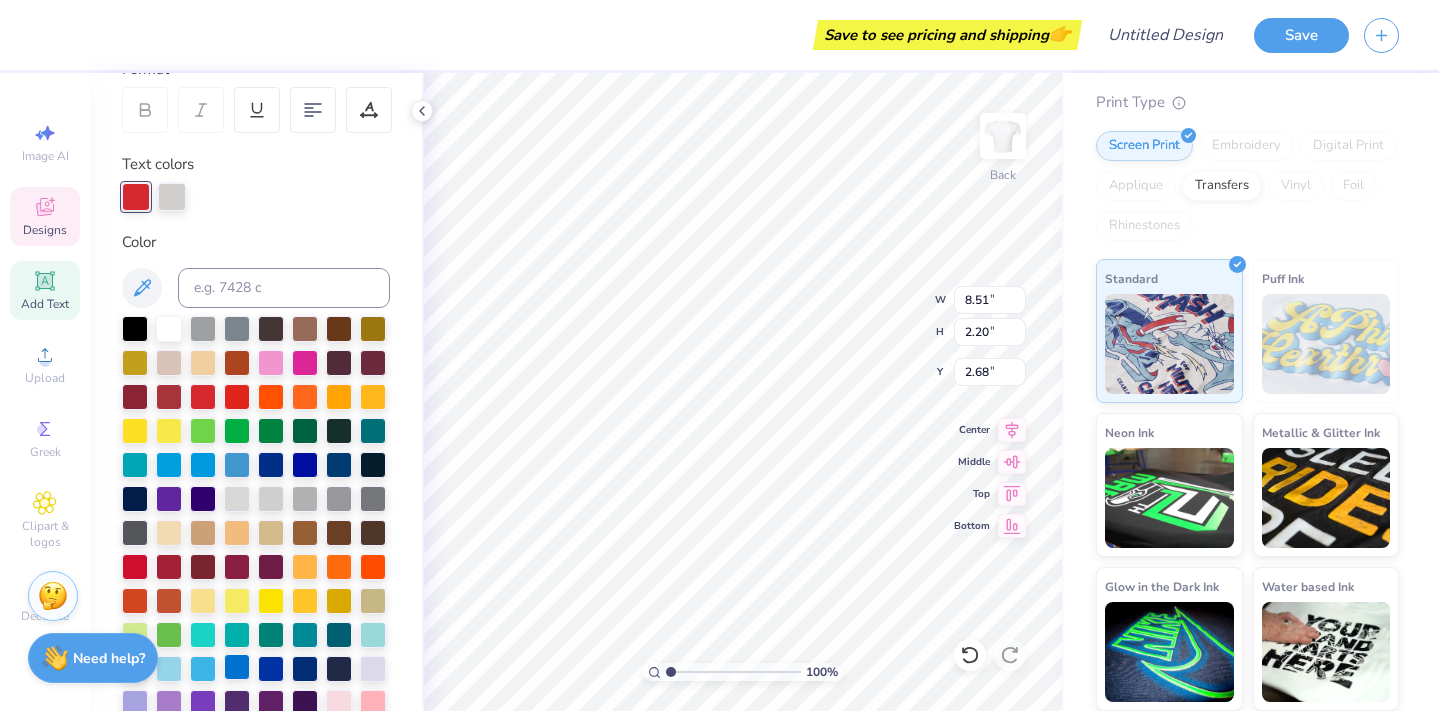scroll, scrollTop: 311, scrollLeft: 0, axis: vertical 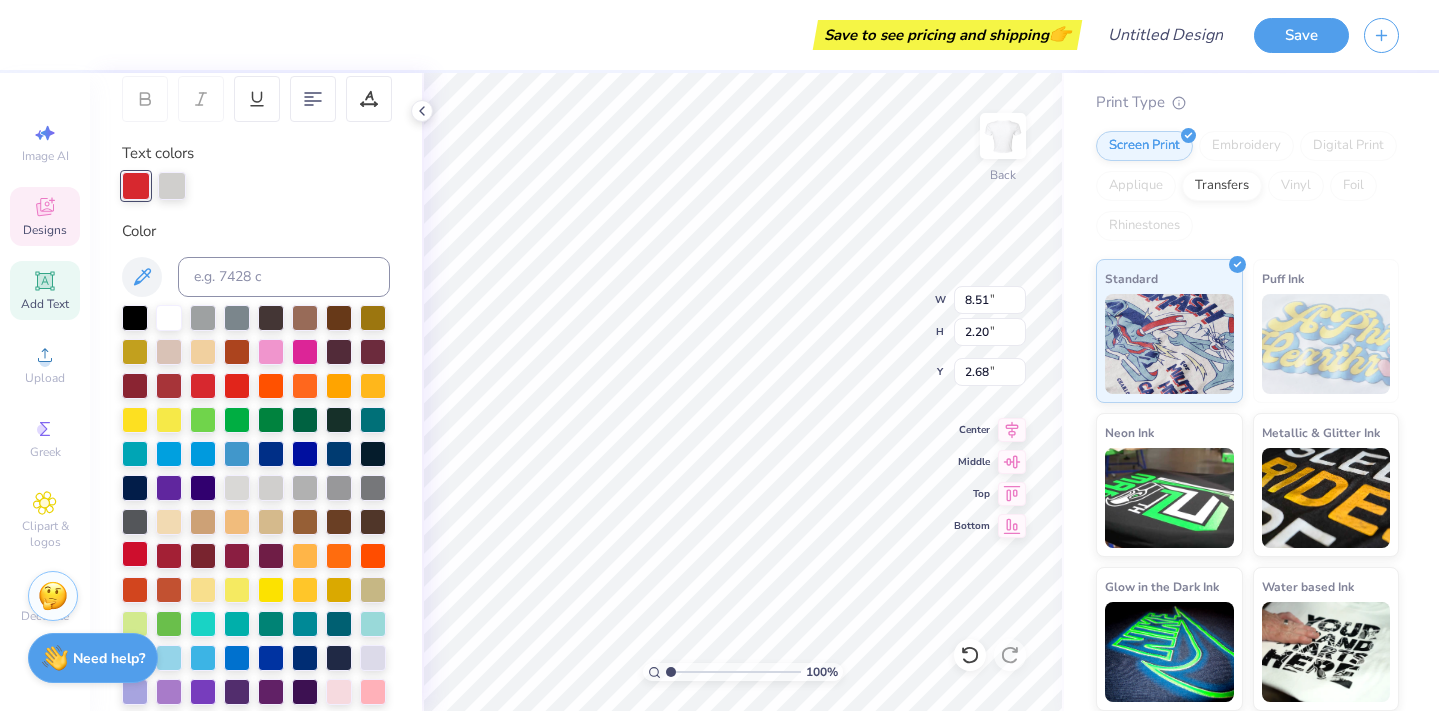click at bounding box center (135, 554) 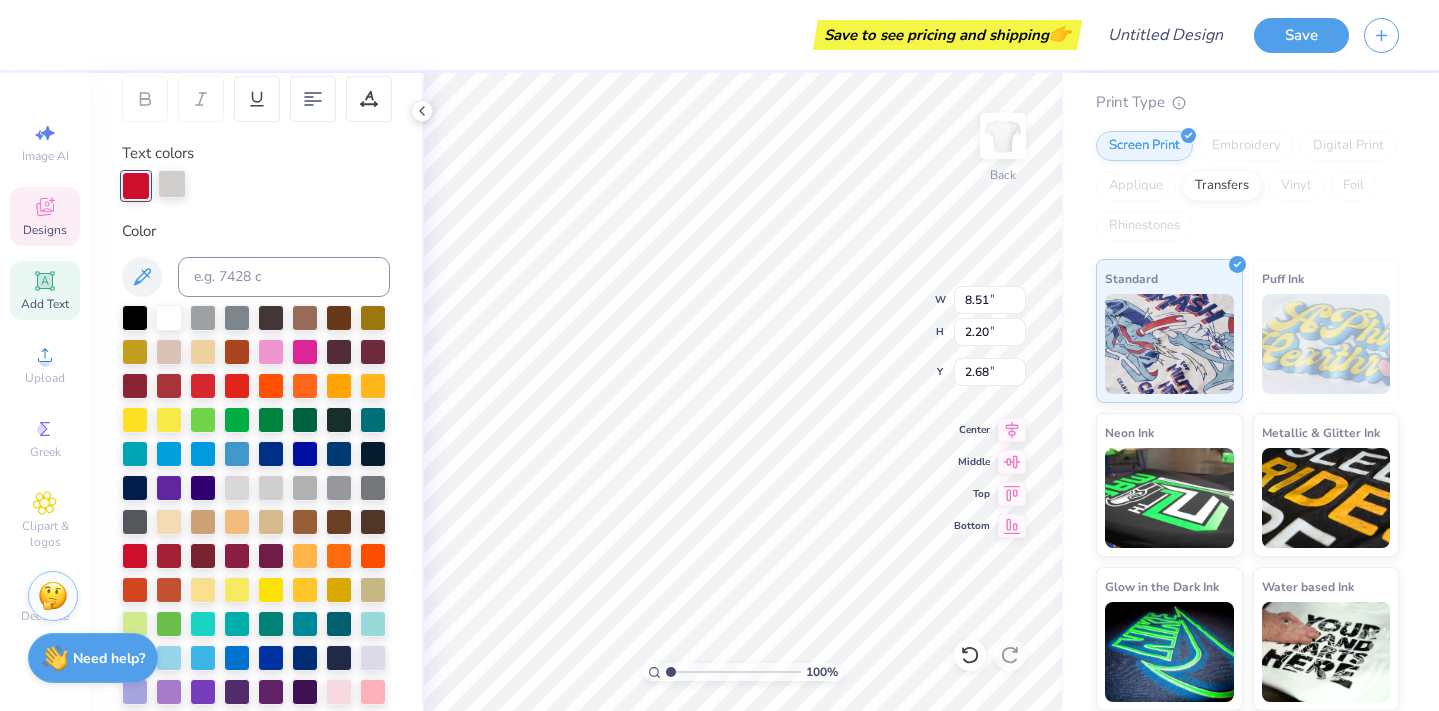 click at bounding box center (172, 184) 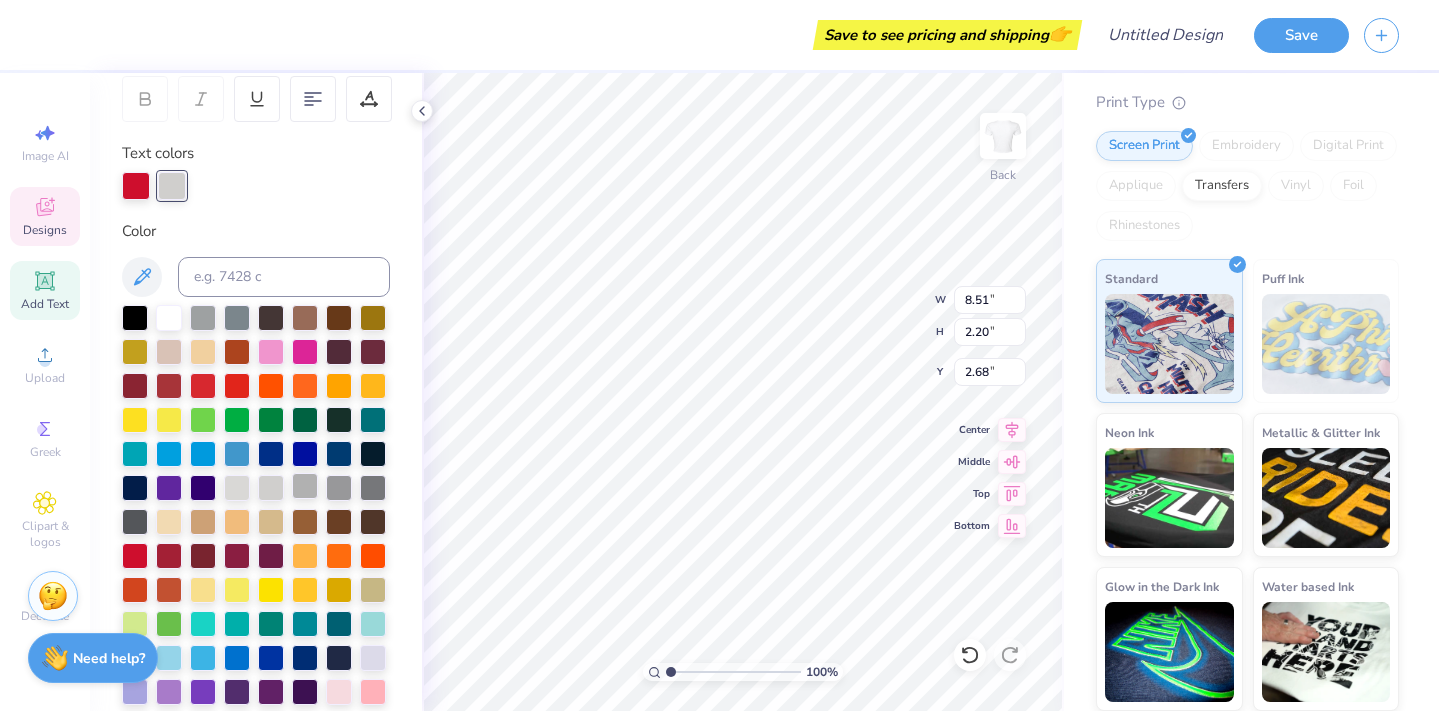 click at bounding box center [305, 486] 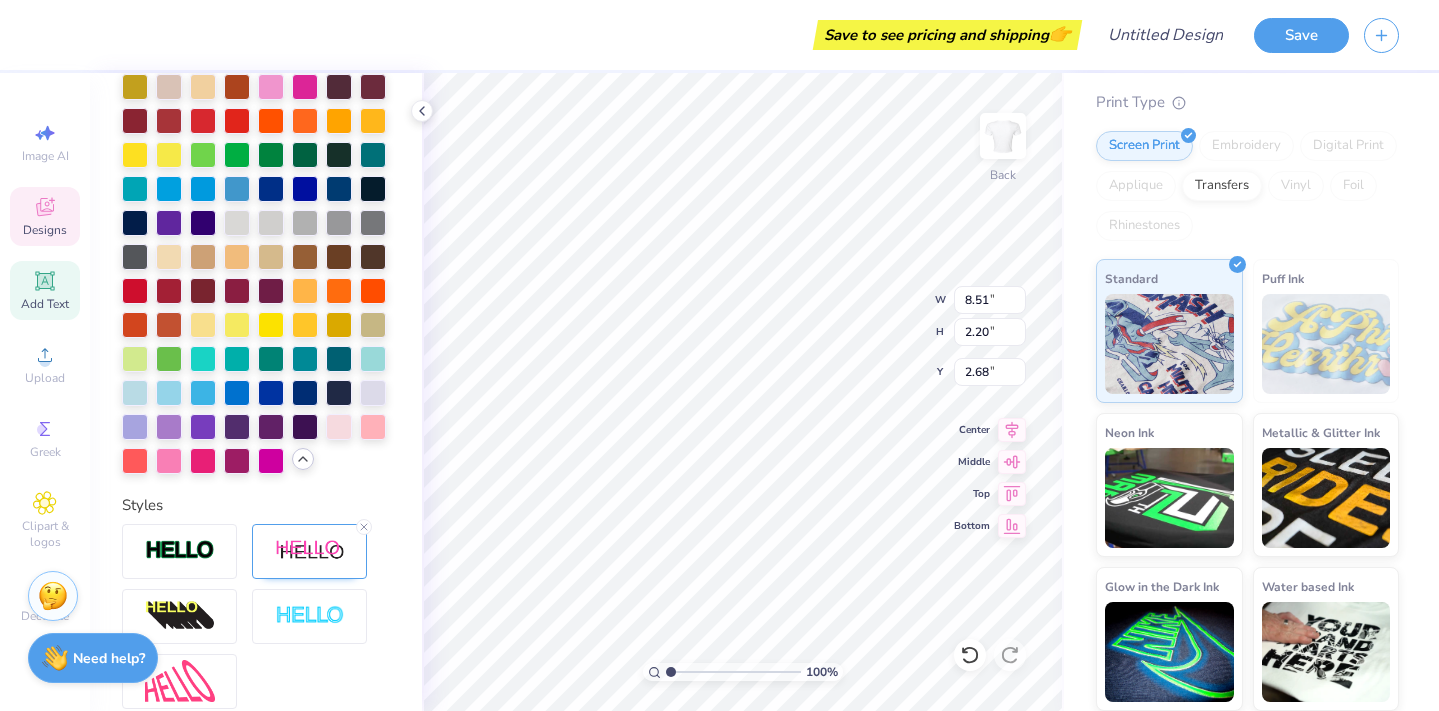 scroll, scrollTop: 767, scrollLeft: 0, axis: vertical 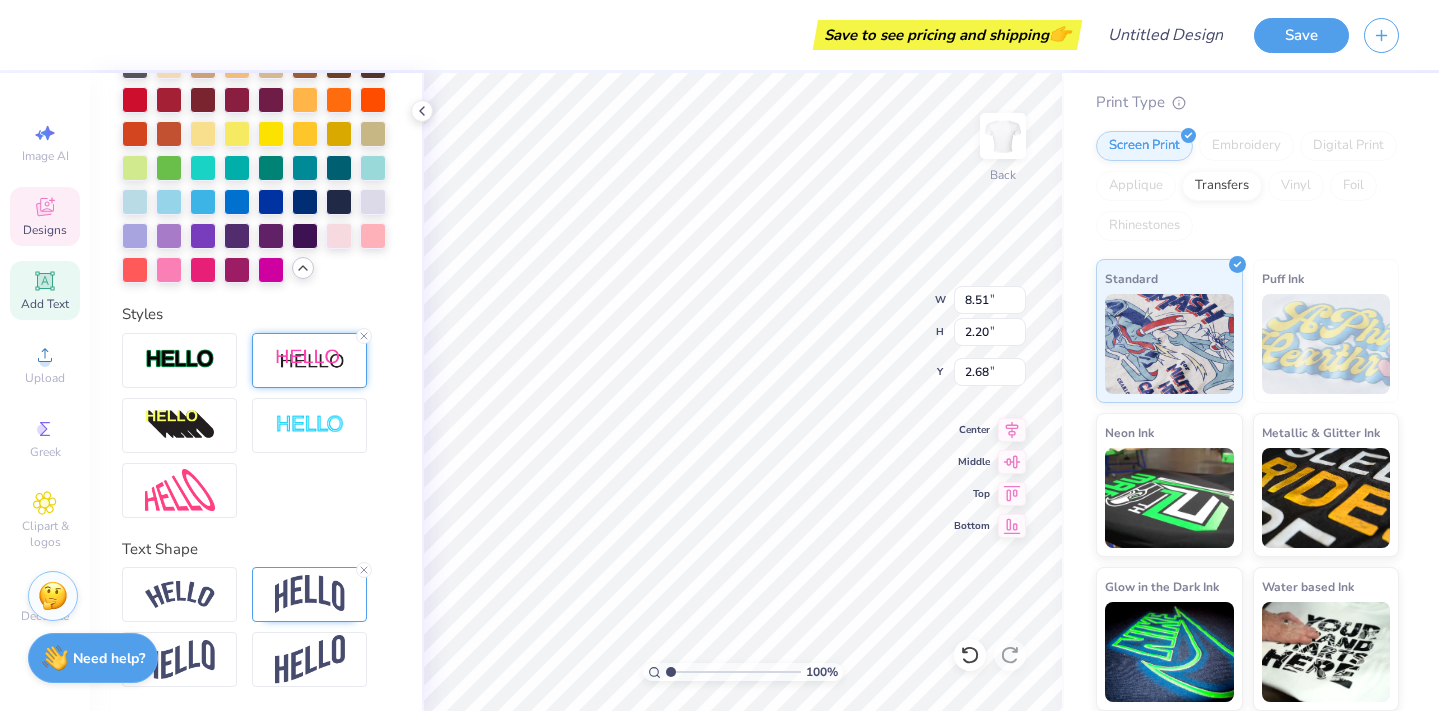 click at bounding box center [309, 360] 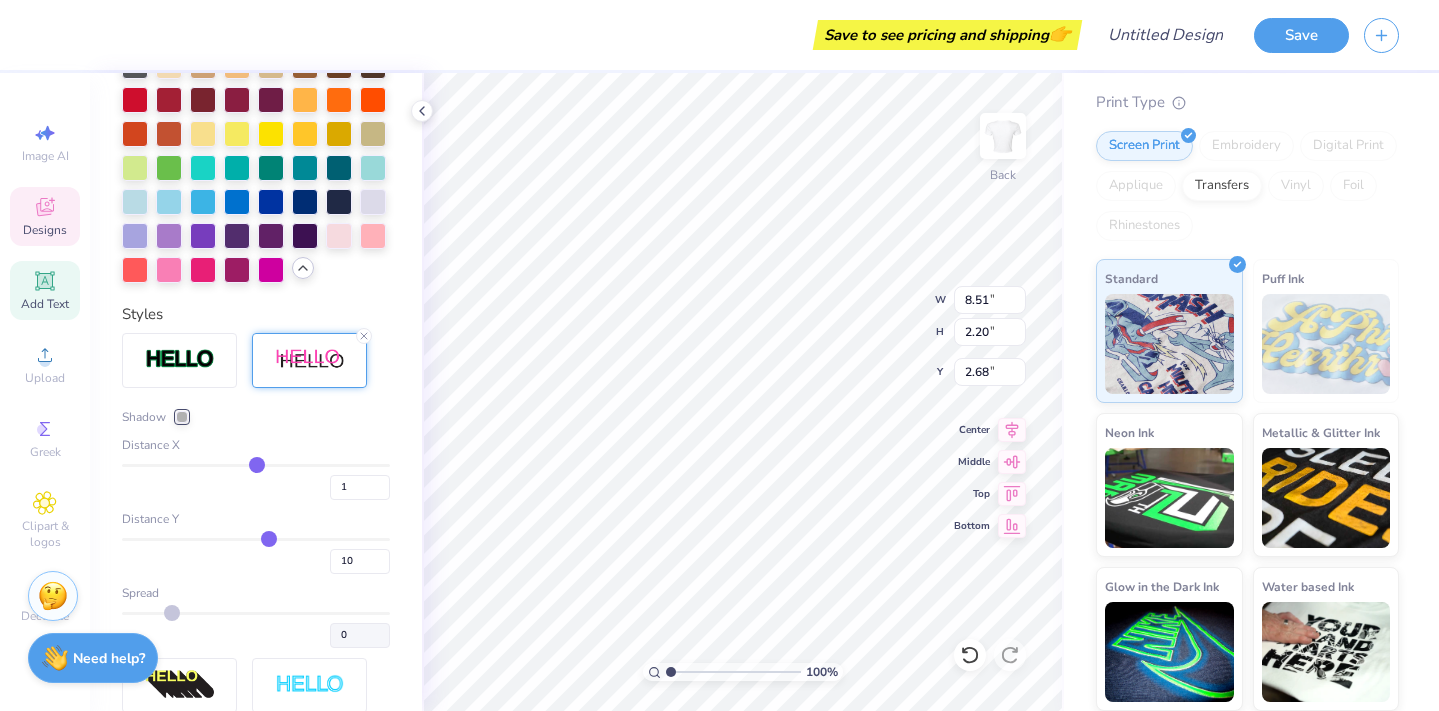 type on "9" 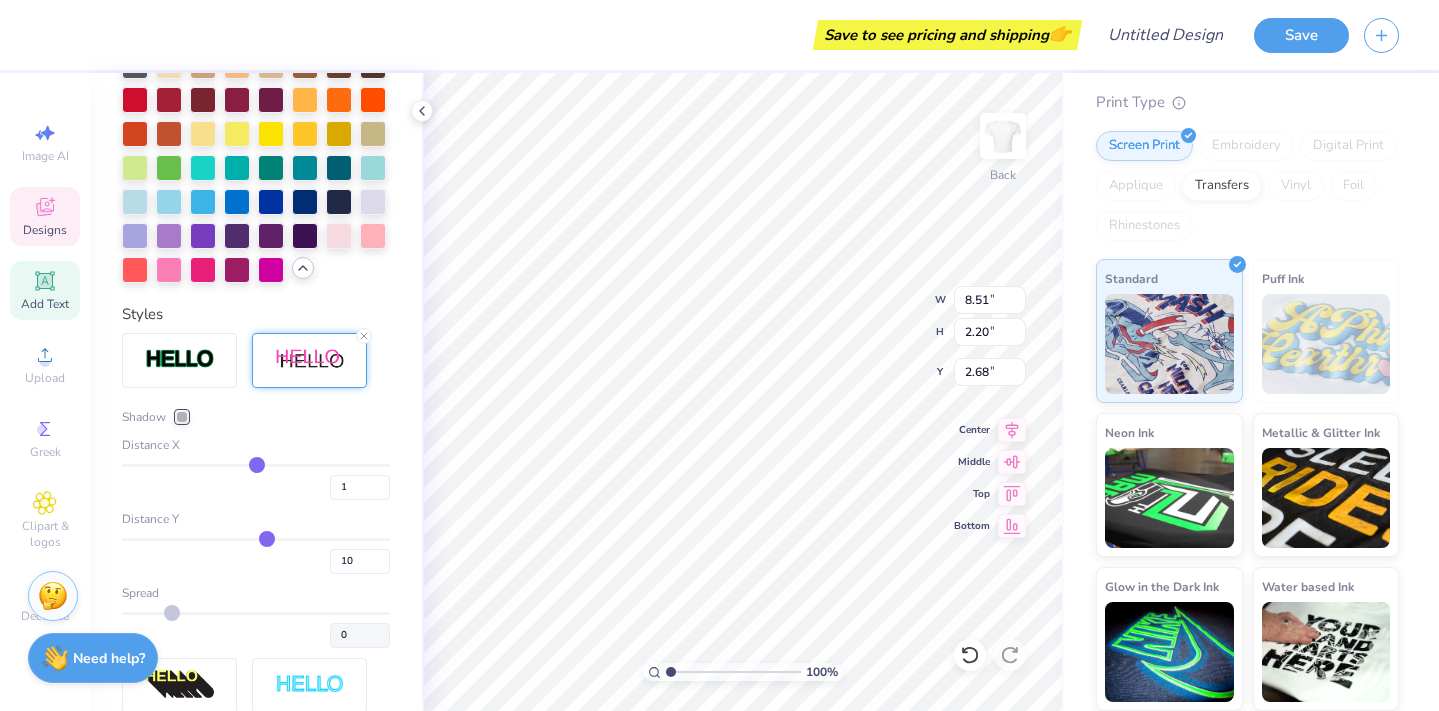 type on "9" 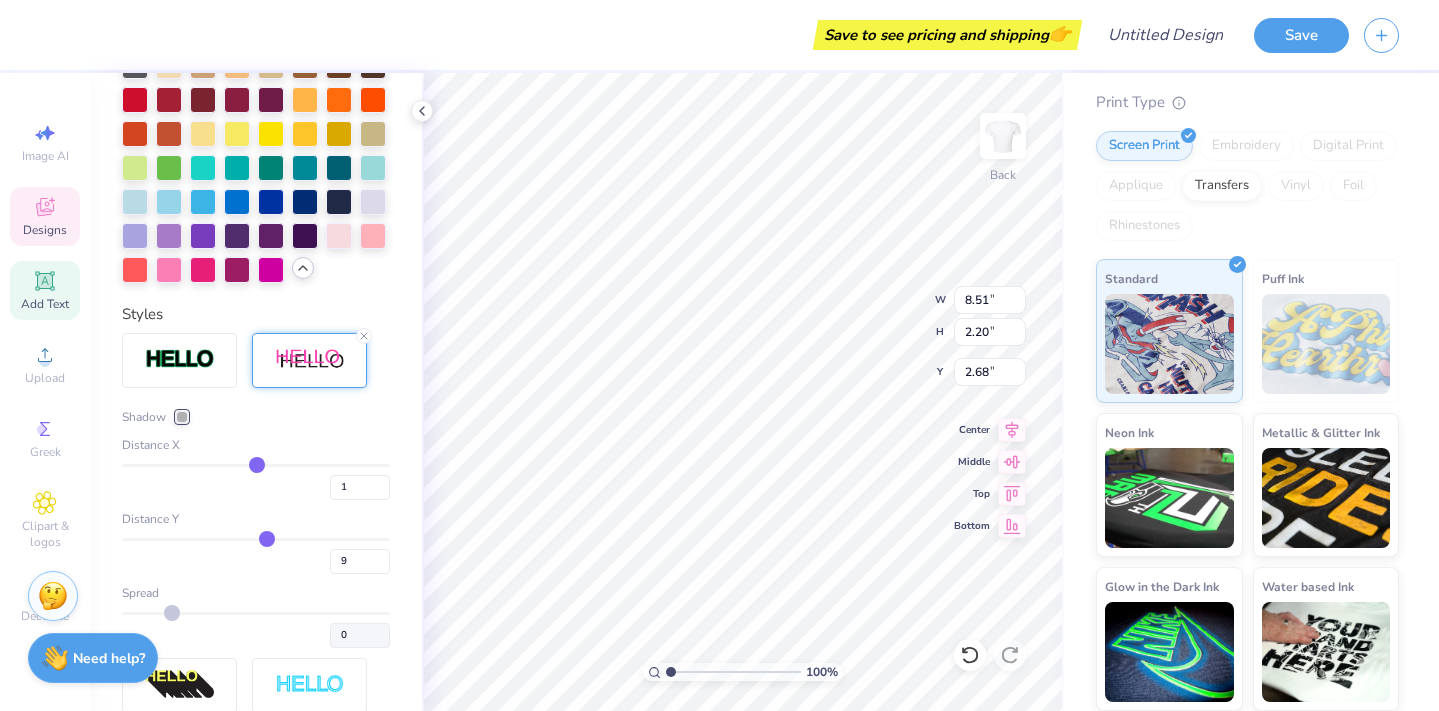 type on "8" 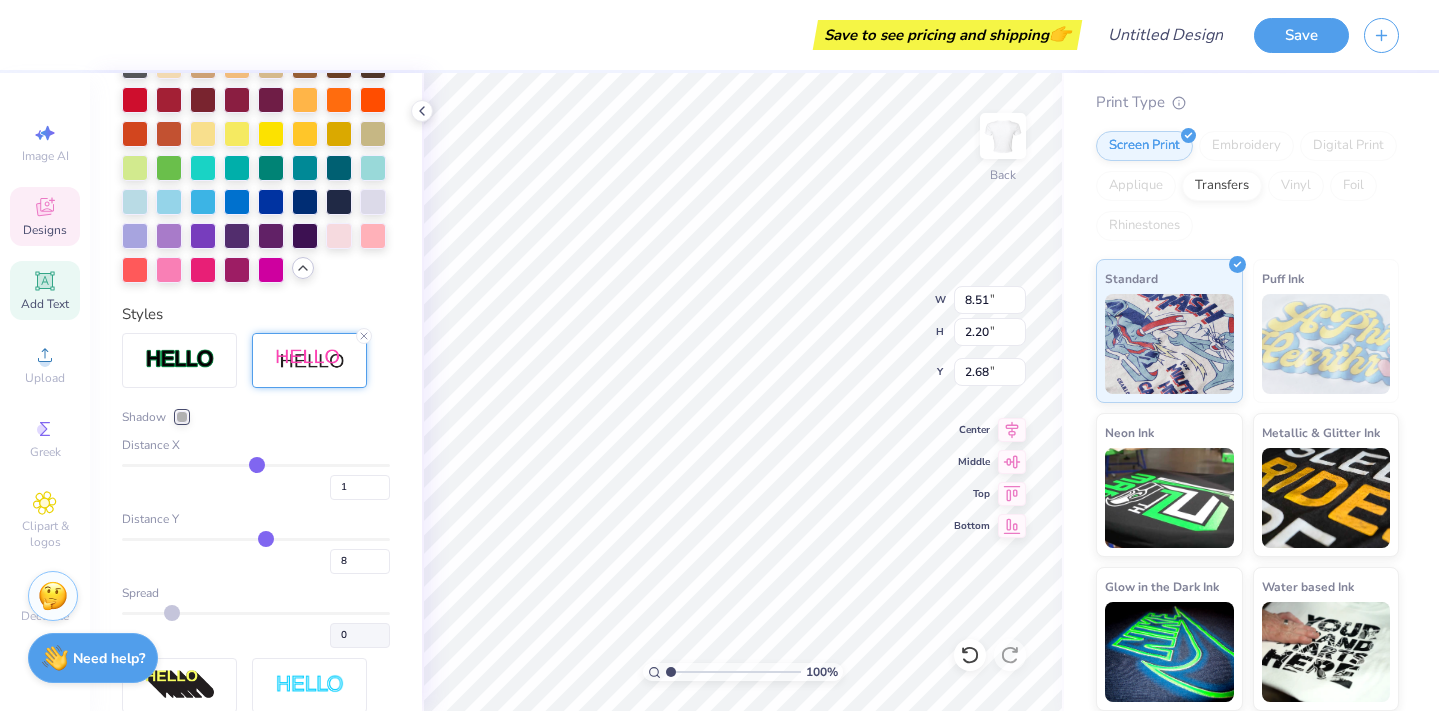 type on "7" 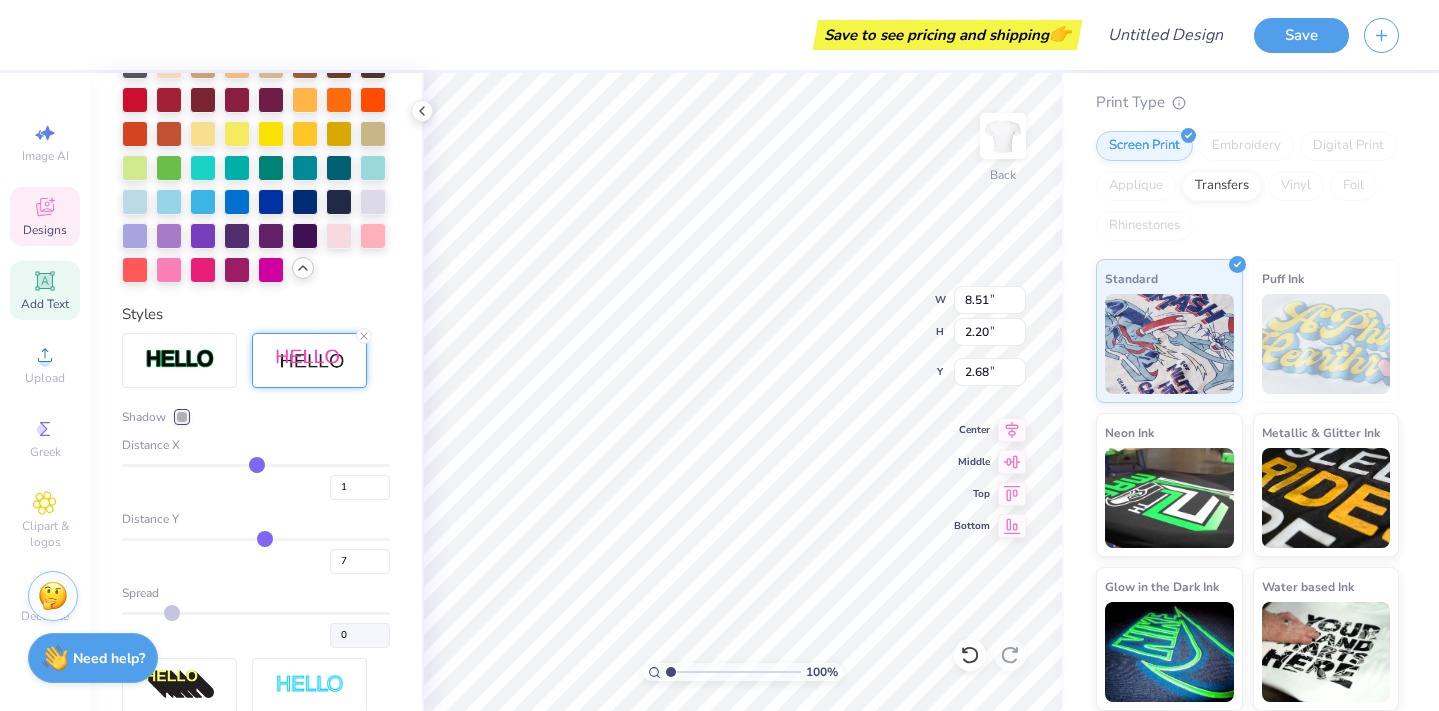 type on "6" 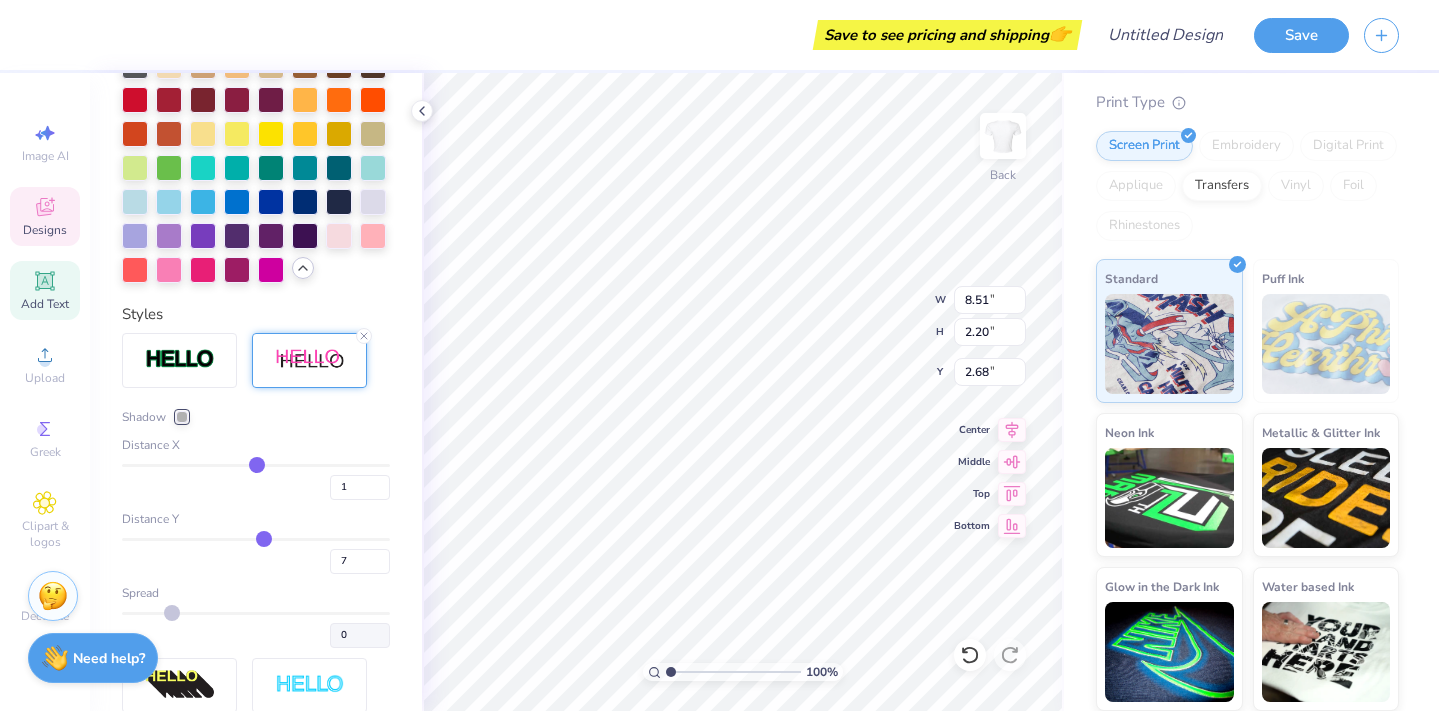 type on "6" 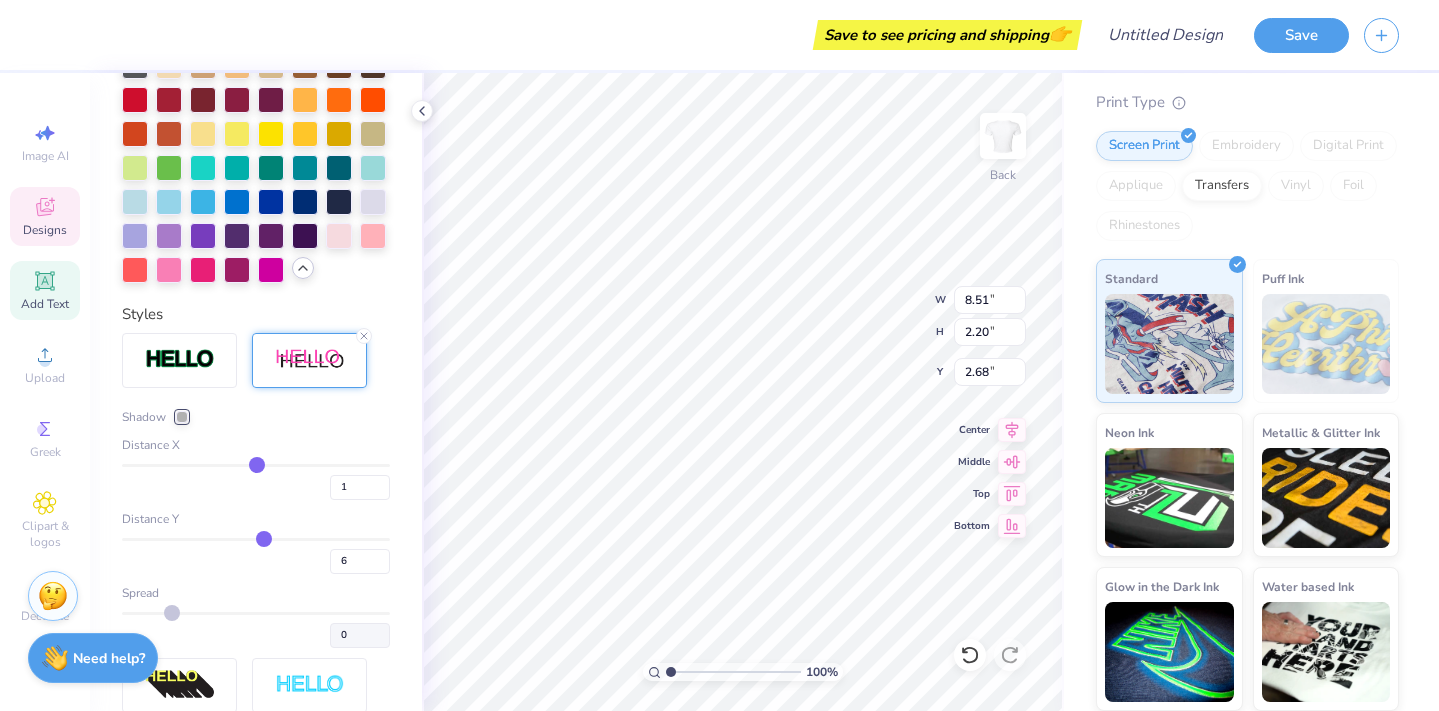 type on "5" 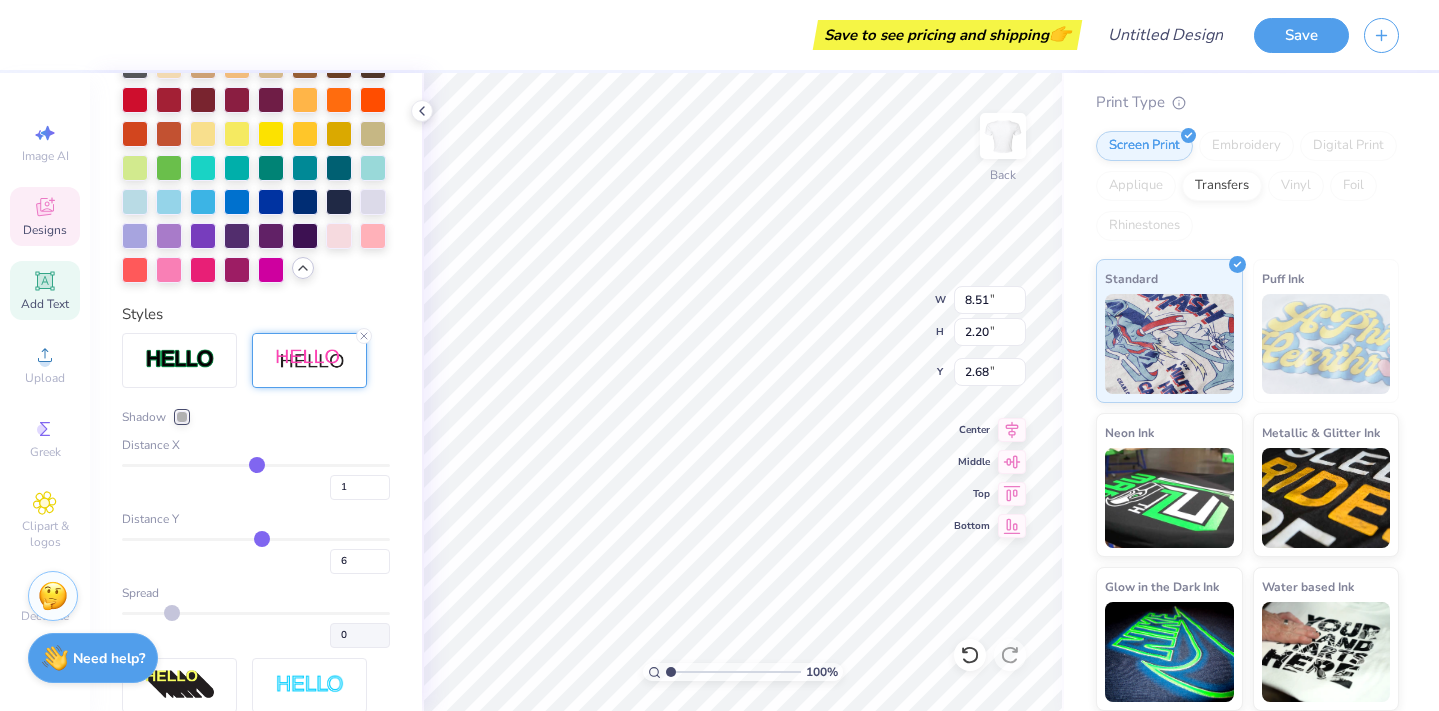 type on "5" 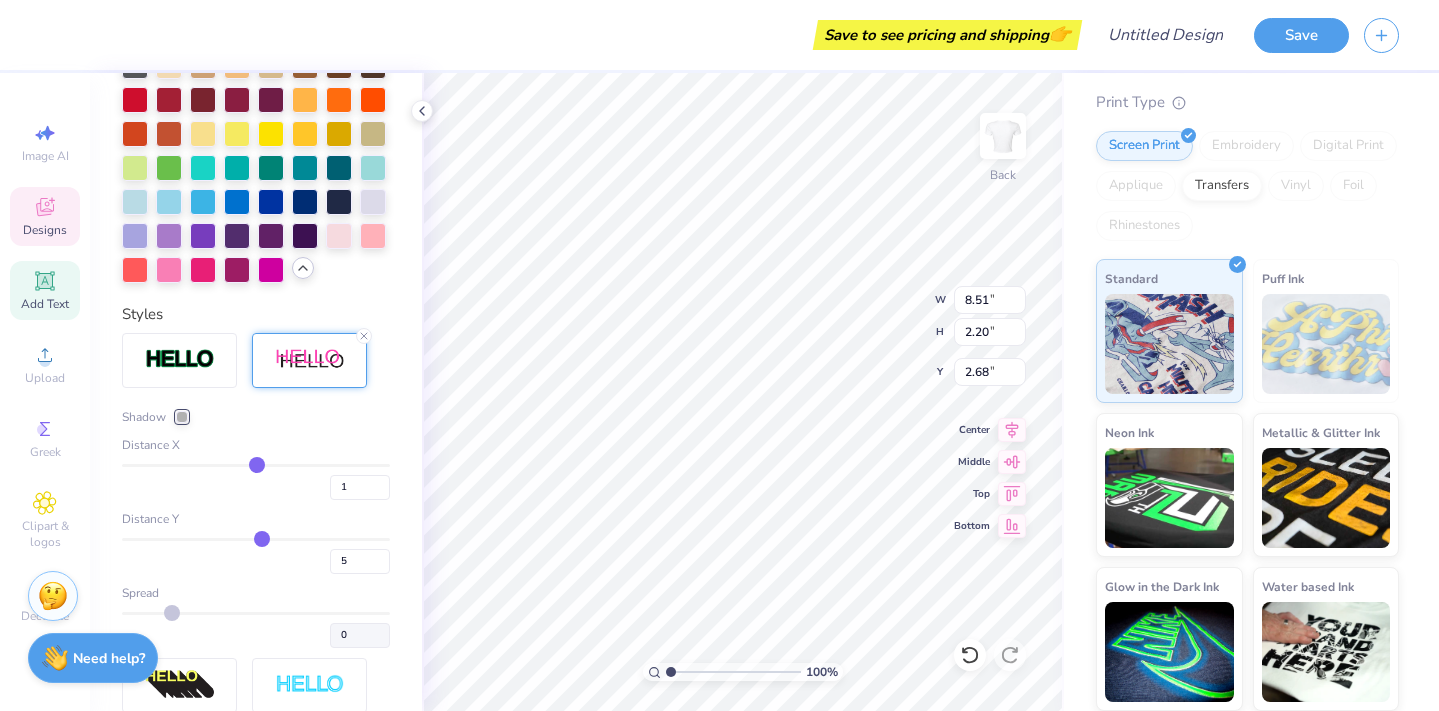 type on "5" 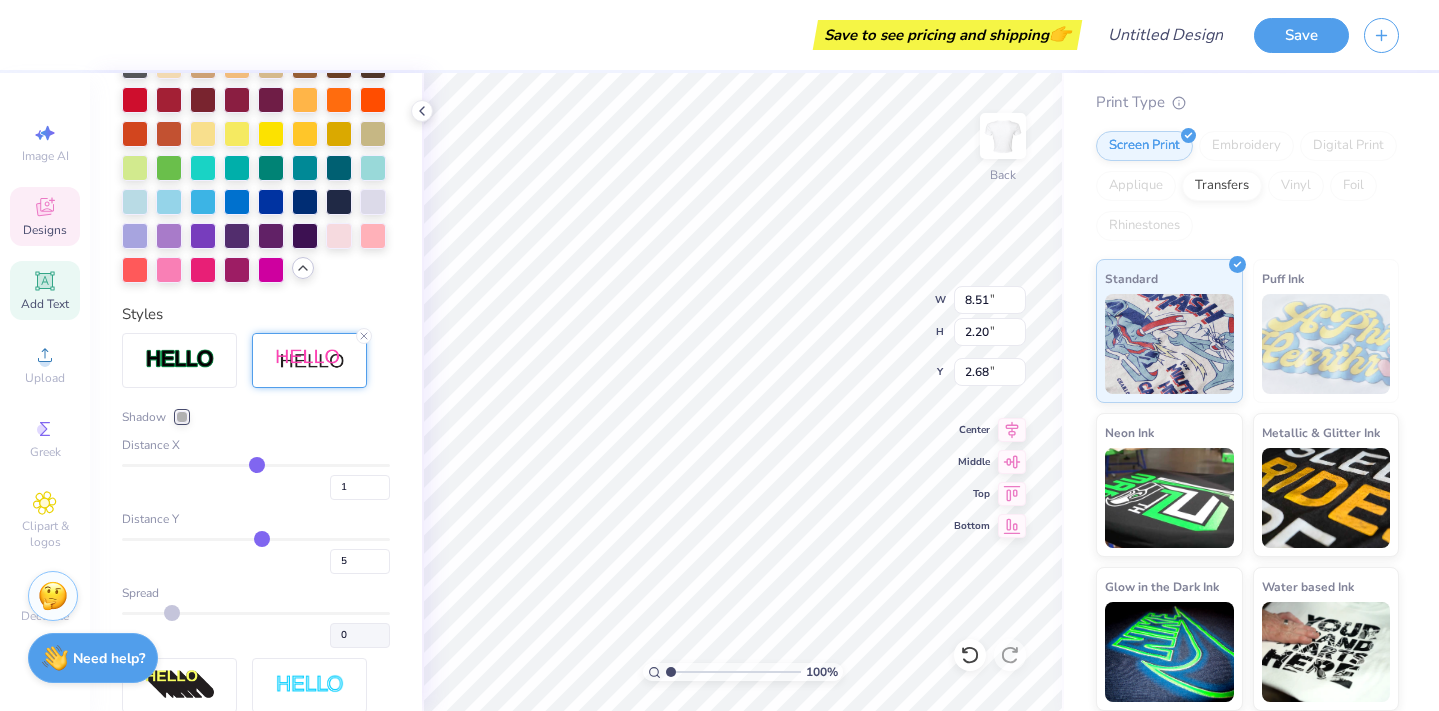 type on "2.10" 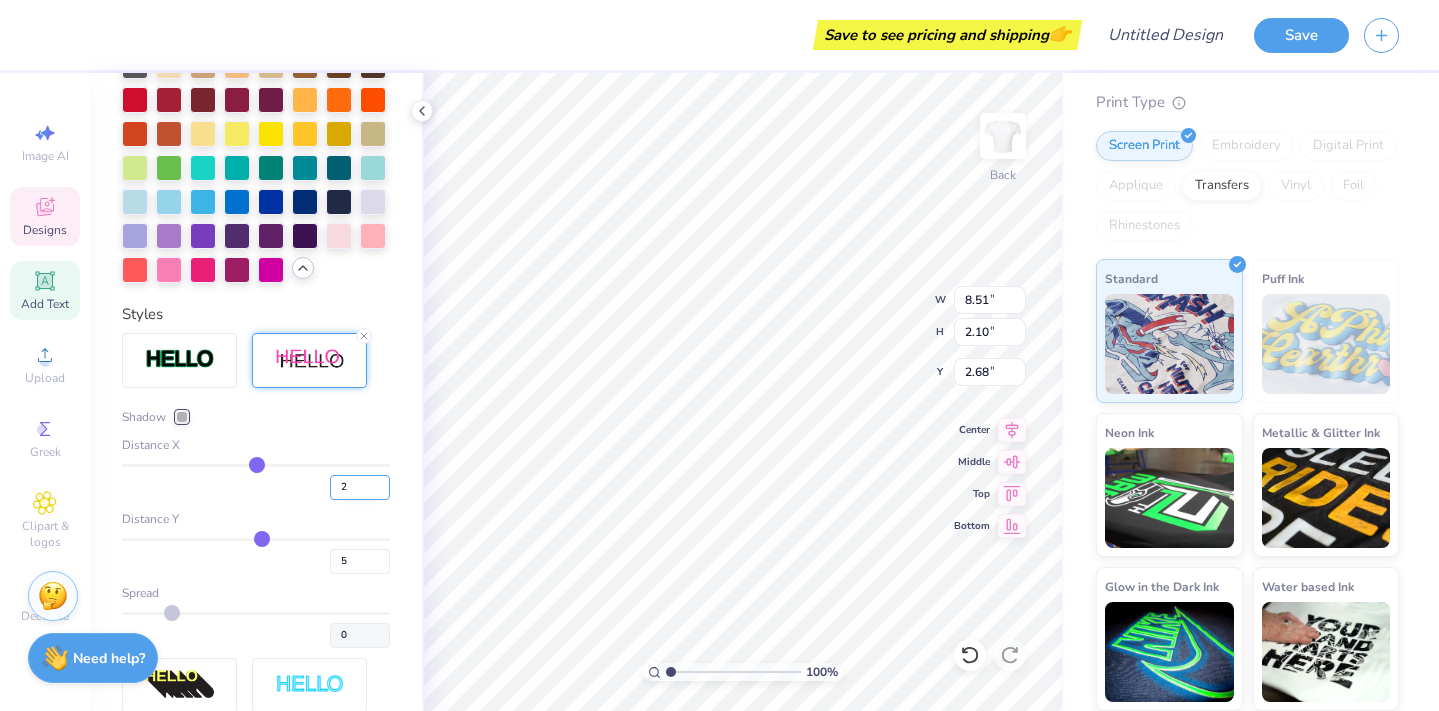 click on "2" at bounding box center (360, 487) 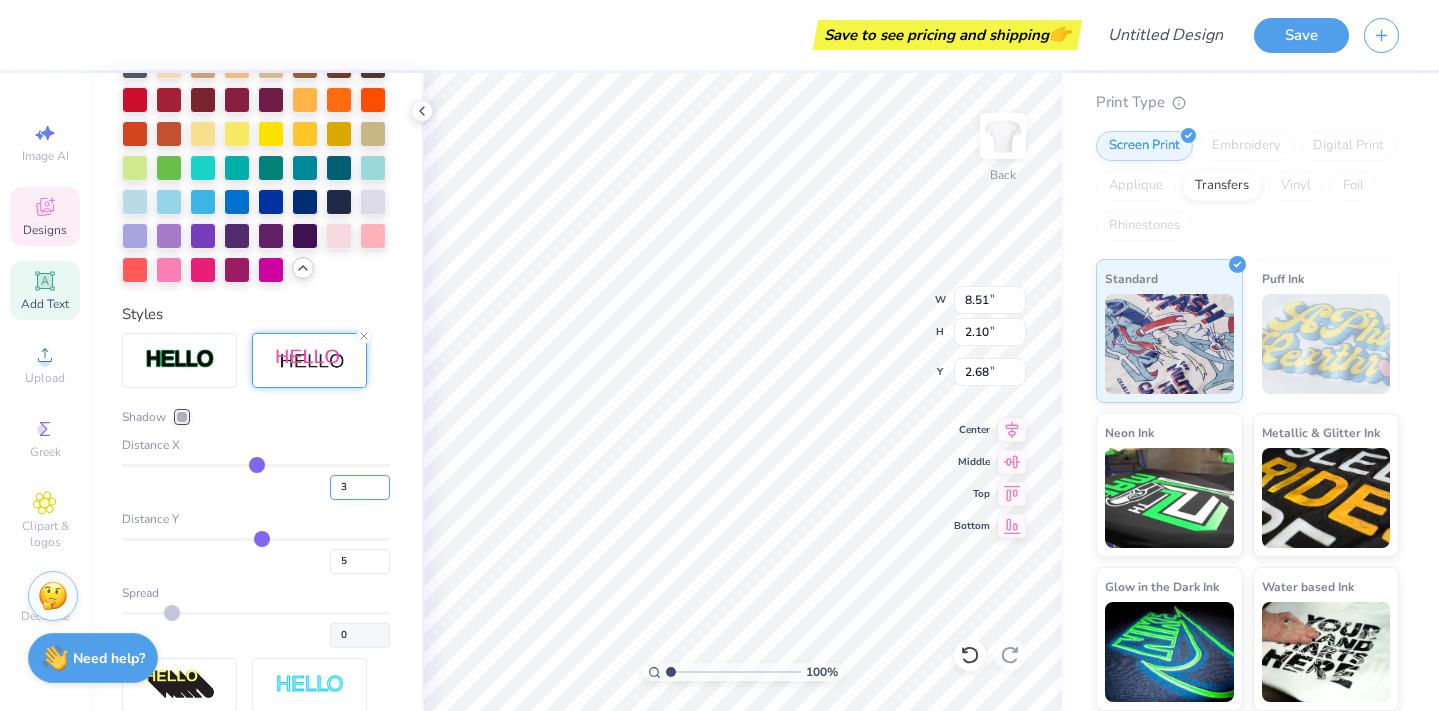 type on "3" 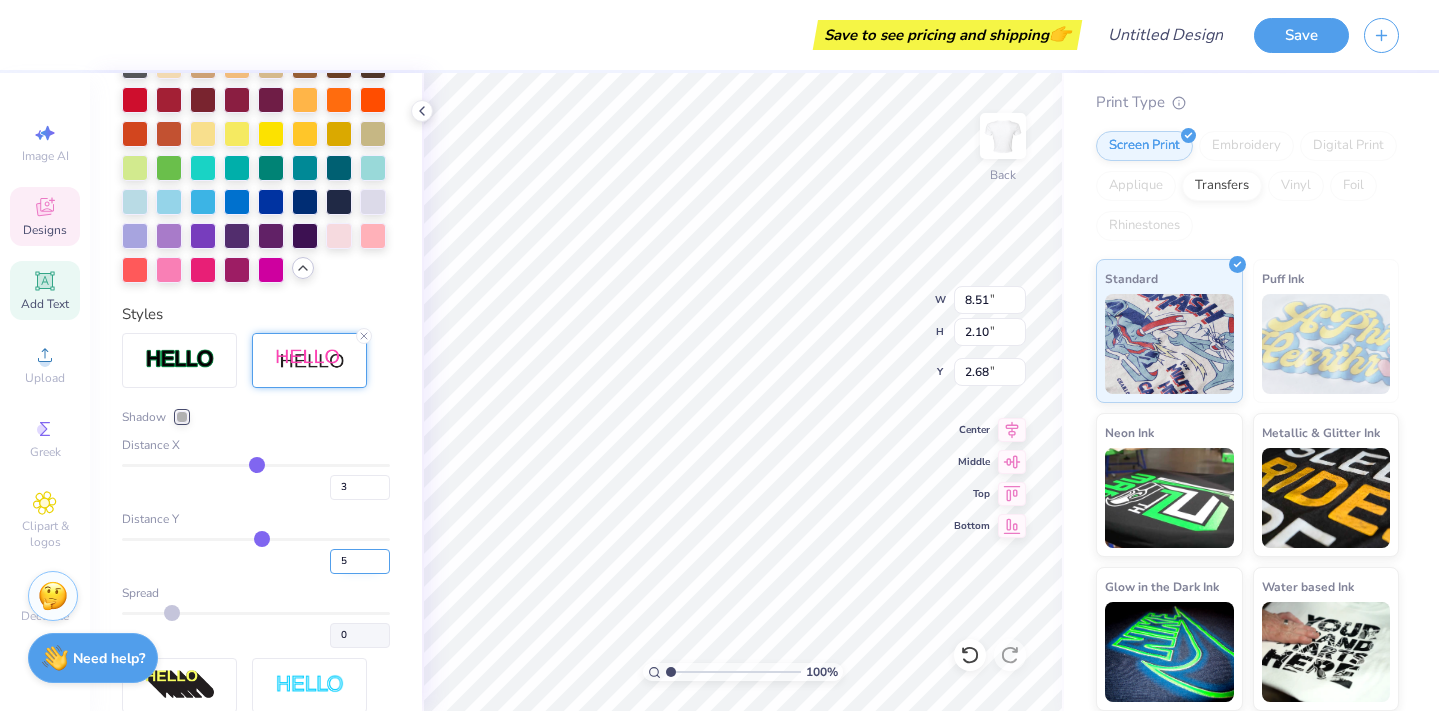 type on "3" 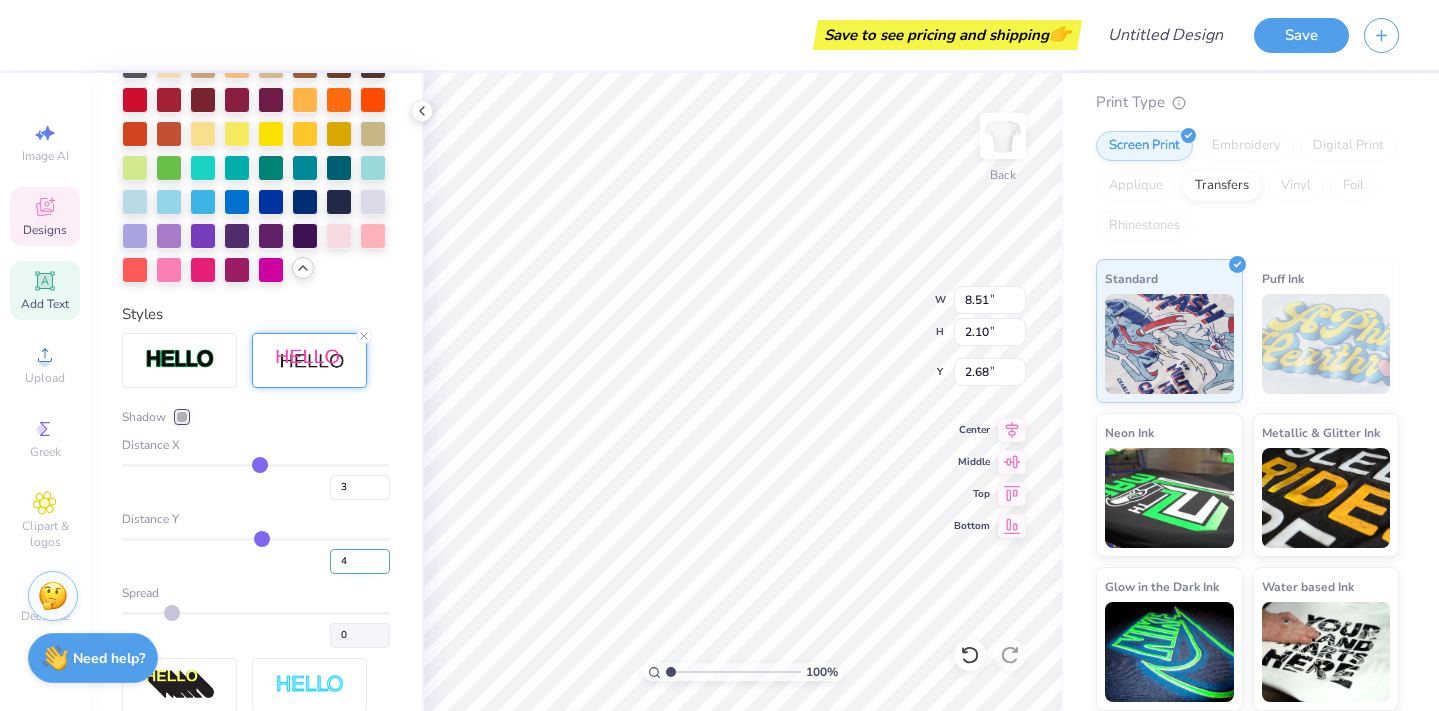 type on "4" 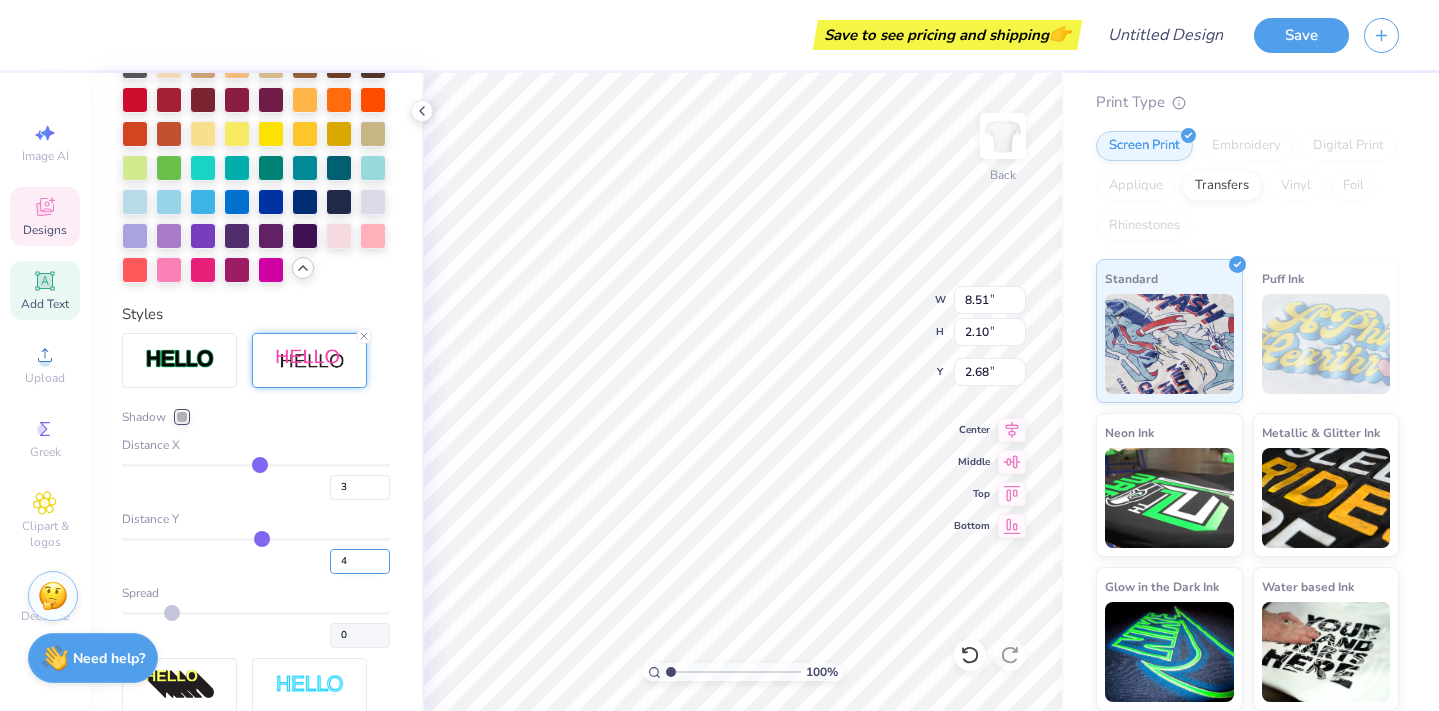 type on "8.67" 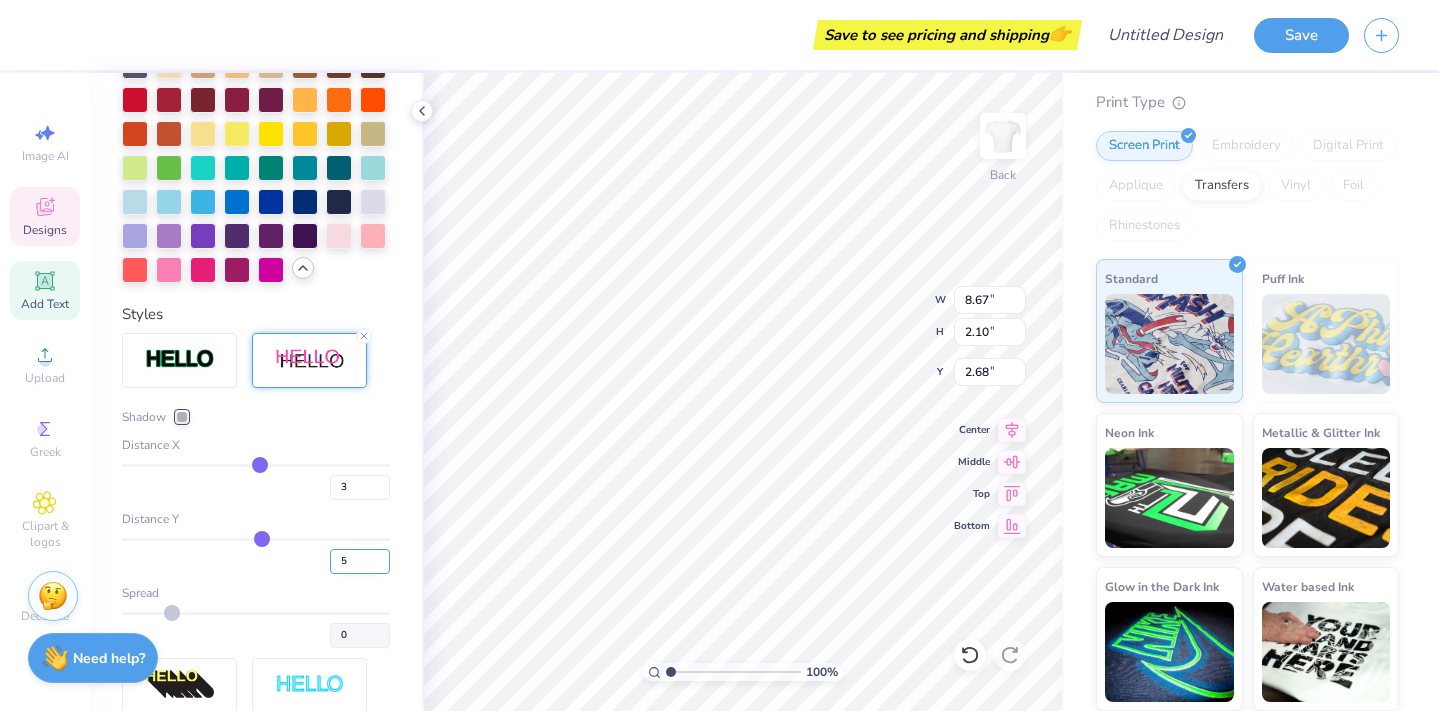 type on "5" 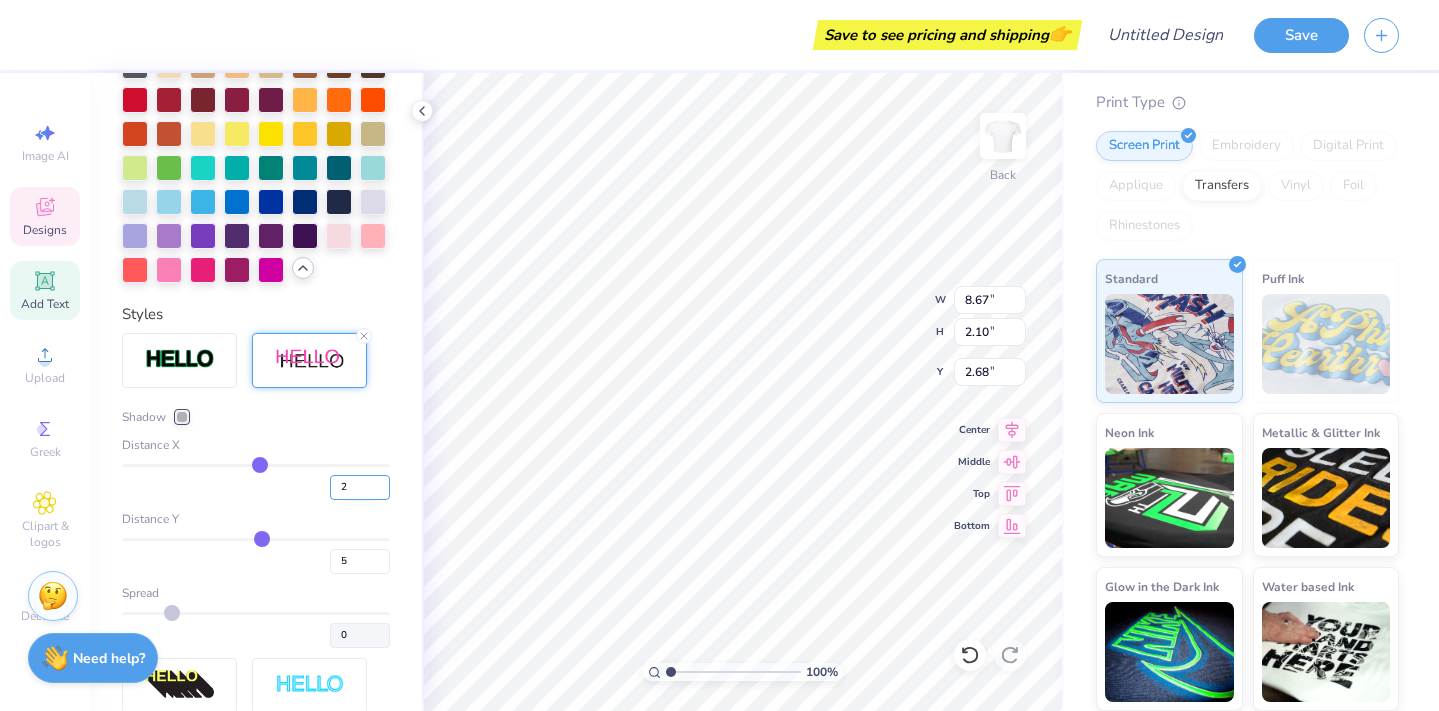 type on "2" 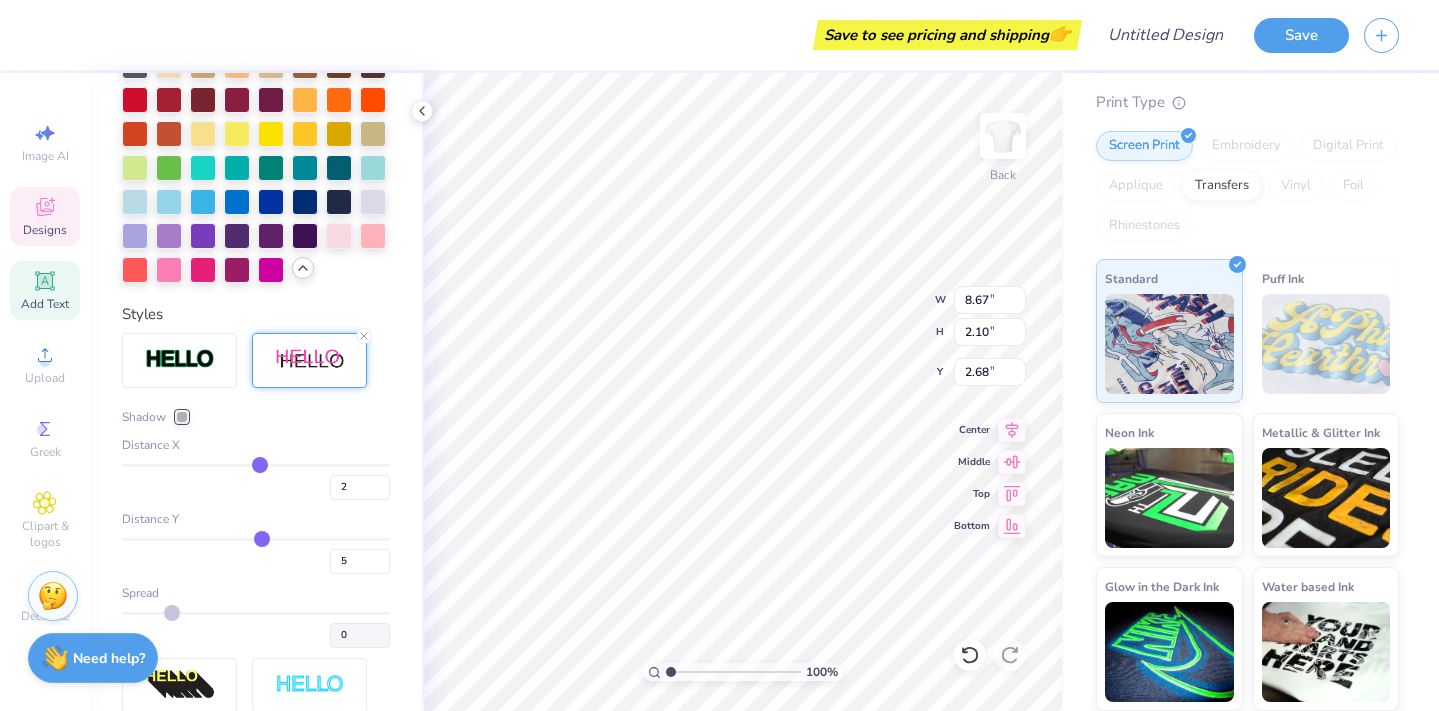 type on "2" 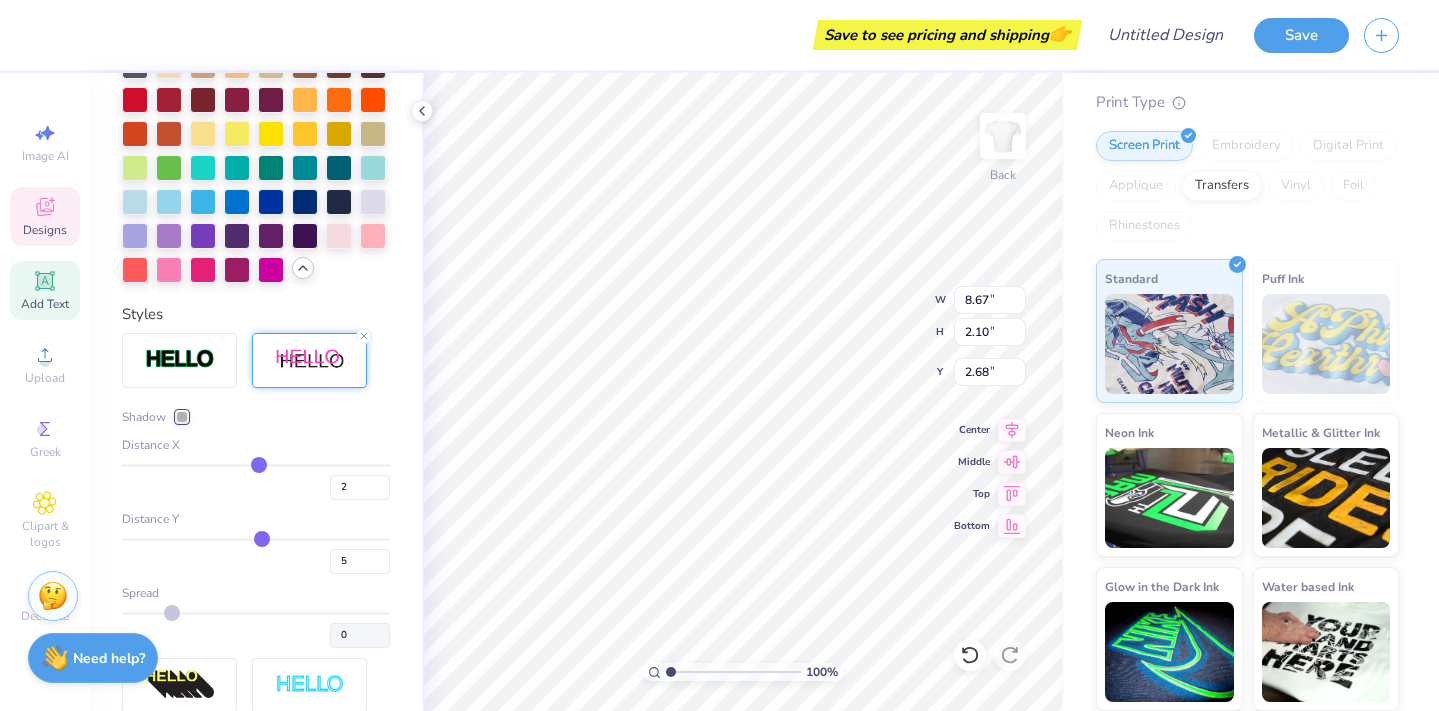 click on "Distance Y" at bounding box center [256, 519] 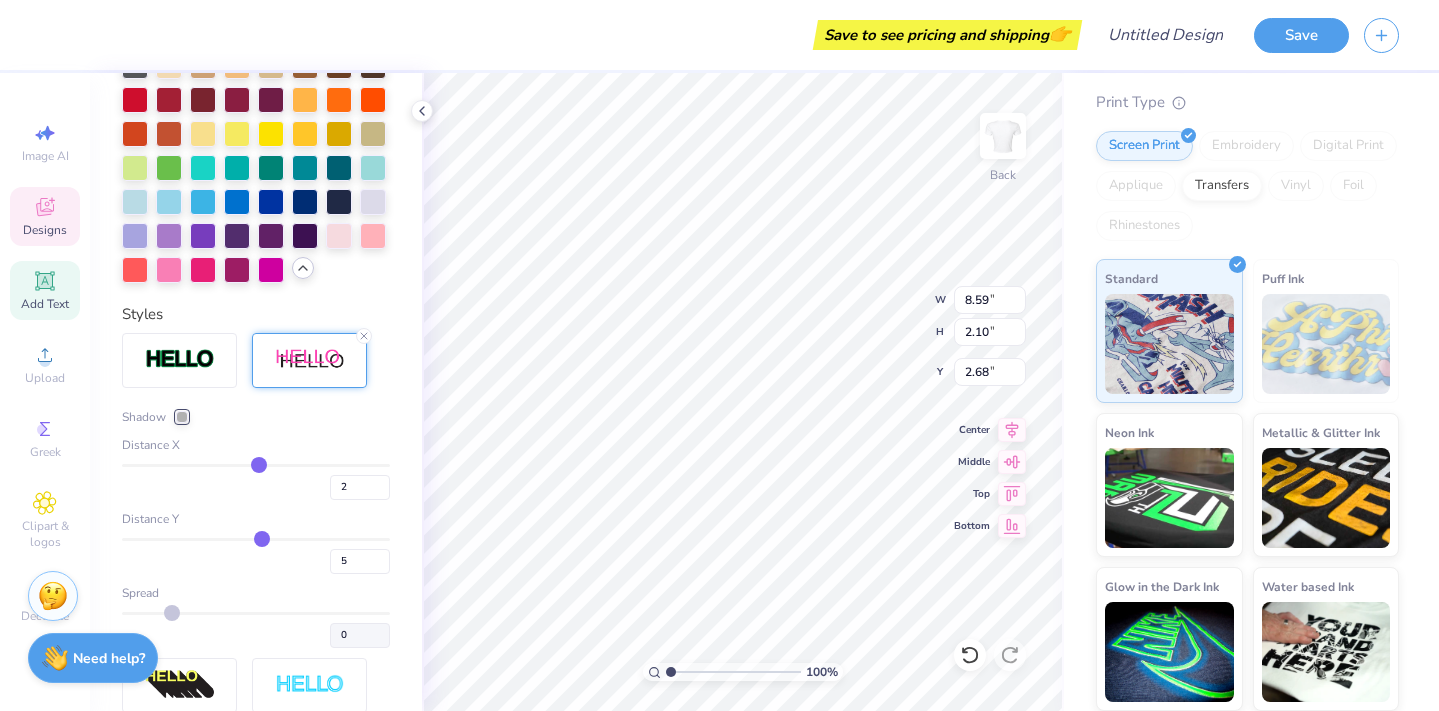 click on "Distance Y" at bounding box center (256, 519) 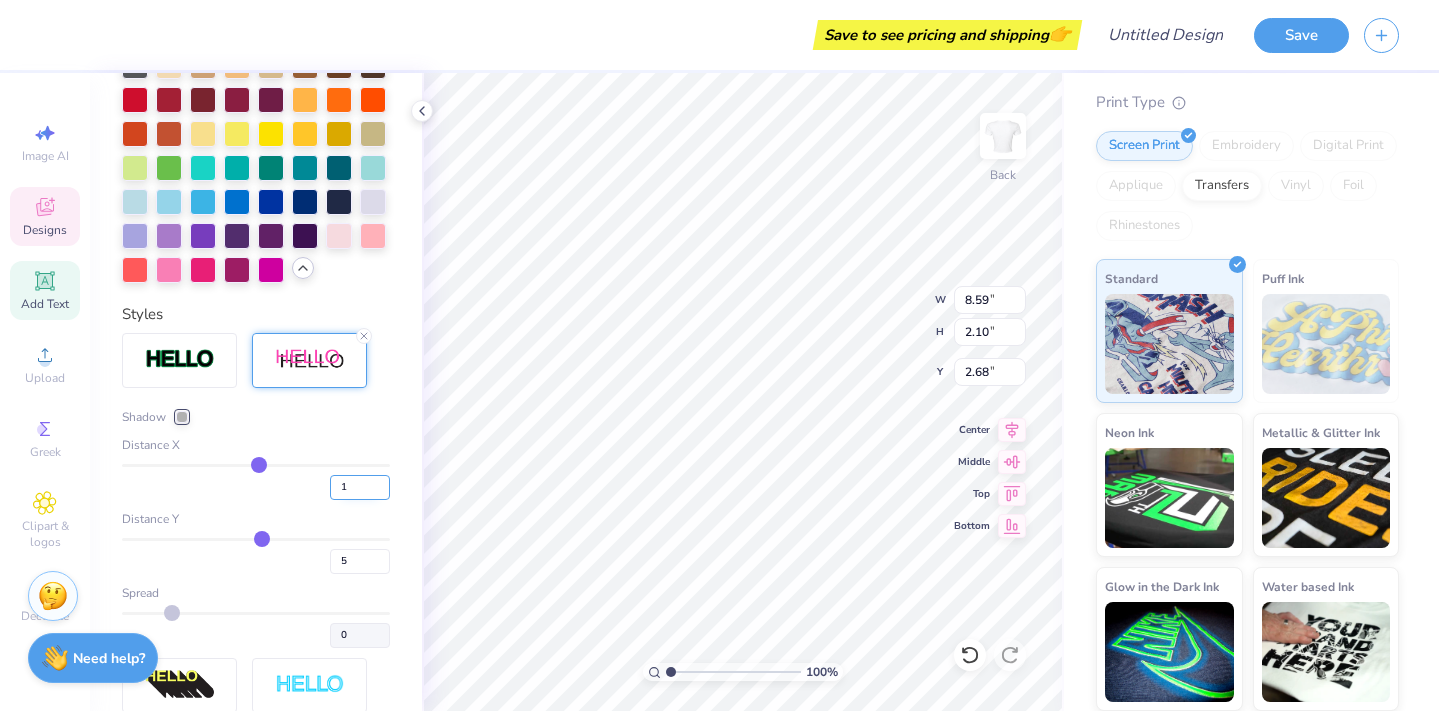 type on "1" 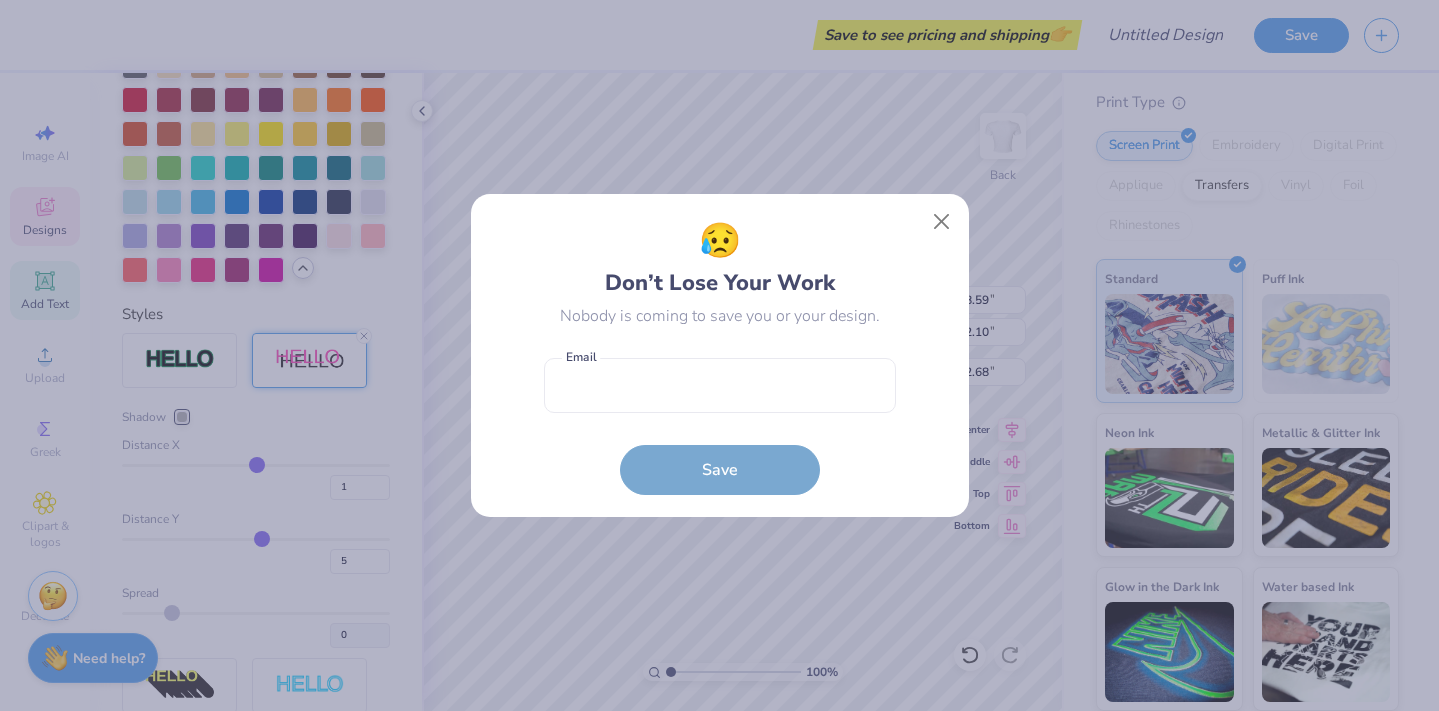click on "😥 Don’t Lose Your Work Nobody is coming to save you or your design. Email is a required field Email Save" at bounding box center (719, 355) 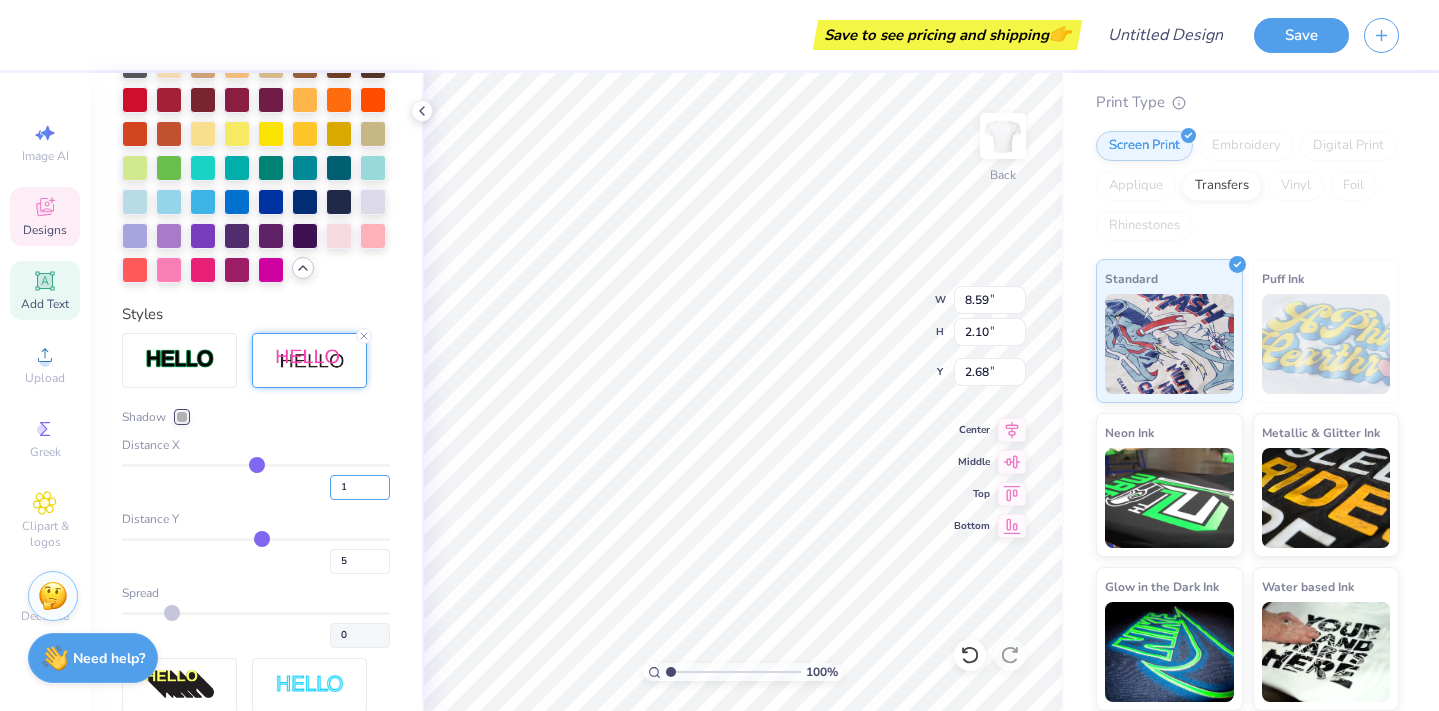 type on "8.51" 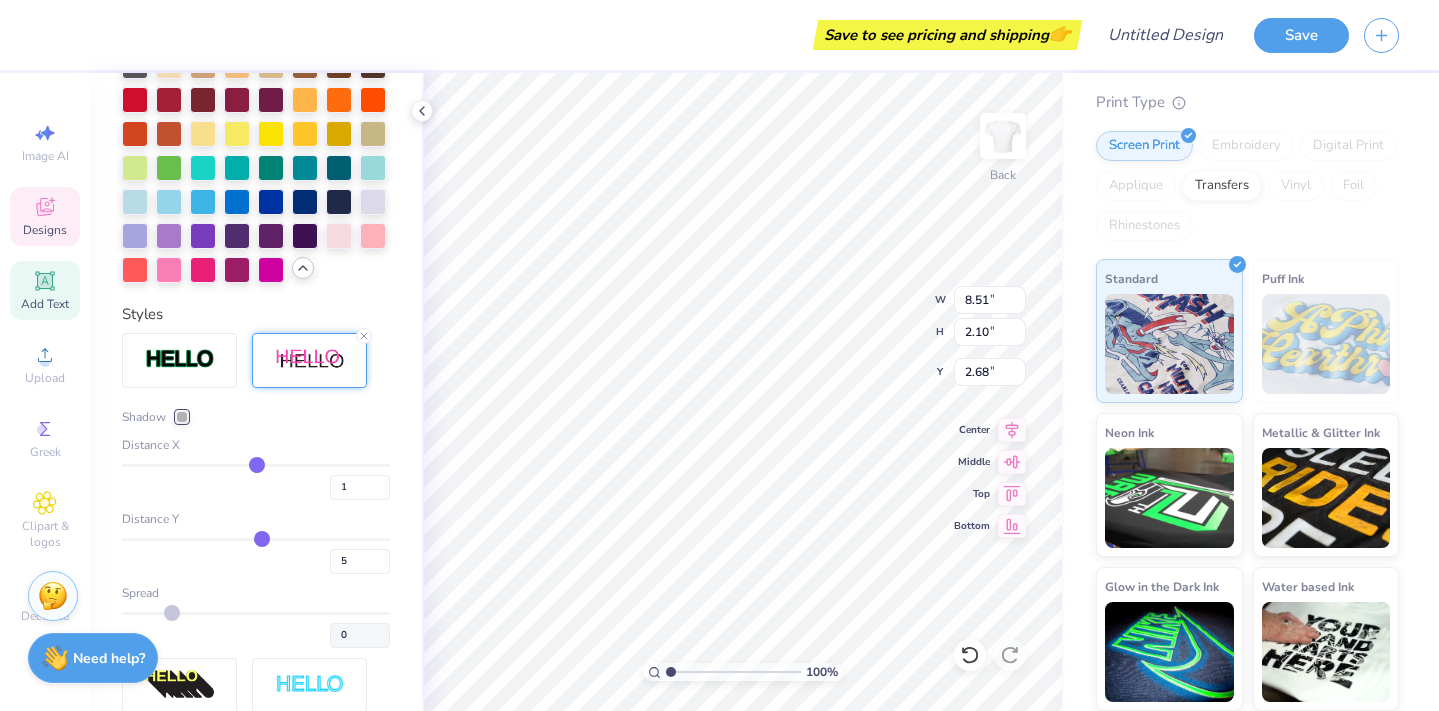 click on "1" at bounding box center (256, 482) 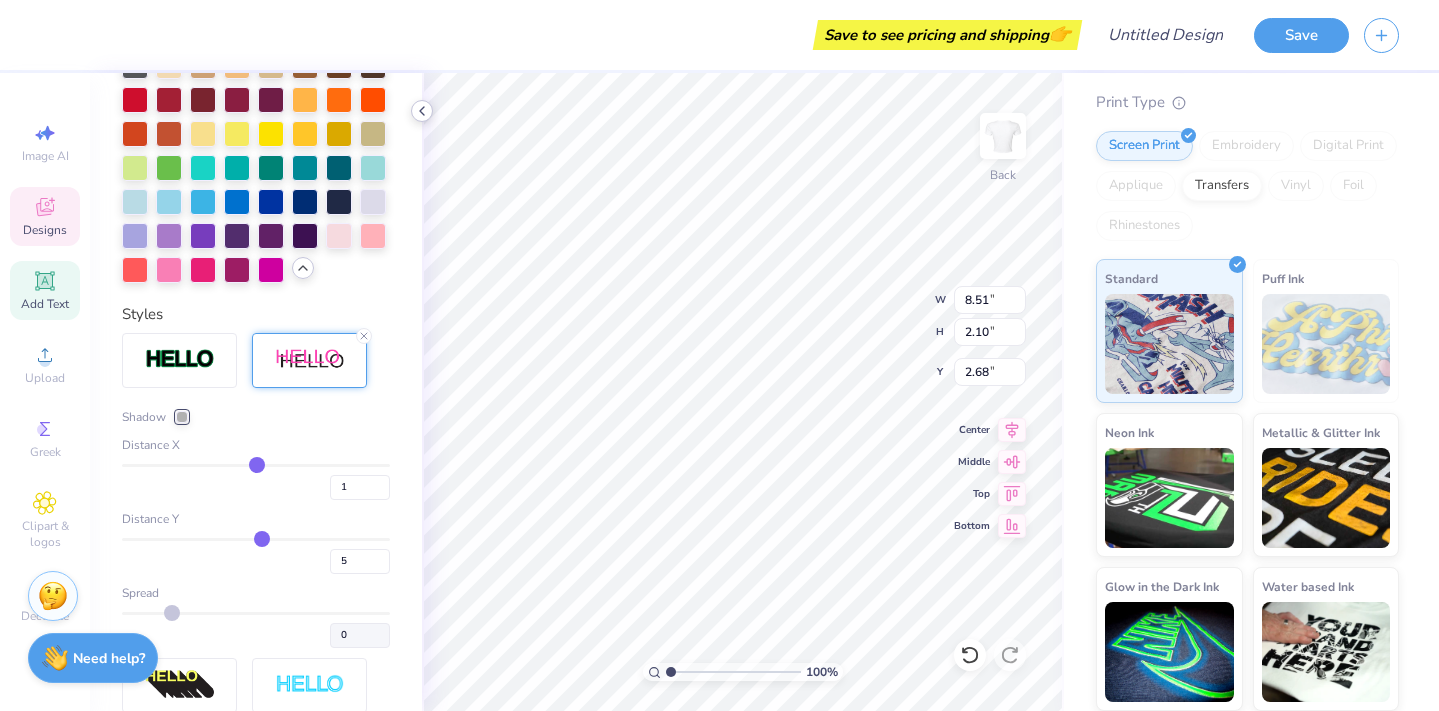 click 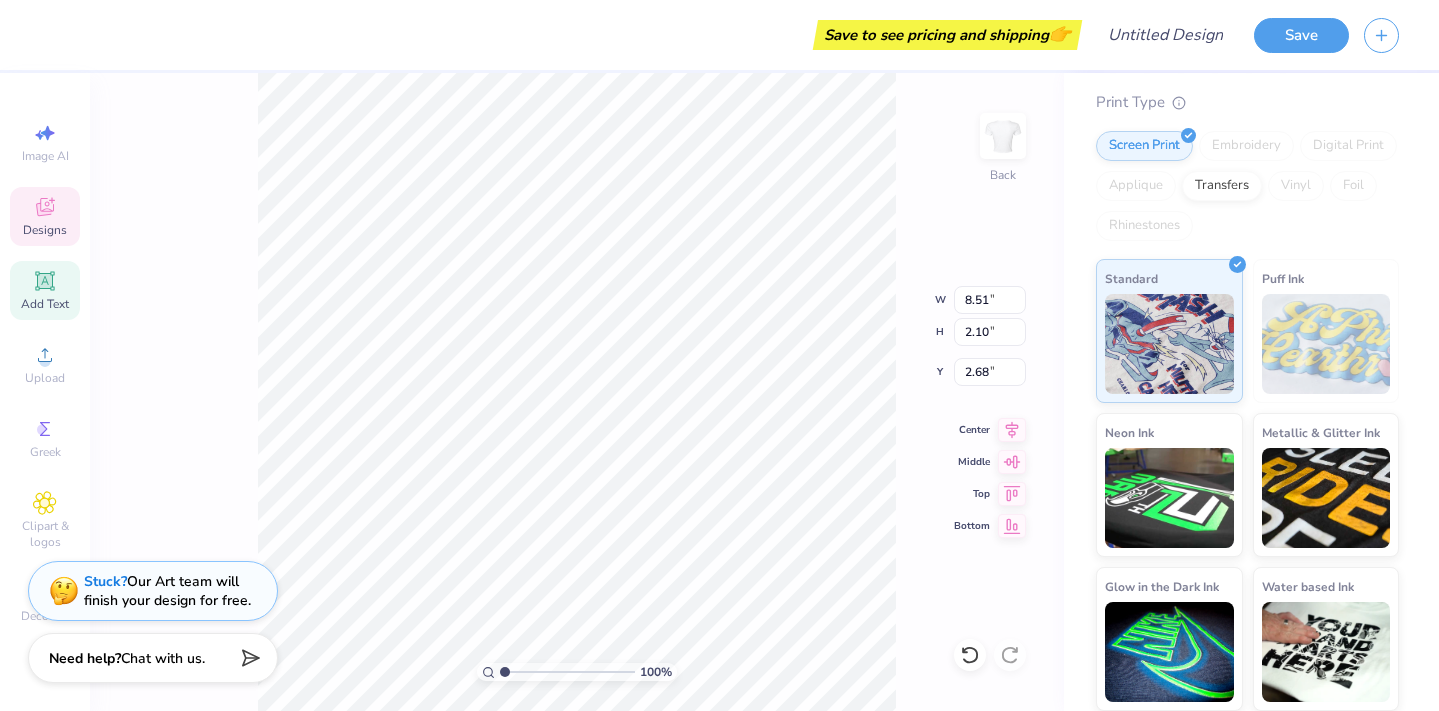 click on "100  % Back W 8.51 8.51 " H 2.10 2.10 " Y 2.68 2.68 " Center Middle Top Bottom" at bounding box center [577, 392] 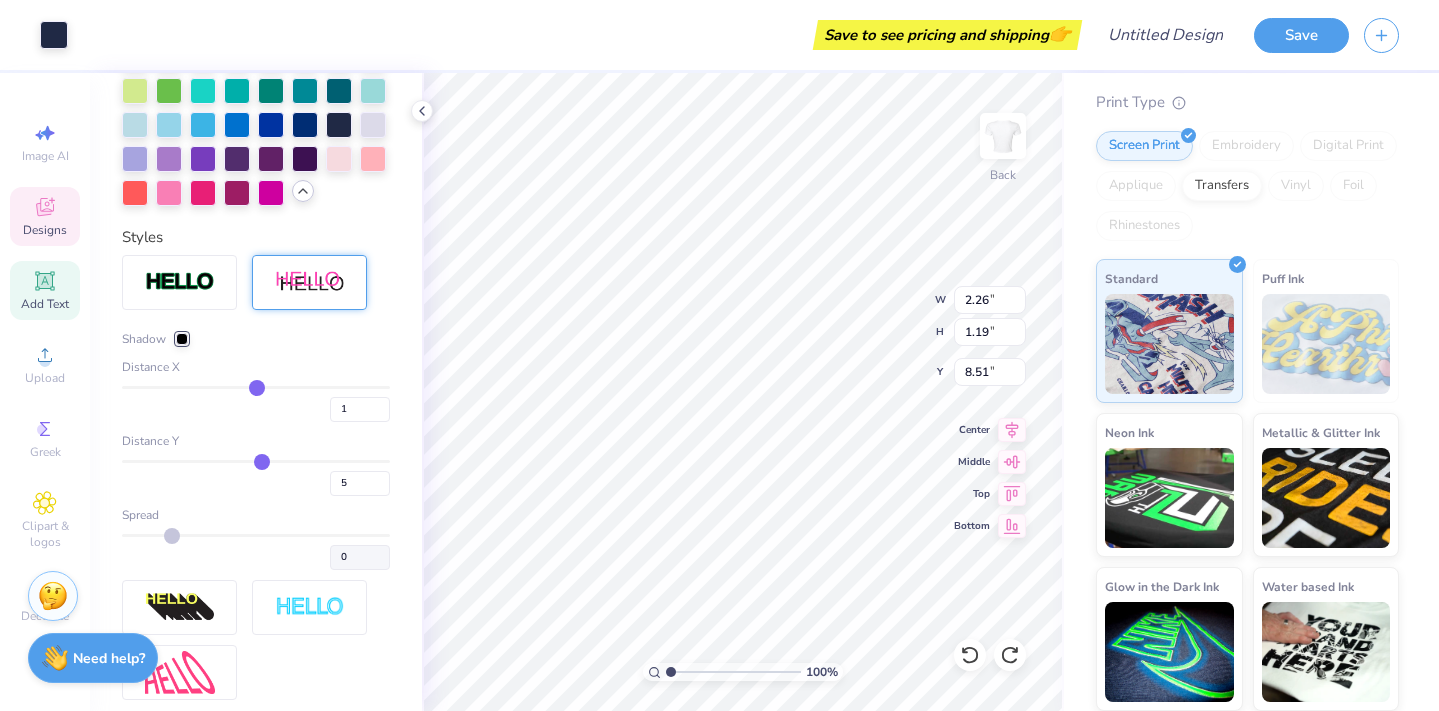 scroll, scrollTop: 689, scrollLeft: 0, axis: vertical 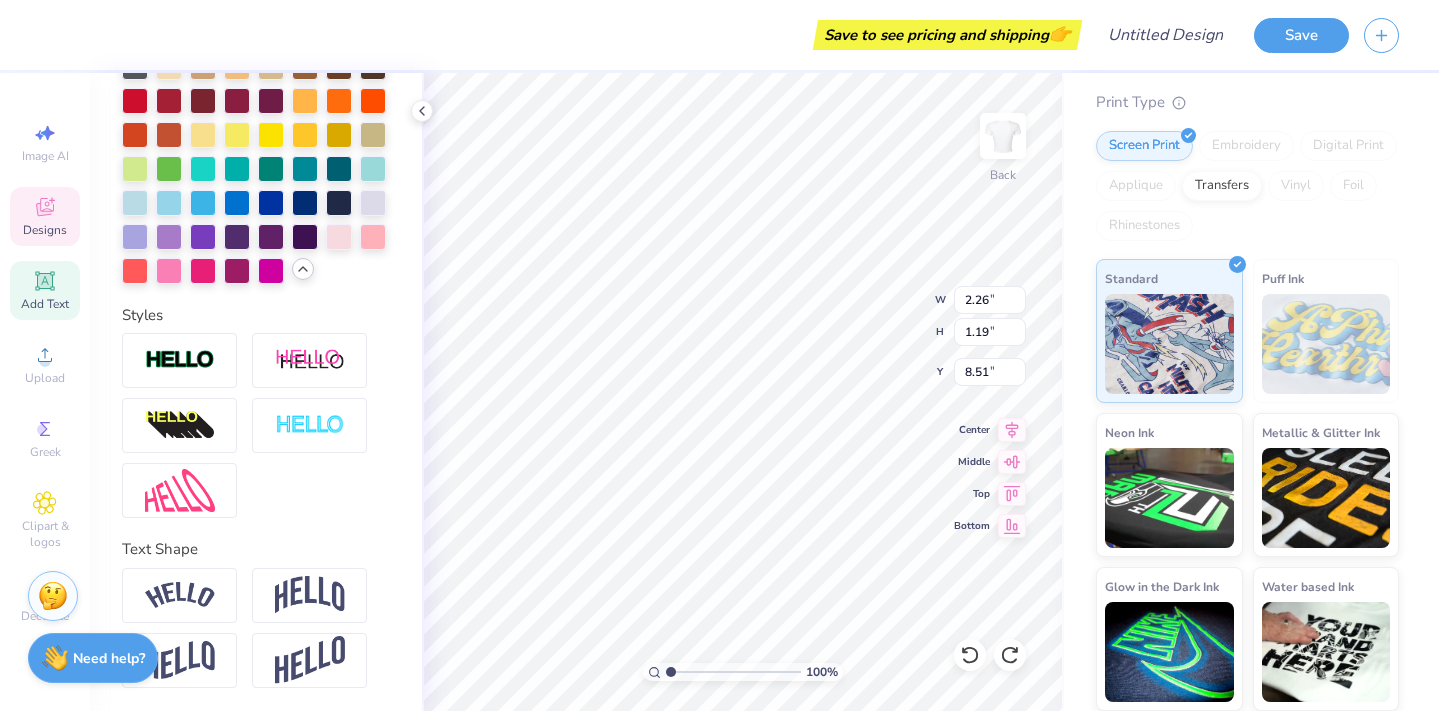 click on "Personalized Names Personalized Numbers Text Tool  Add Font Font Blank River Switch to Greek Letters Format Color Styles Text Shape" at bounding box center [256, 392] 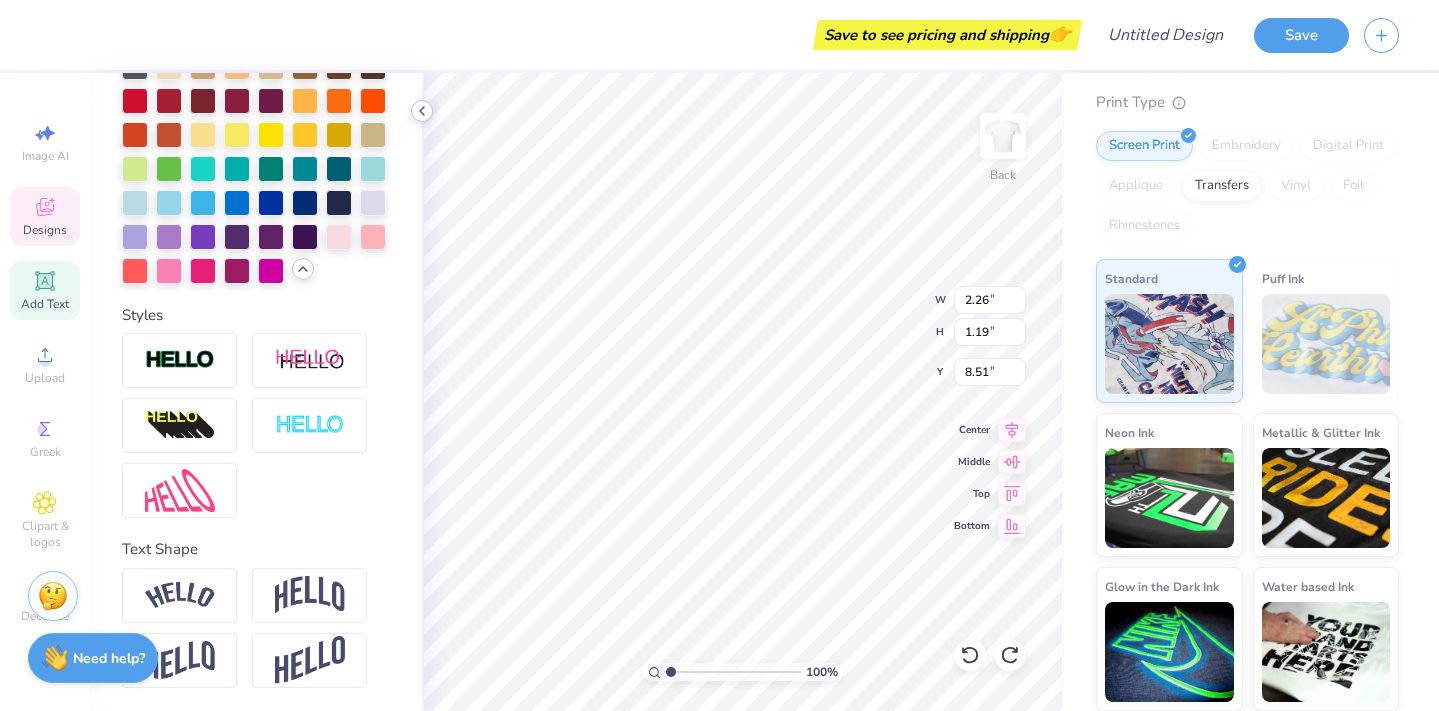 click at bounding box center (422, 111) 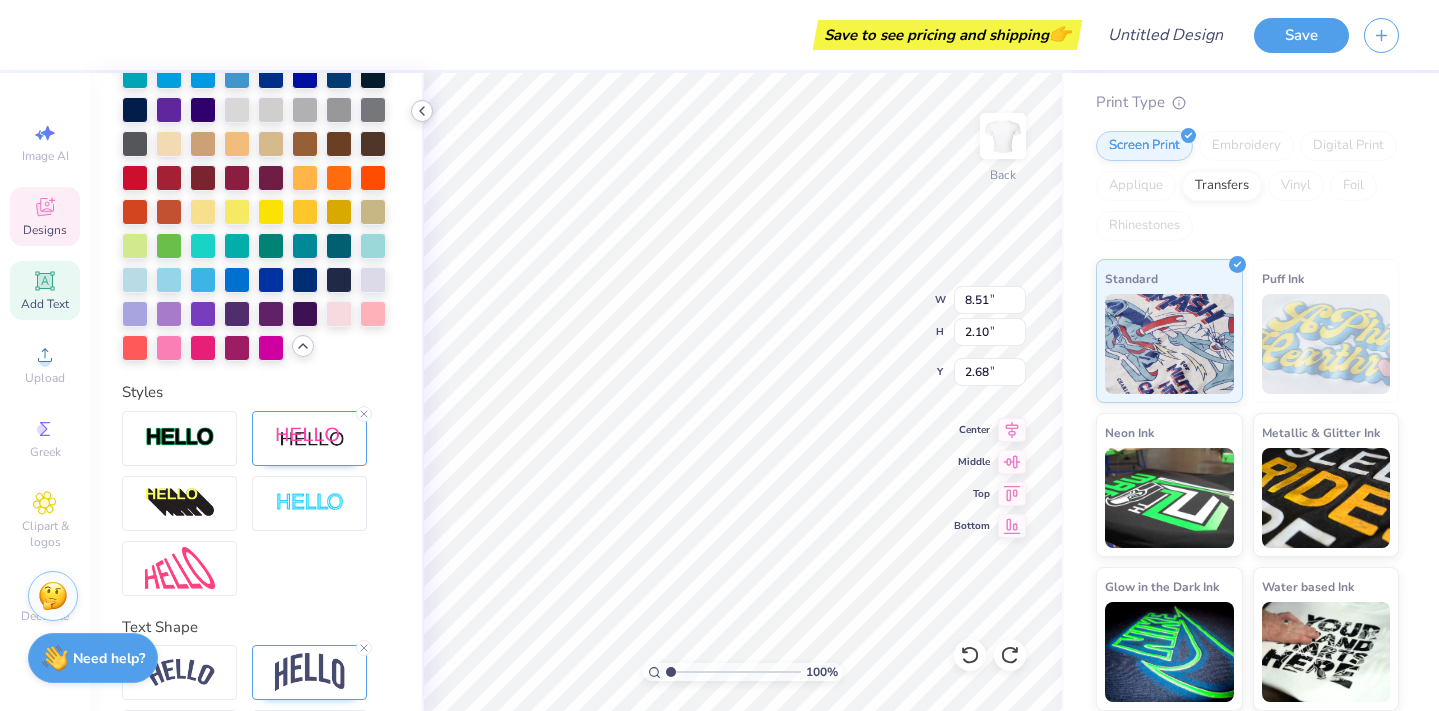 type on "2.22" 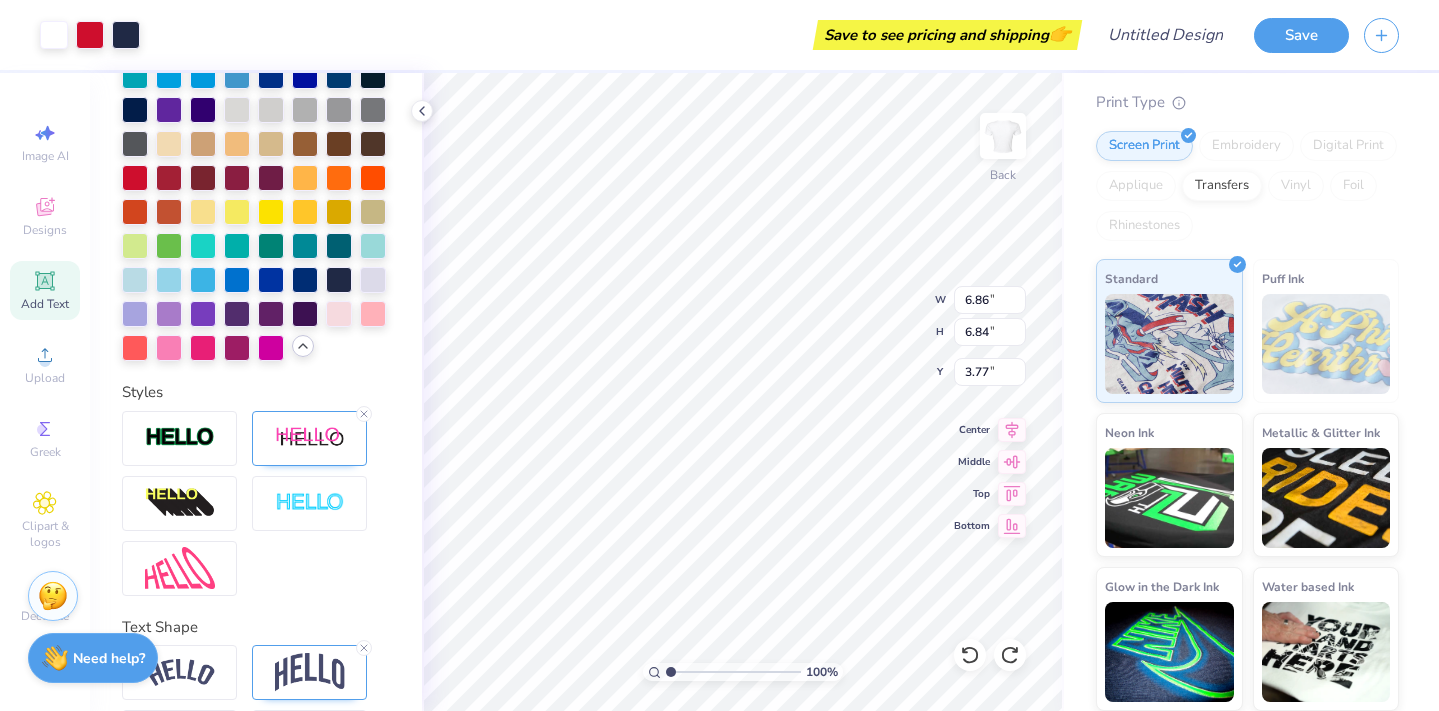 type on "3.97" 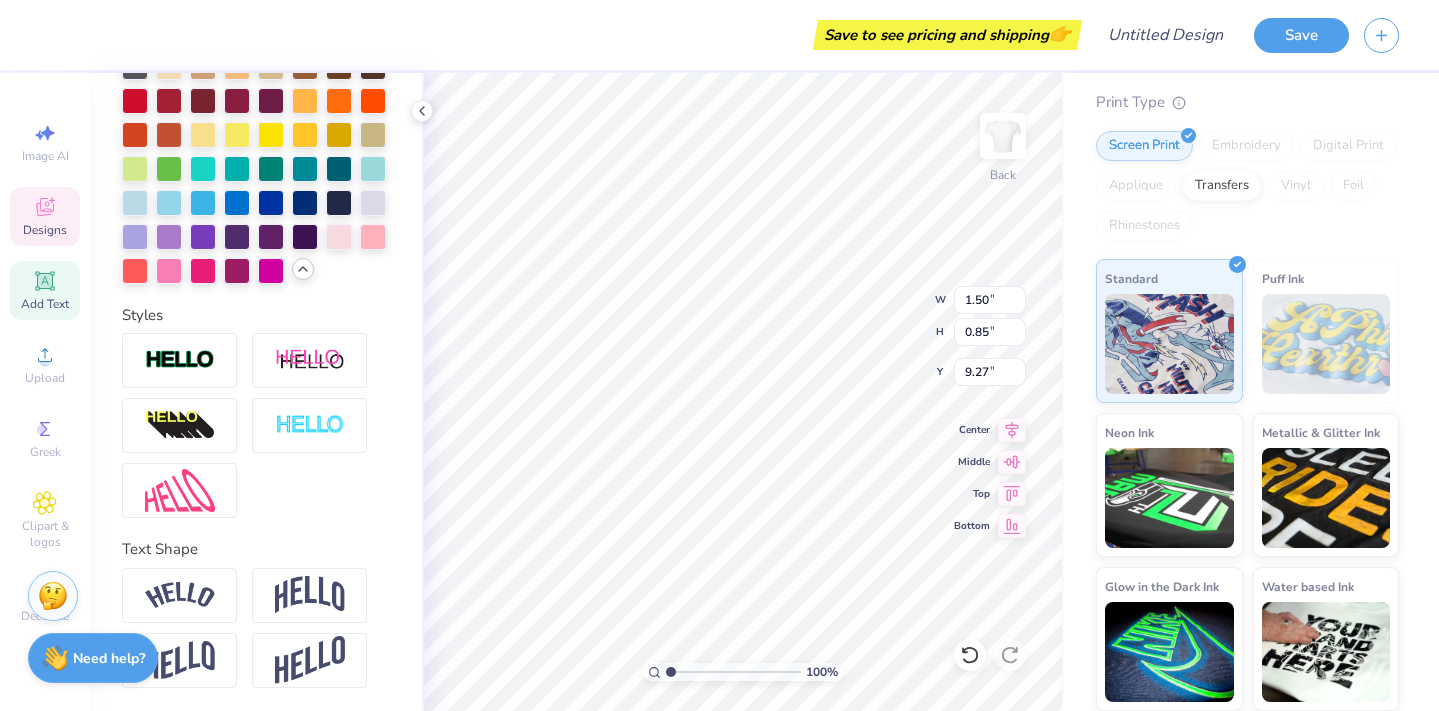 scroll, scrollTop: 1, scrollLeft: 0, axis: vertical 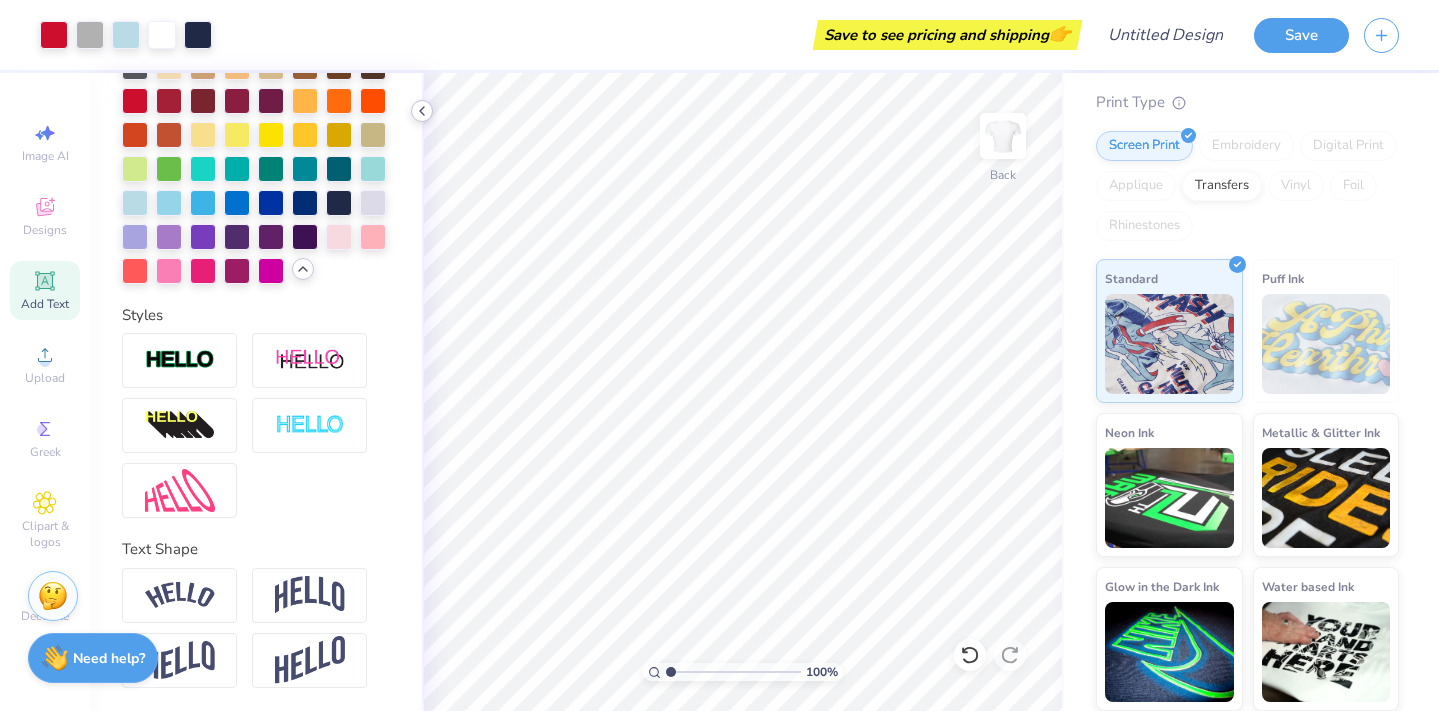 click 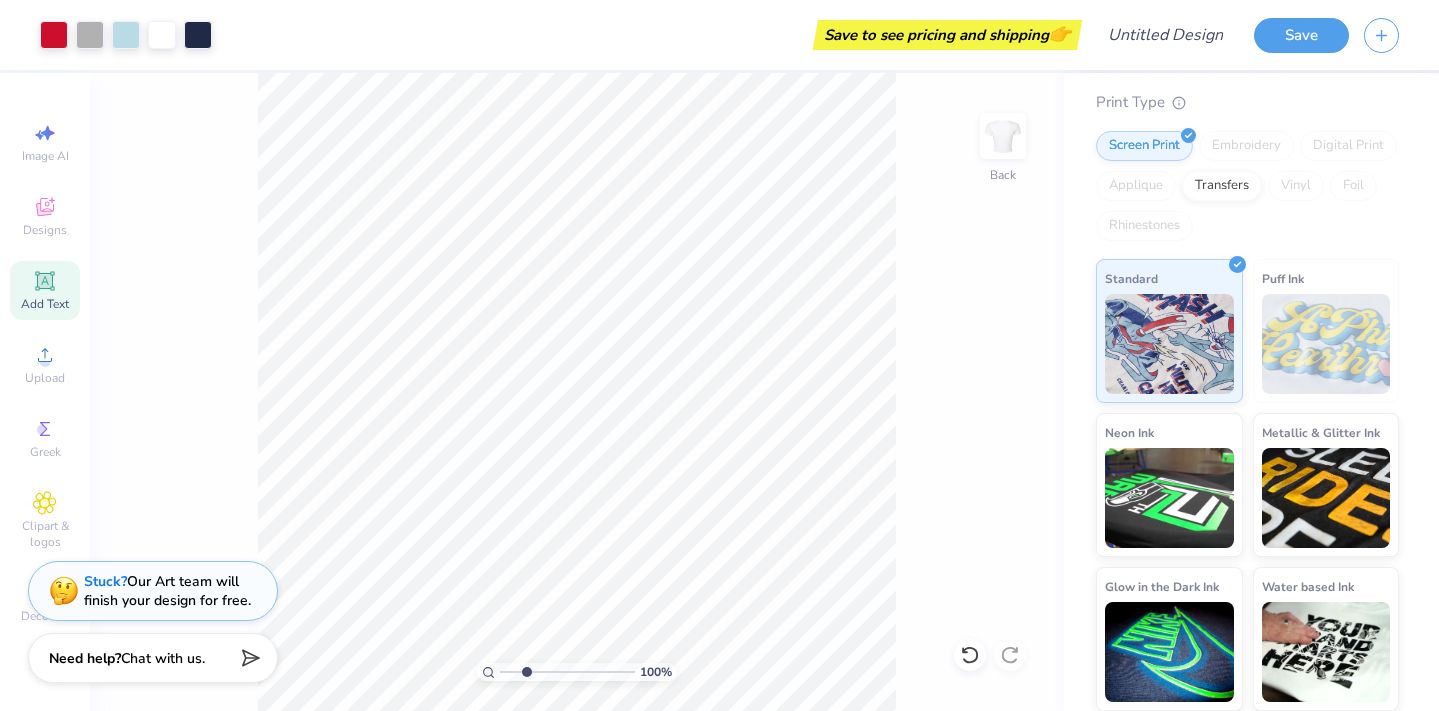 type on "2.89" 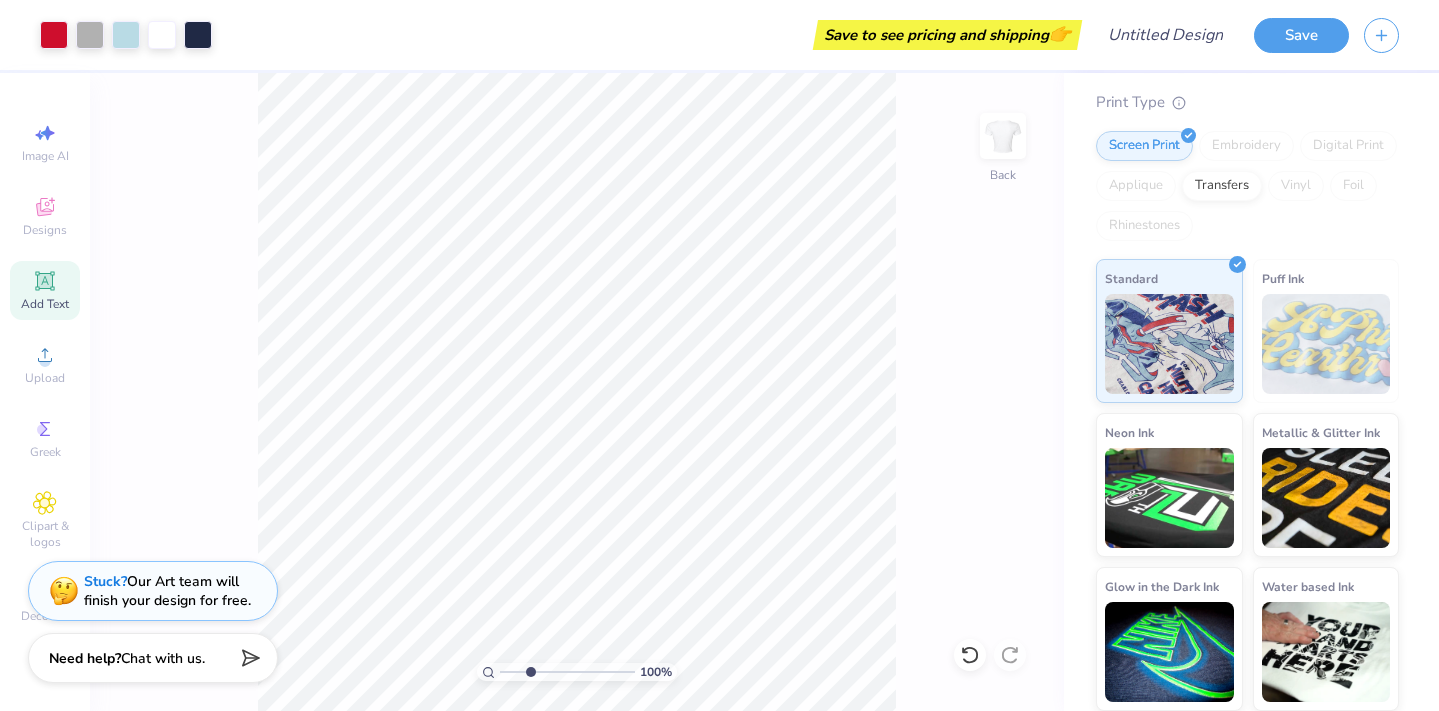 type on "2.97" 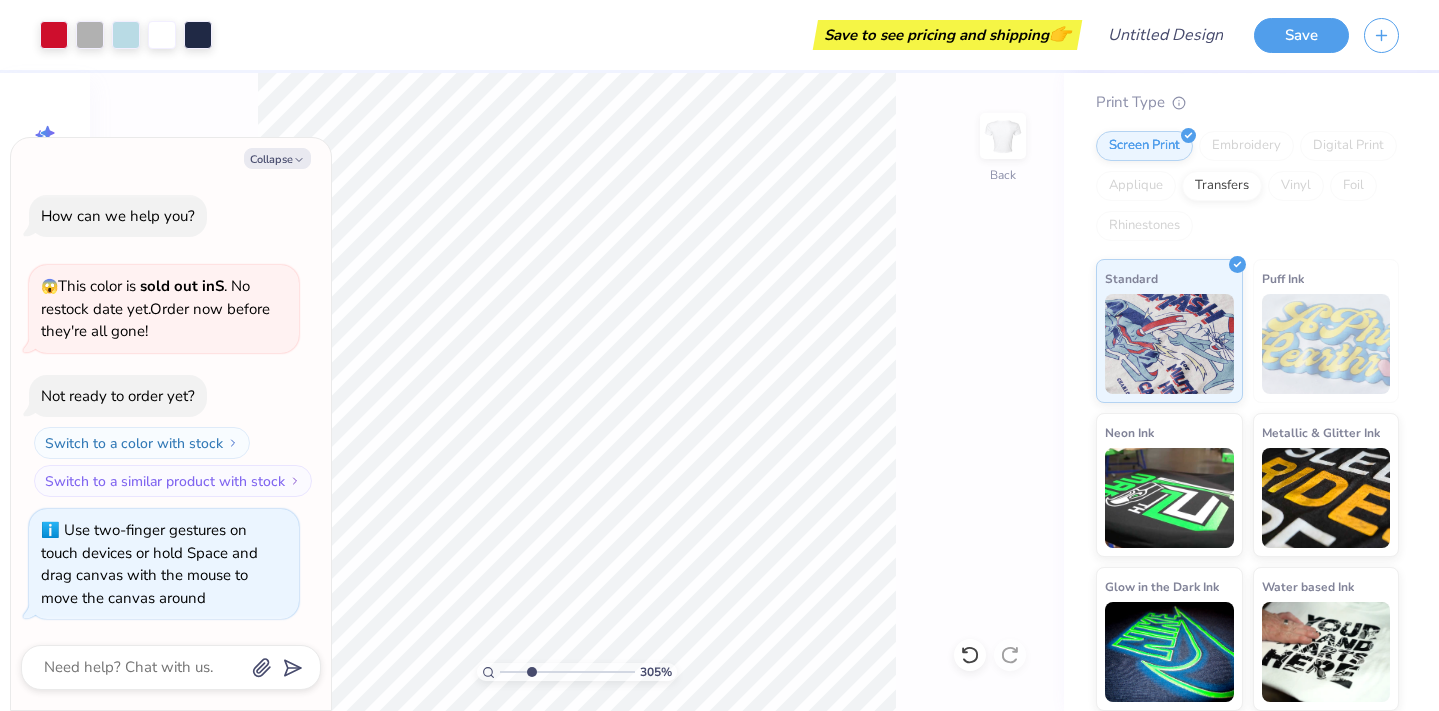 type on "3.05" 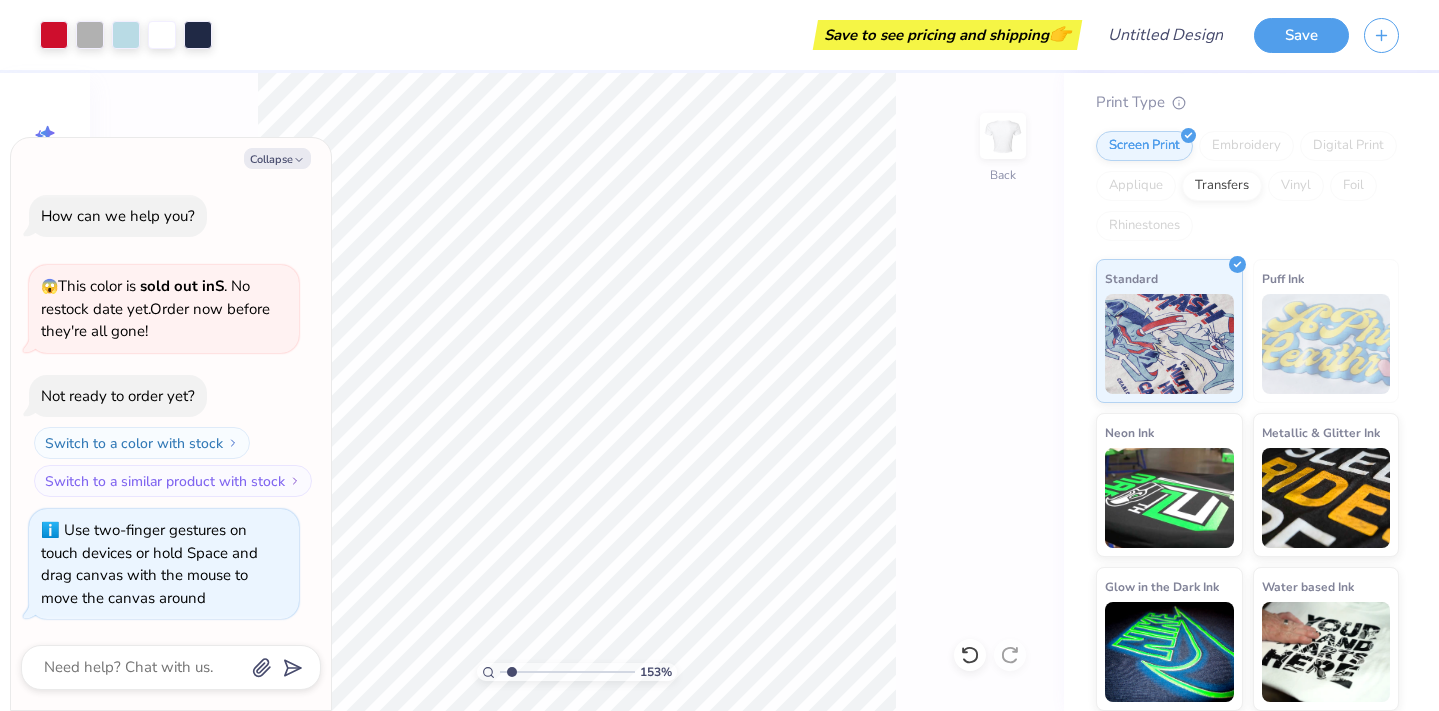 type on "1.53" 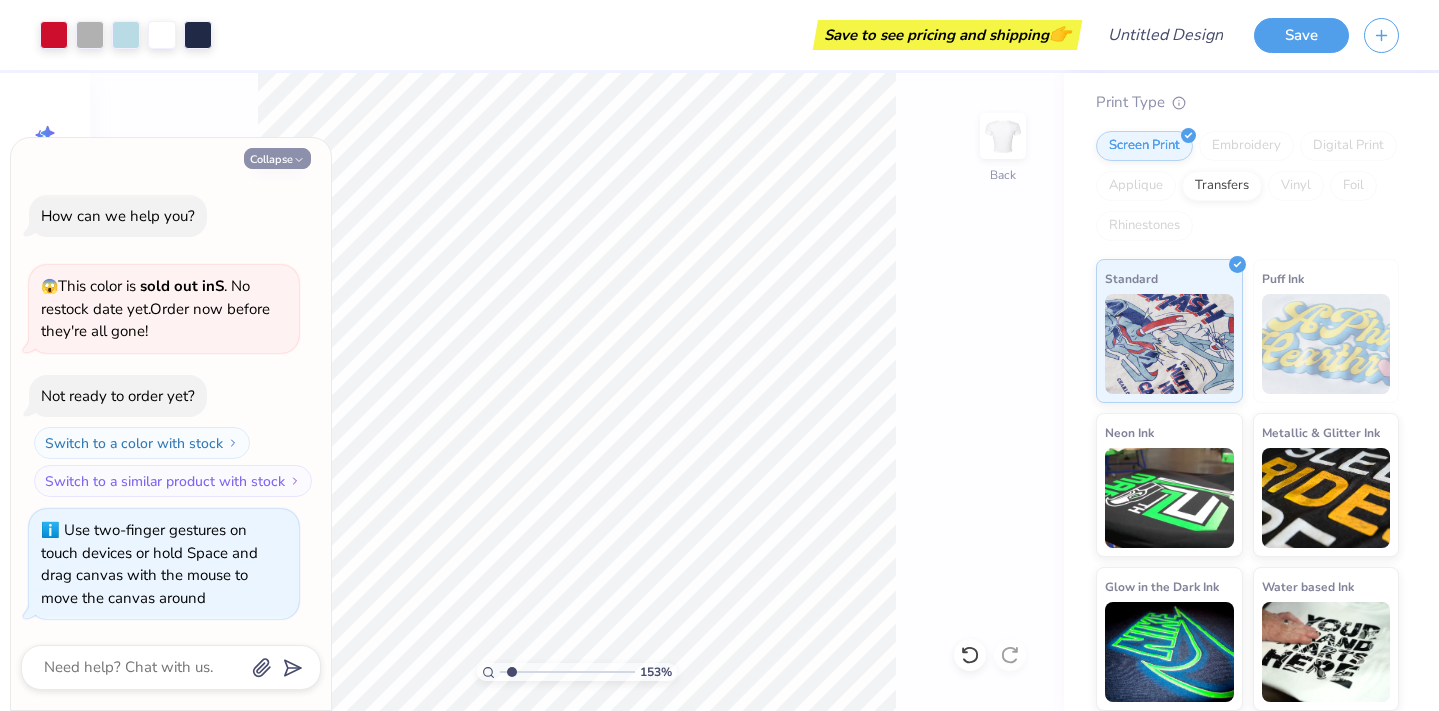click on "Collapse" at bounding box center (277, 158) 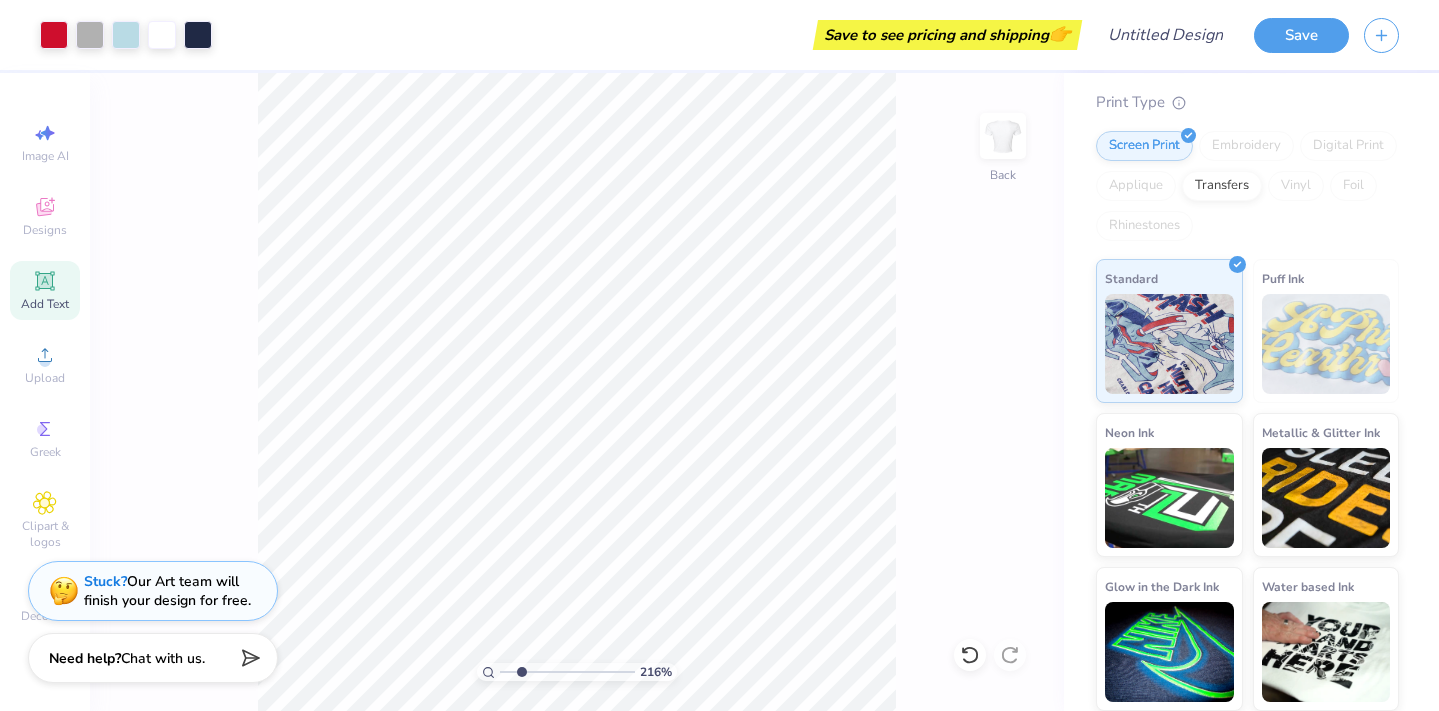 drag, startPoint x: 511, startPoint y: 669, endPoint x: 521, endPoint y: 671, distance: 10.198039 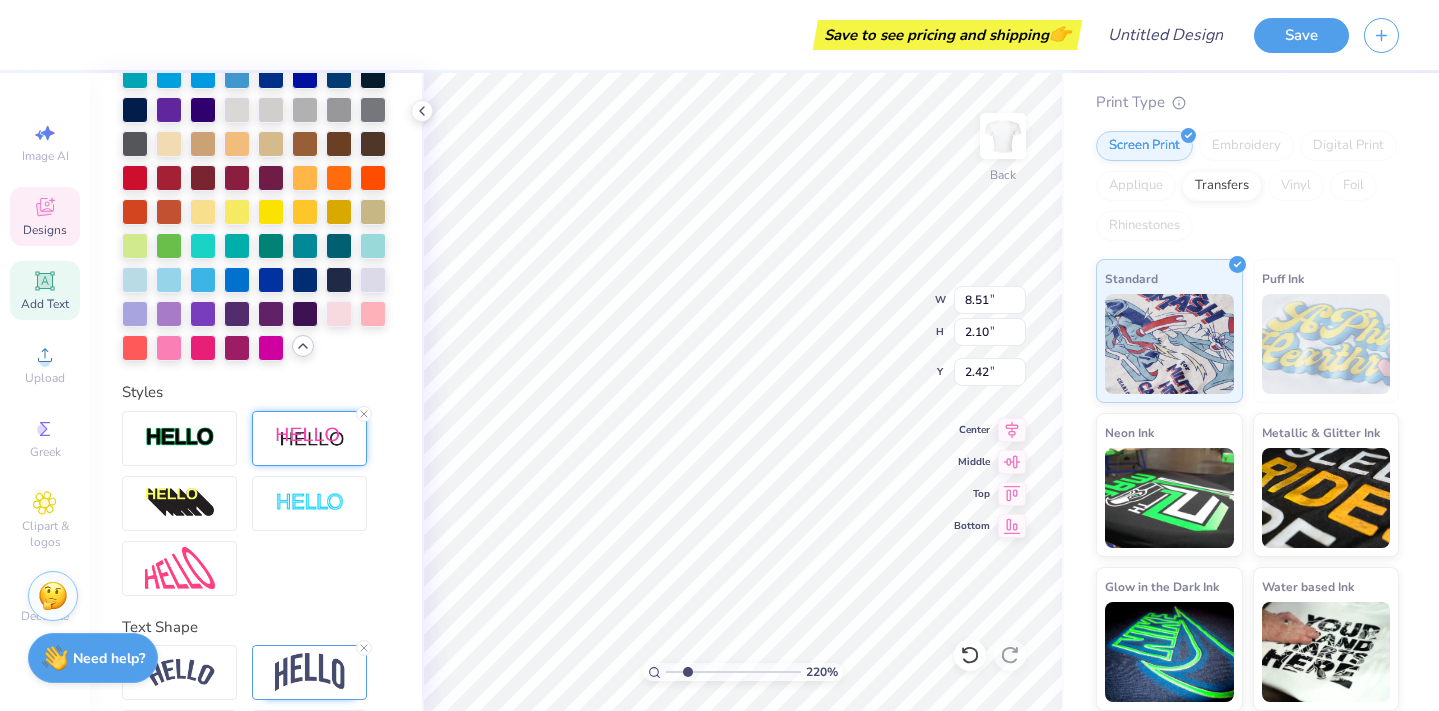 click at bounding box center [310, 438] 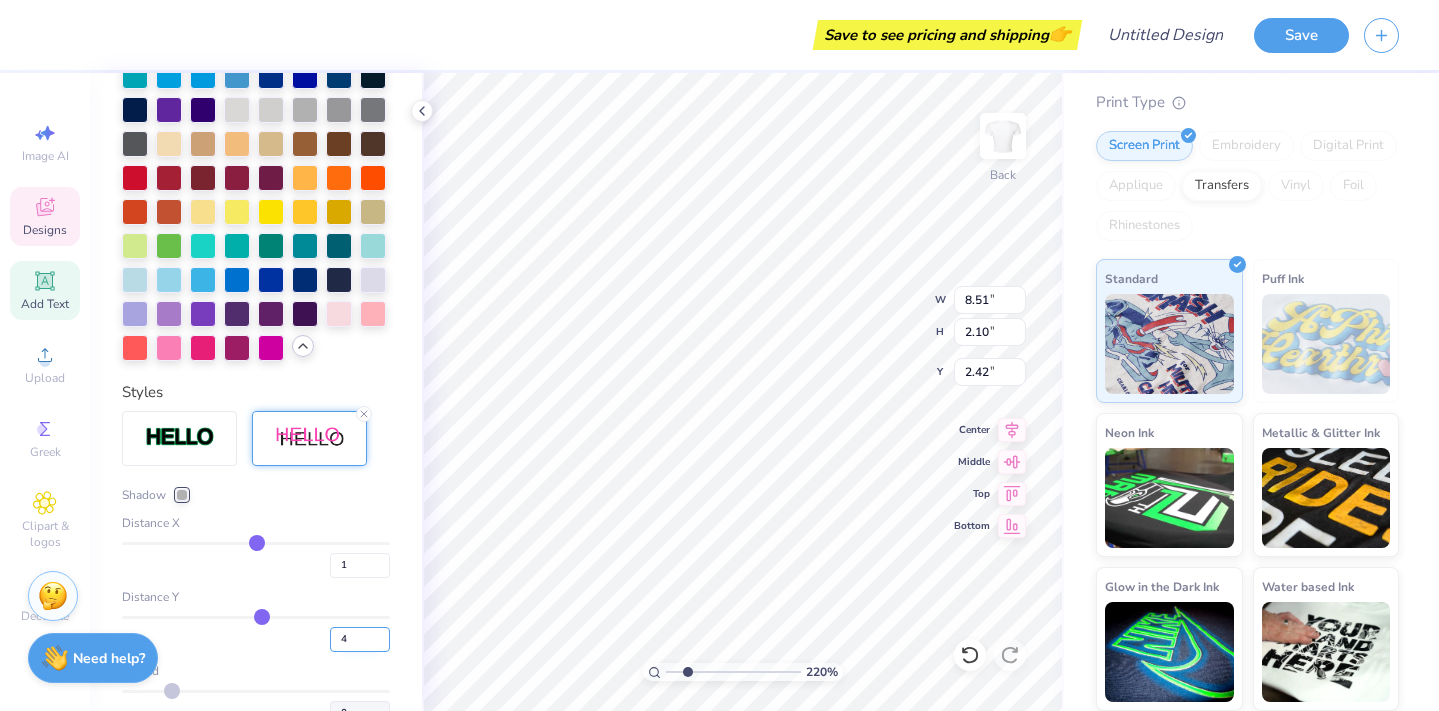 type on "4" 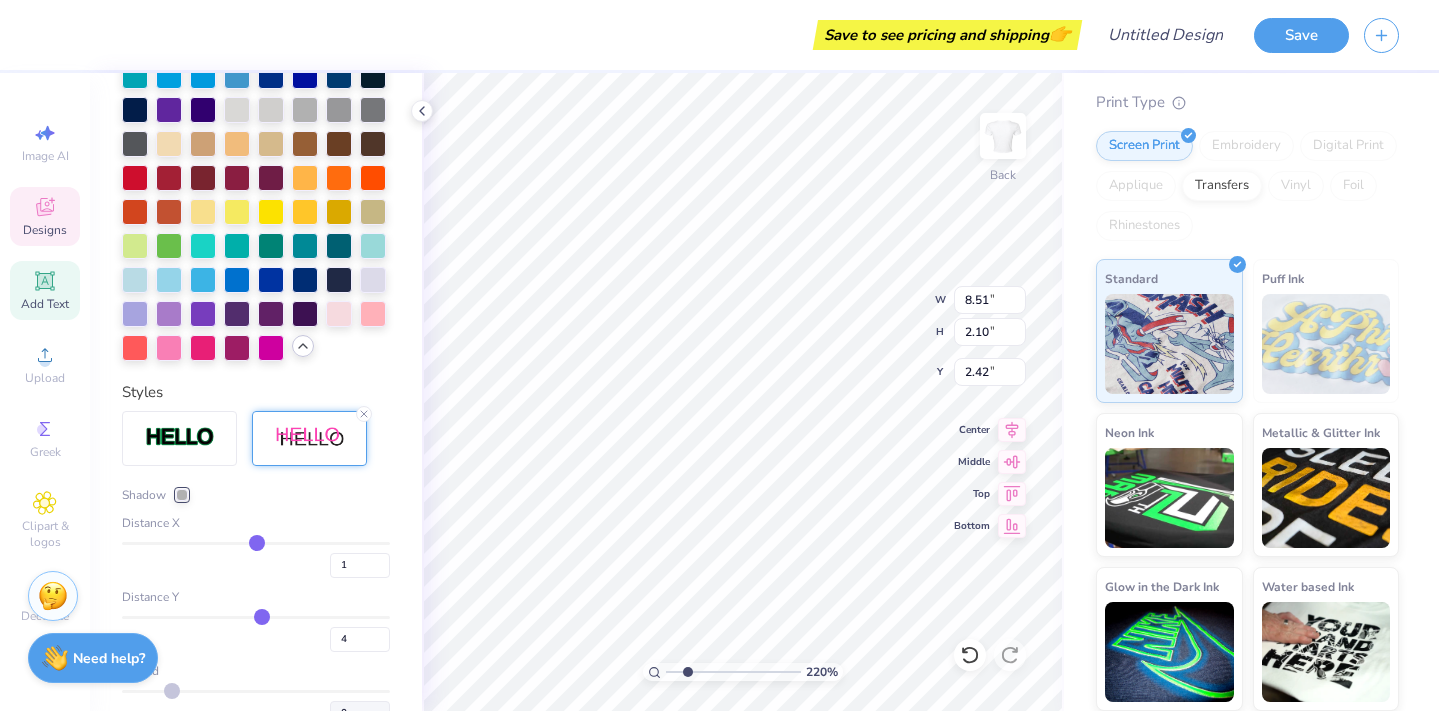 type on "4" 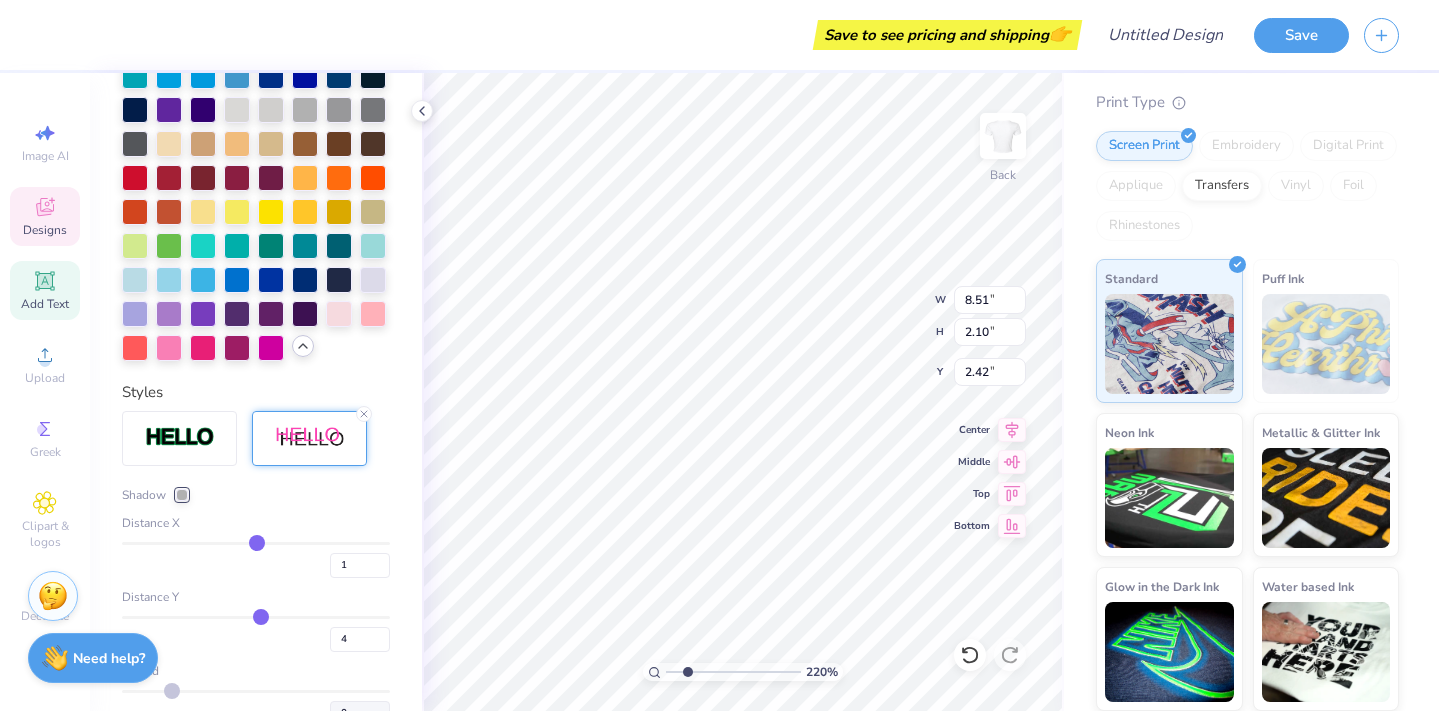 click on "Distance Y" at bounding box center (256, 597) 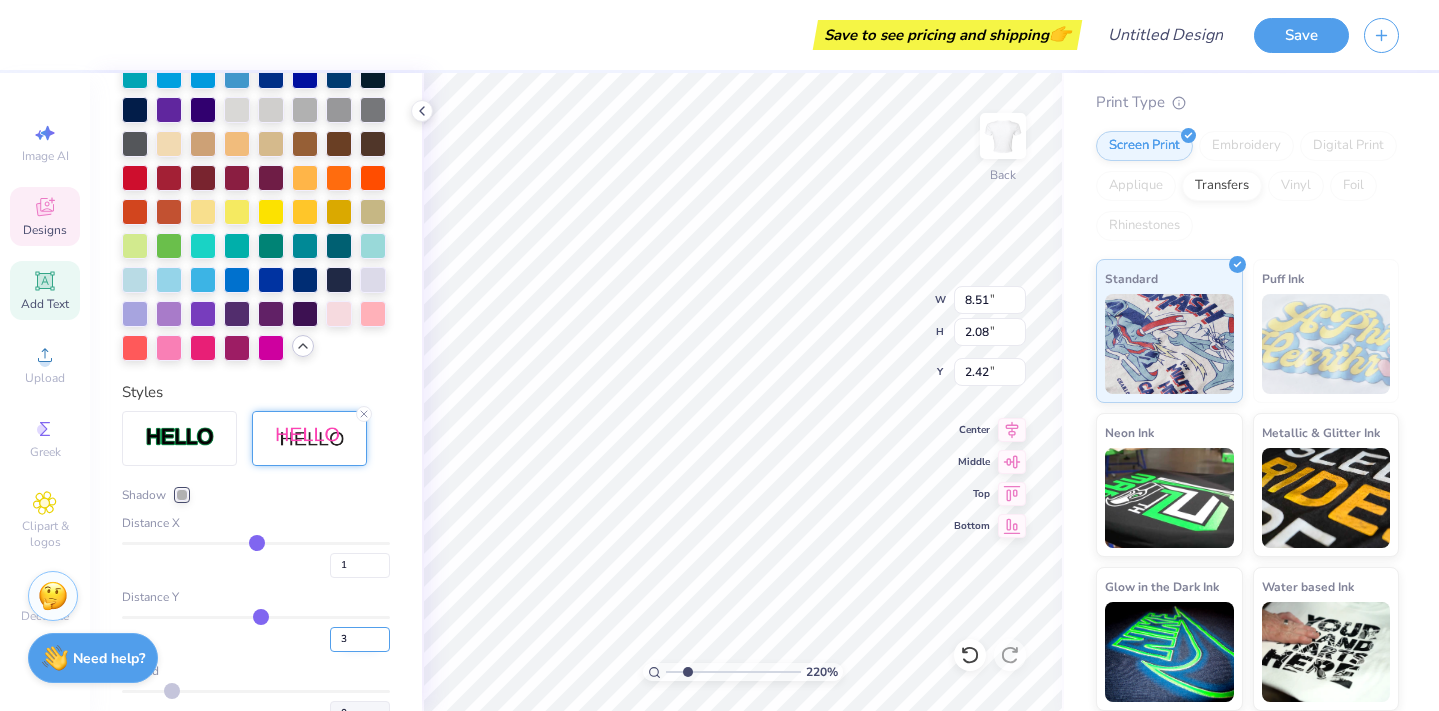 click on "3" at bounding box center [360, 639] 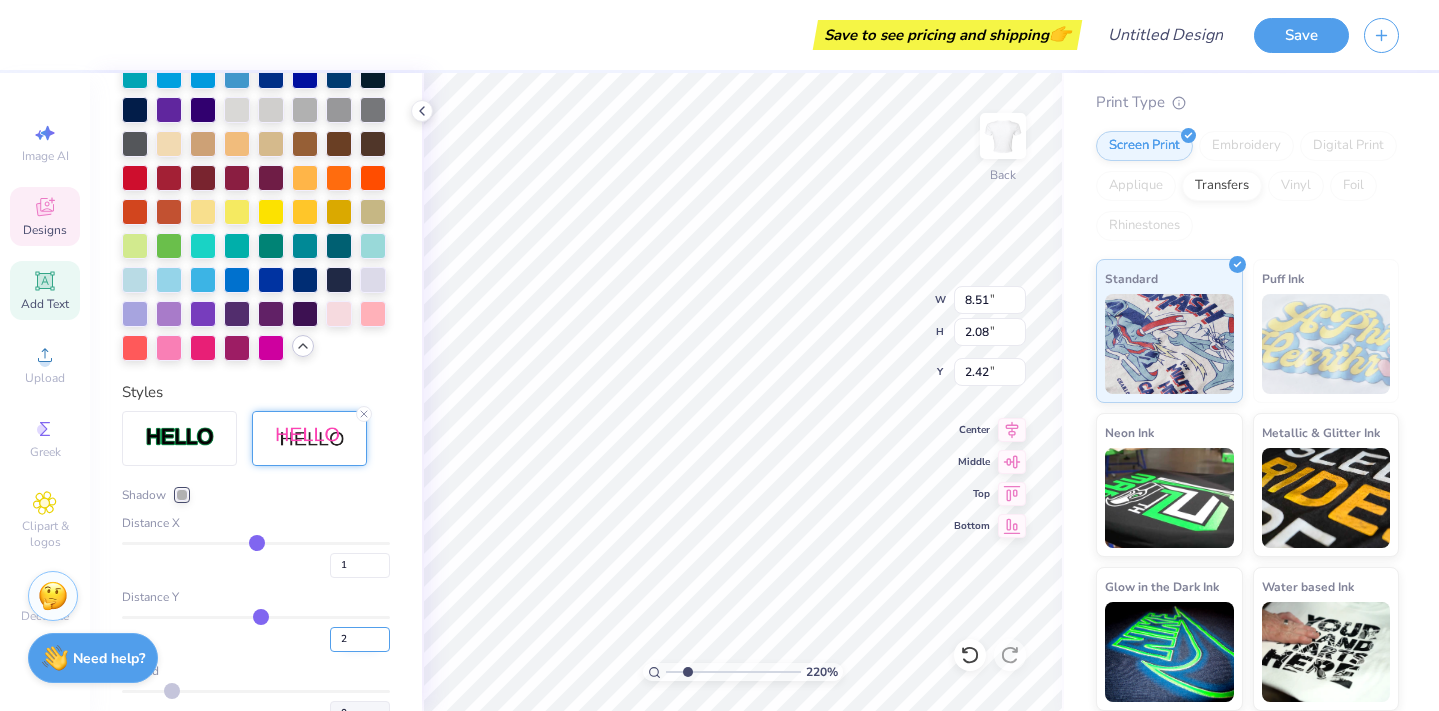 type on "2" 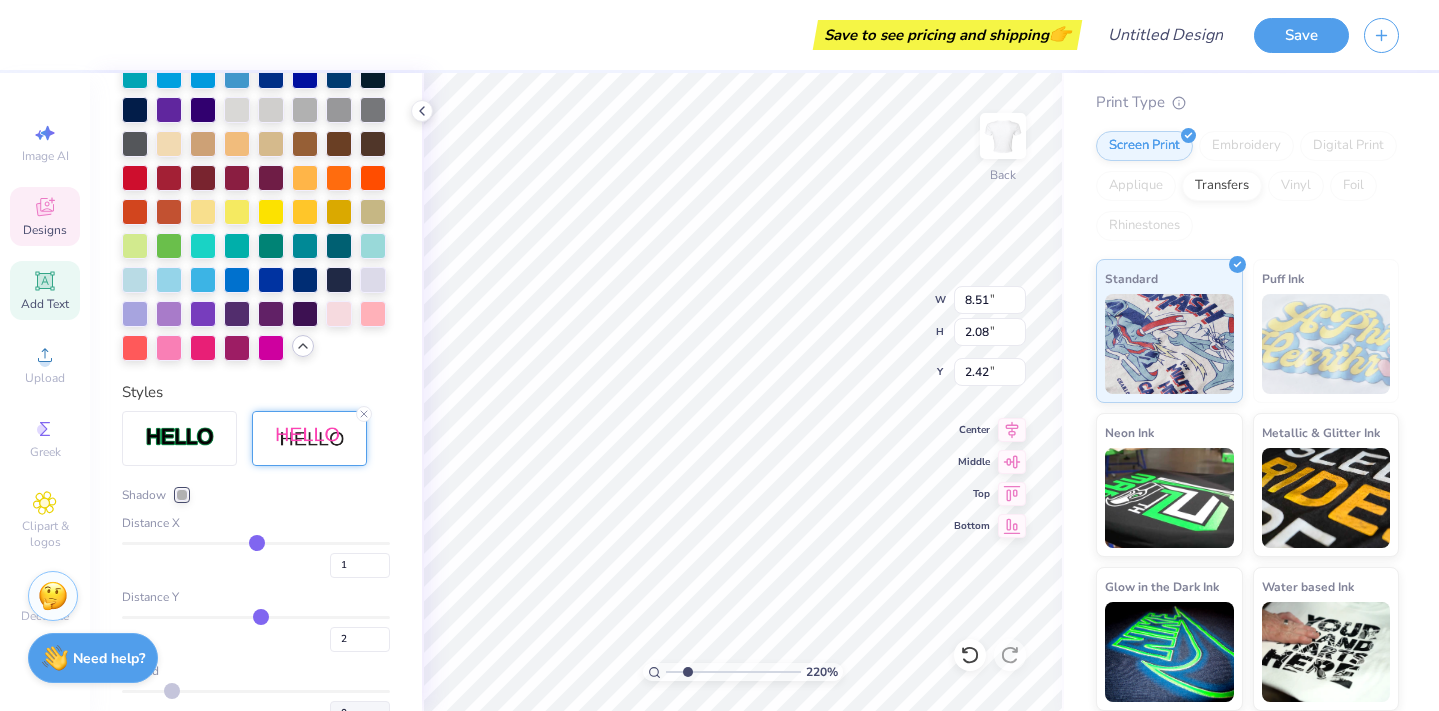 type on "2" 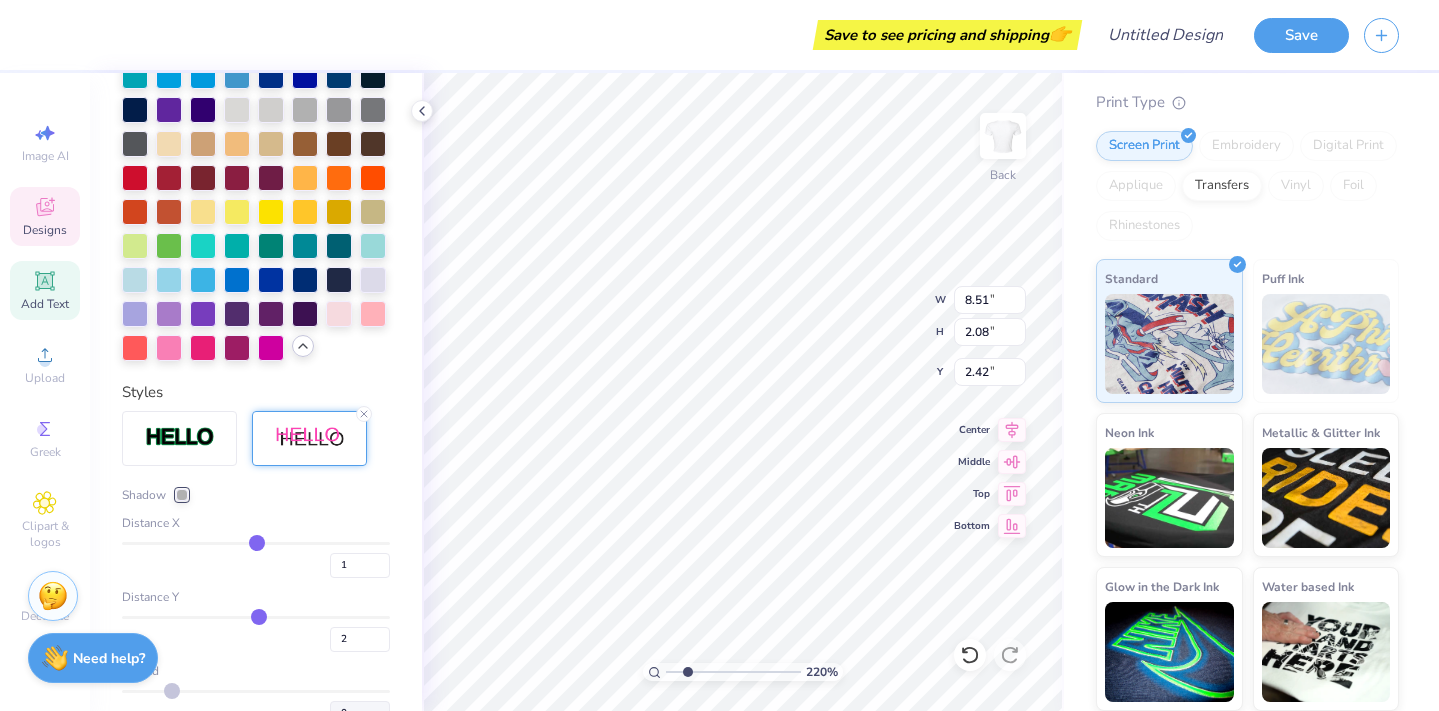 click on "Distance Y" at bounding box center (256, 597) 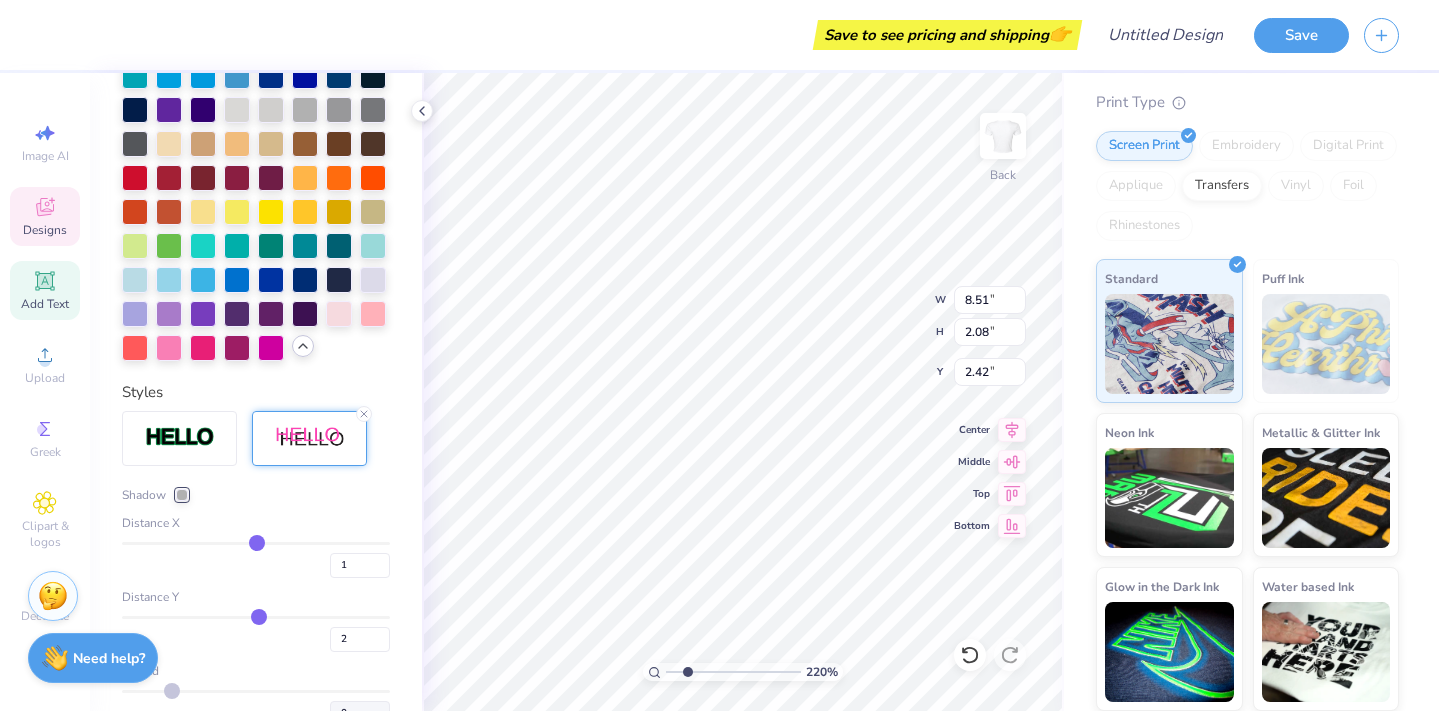 type on "2.04" 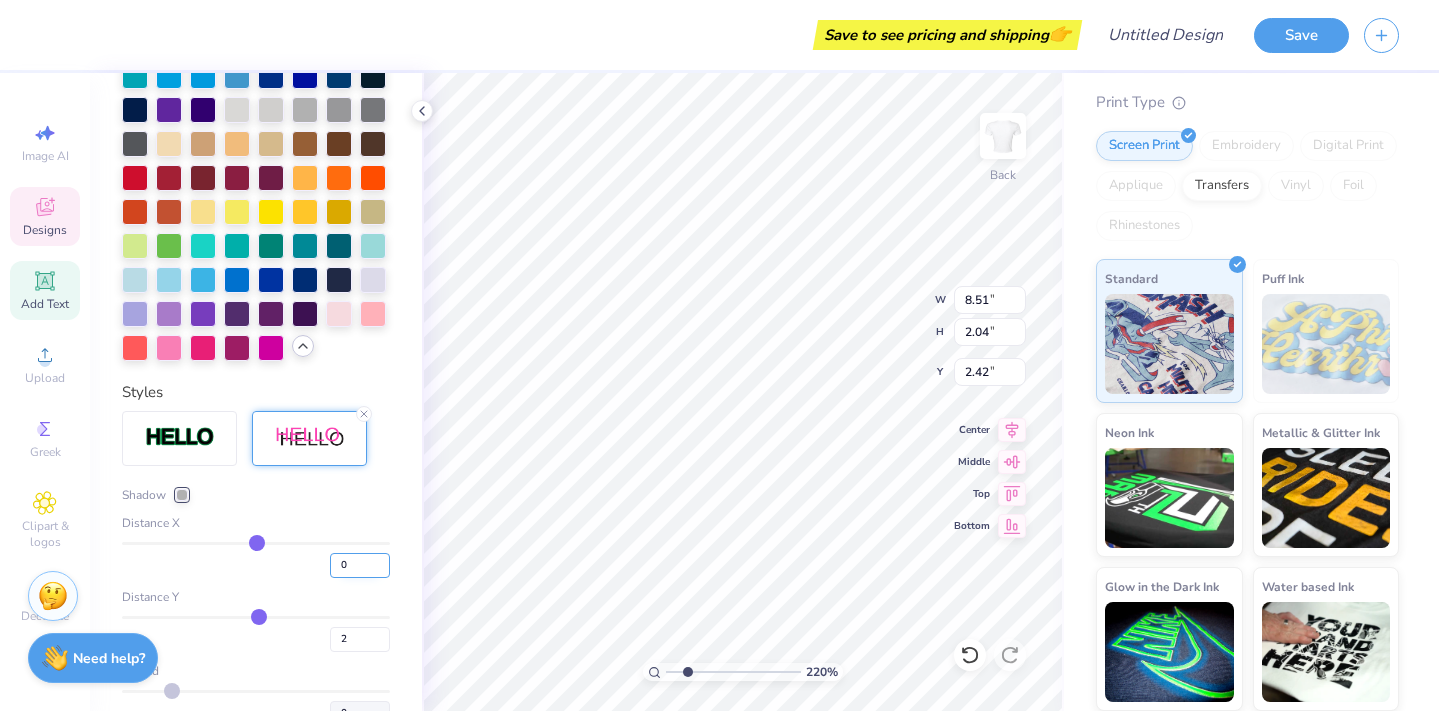 type on "0" 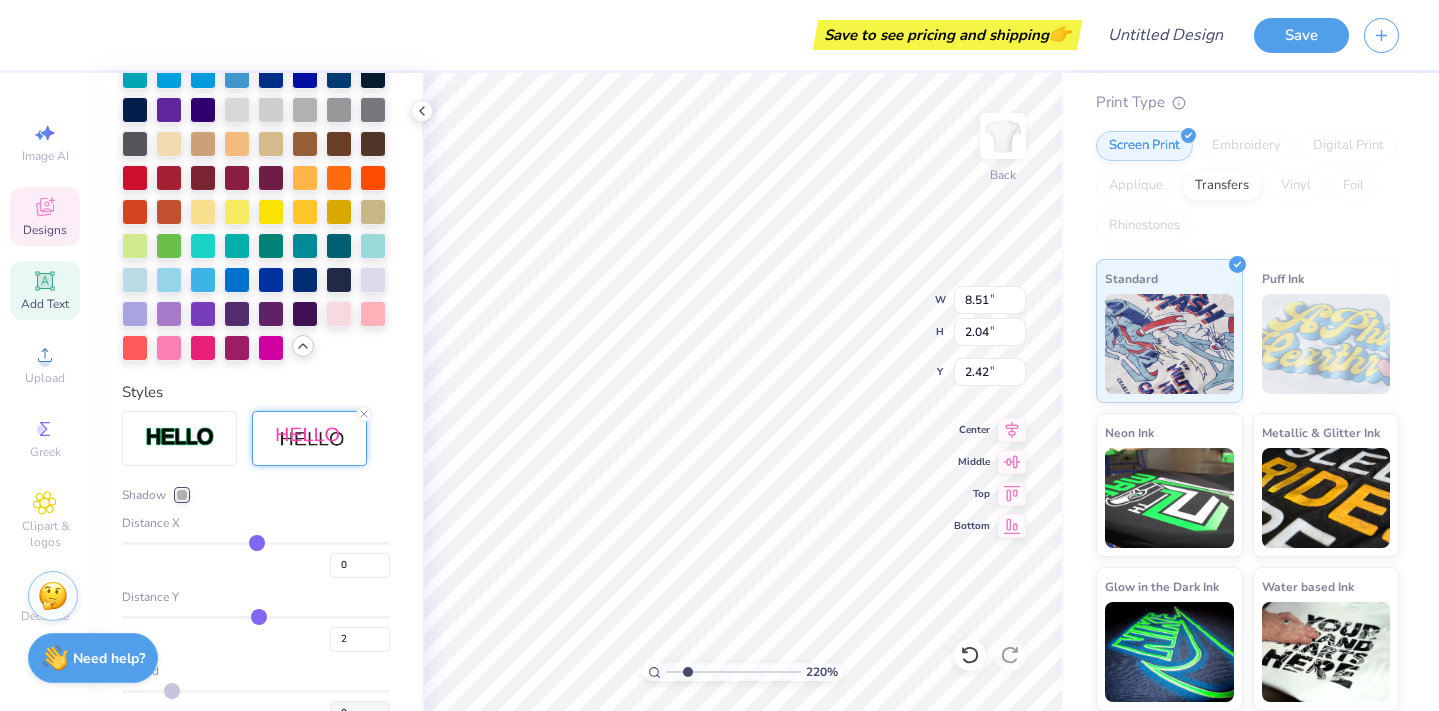 type on "0" 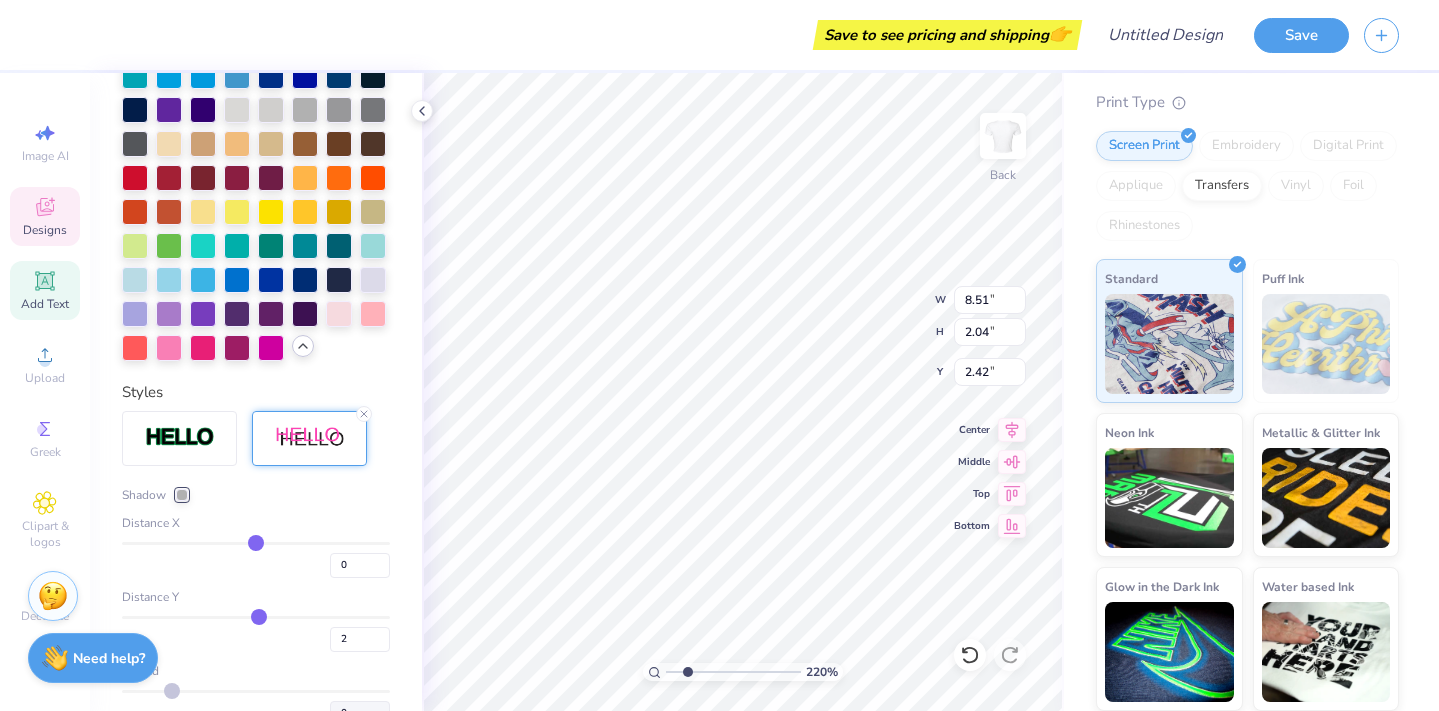 click on "Distance Y" at bounding box center [256, 597] 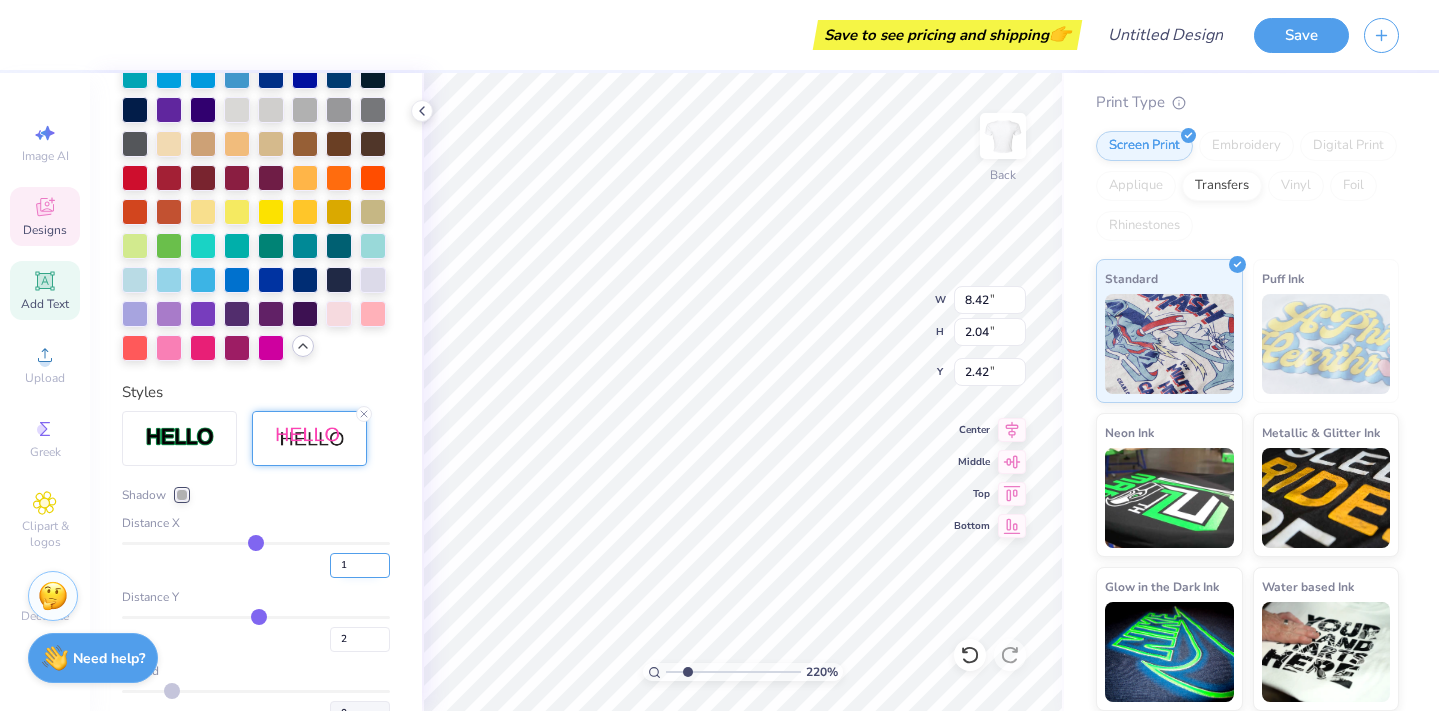 type on "1" 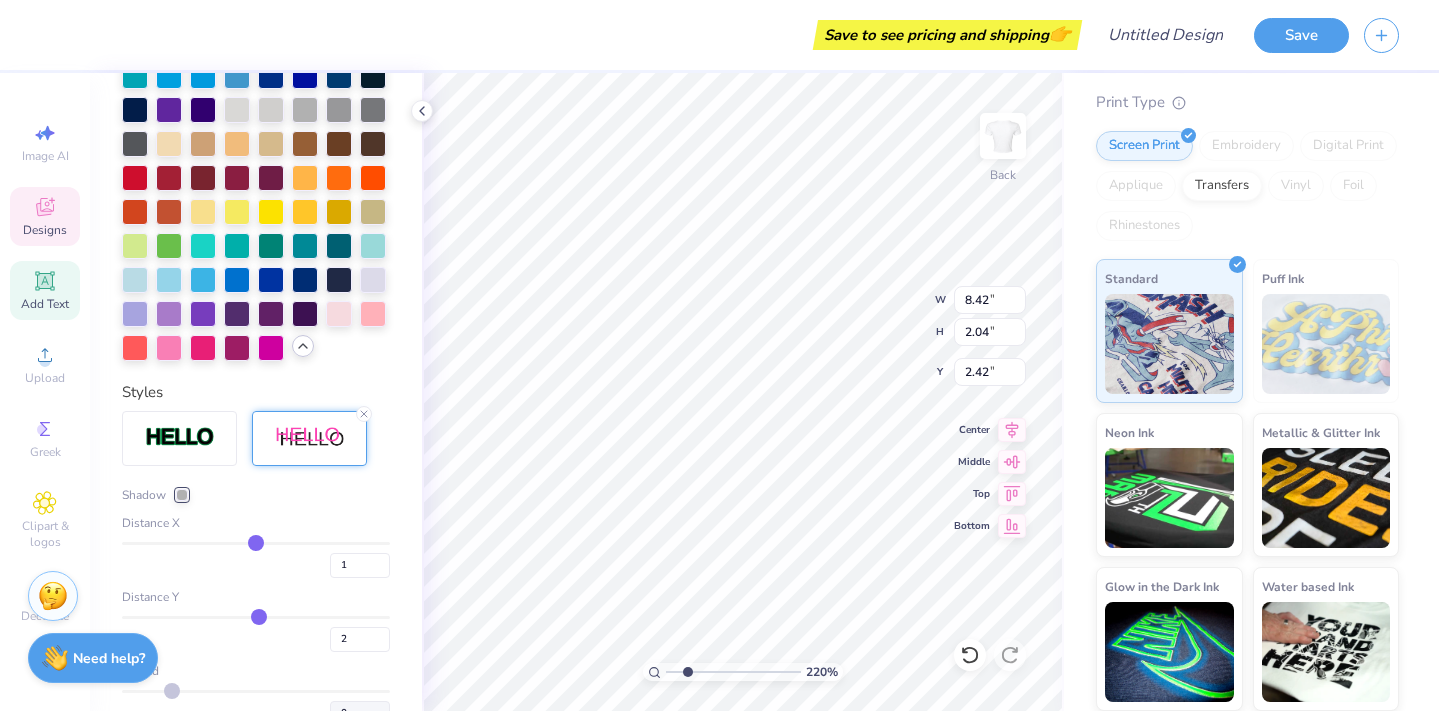 type on "1" 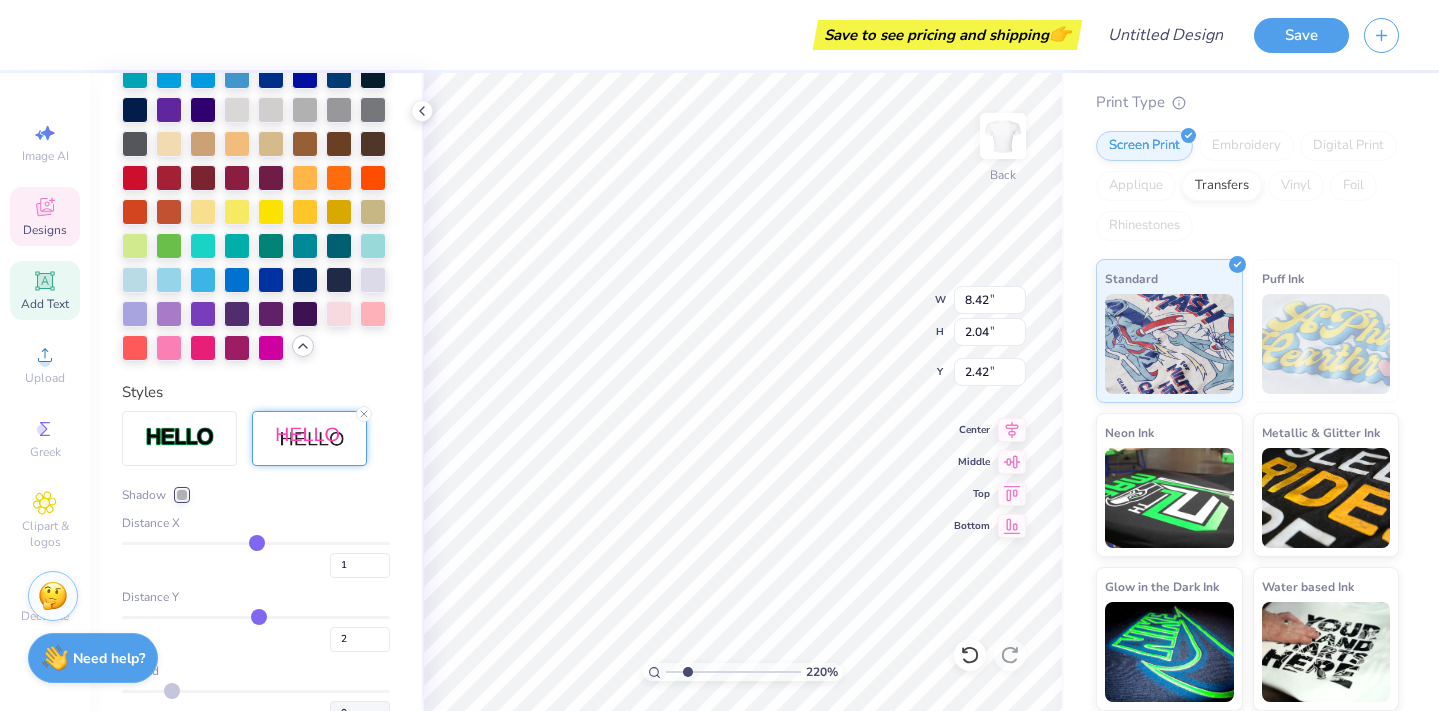 click on "Distance Y" at bounding box center [256, 597] 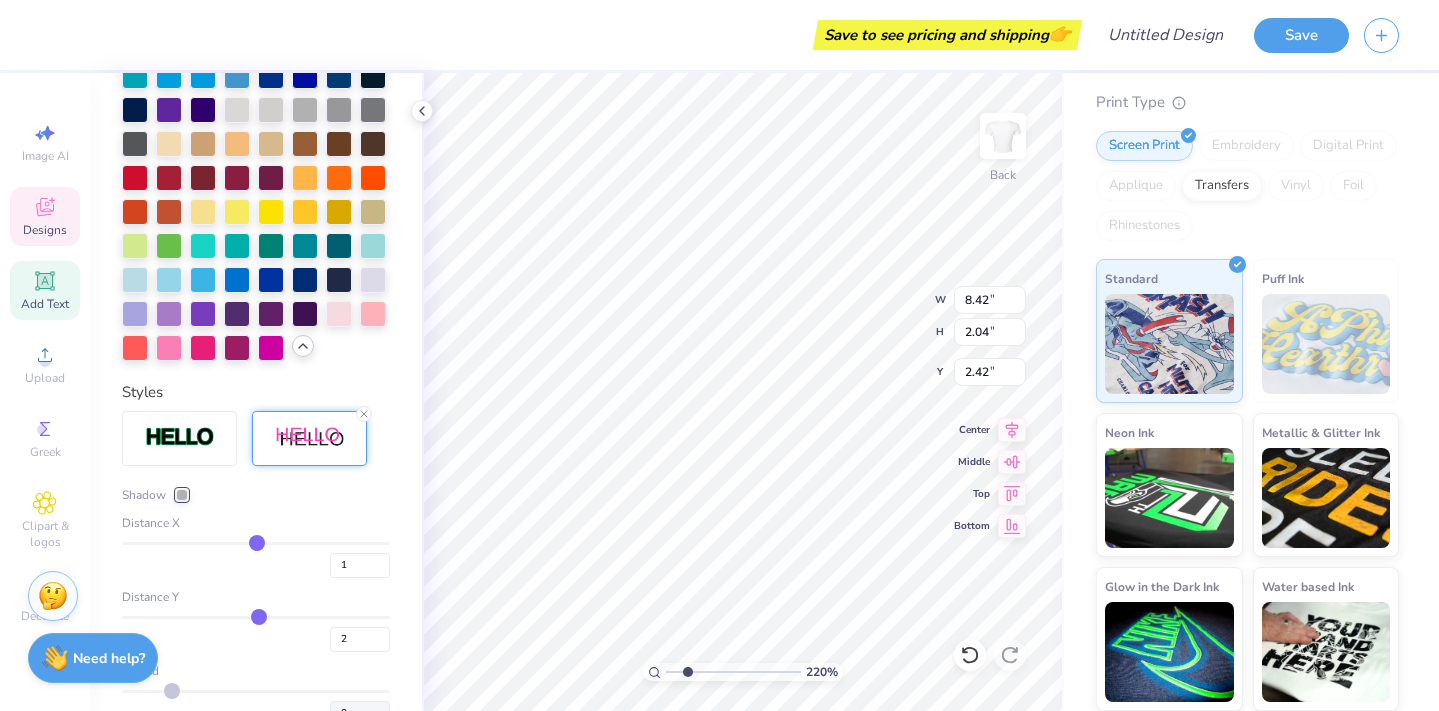 type on "8.51" 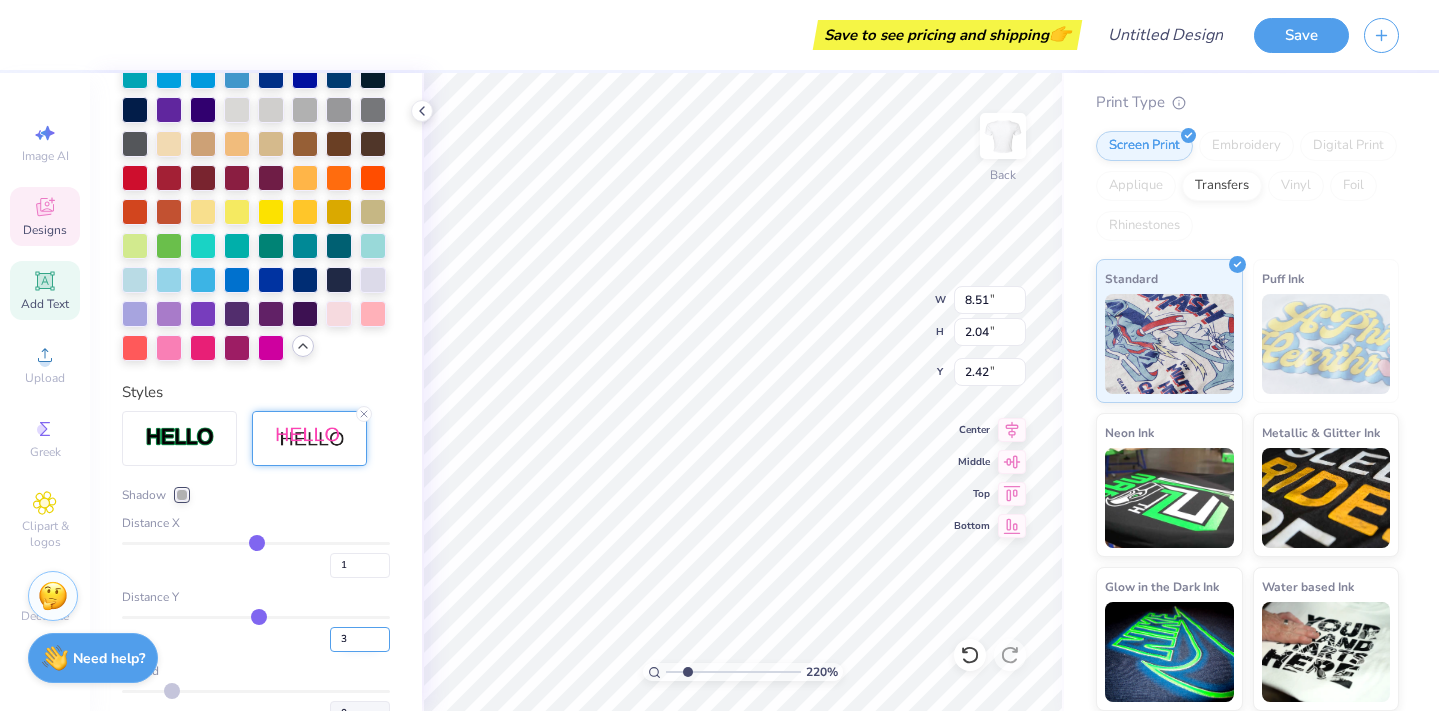 type on "3" 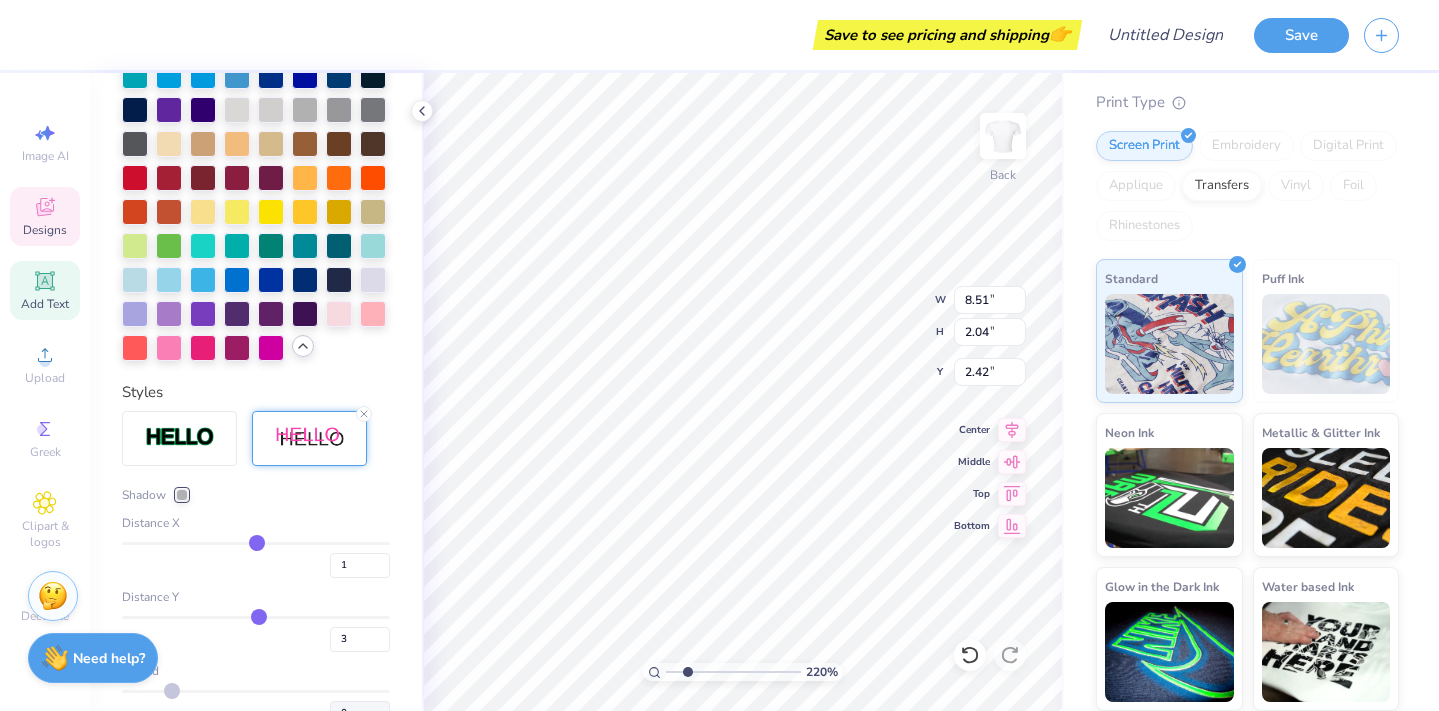 type on "3" 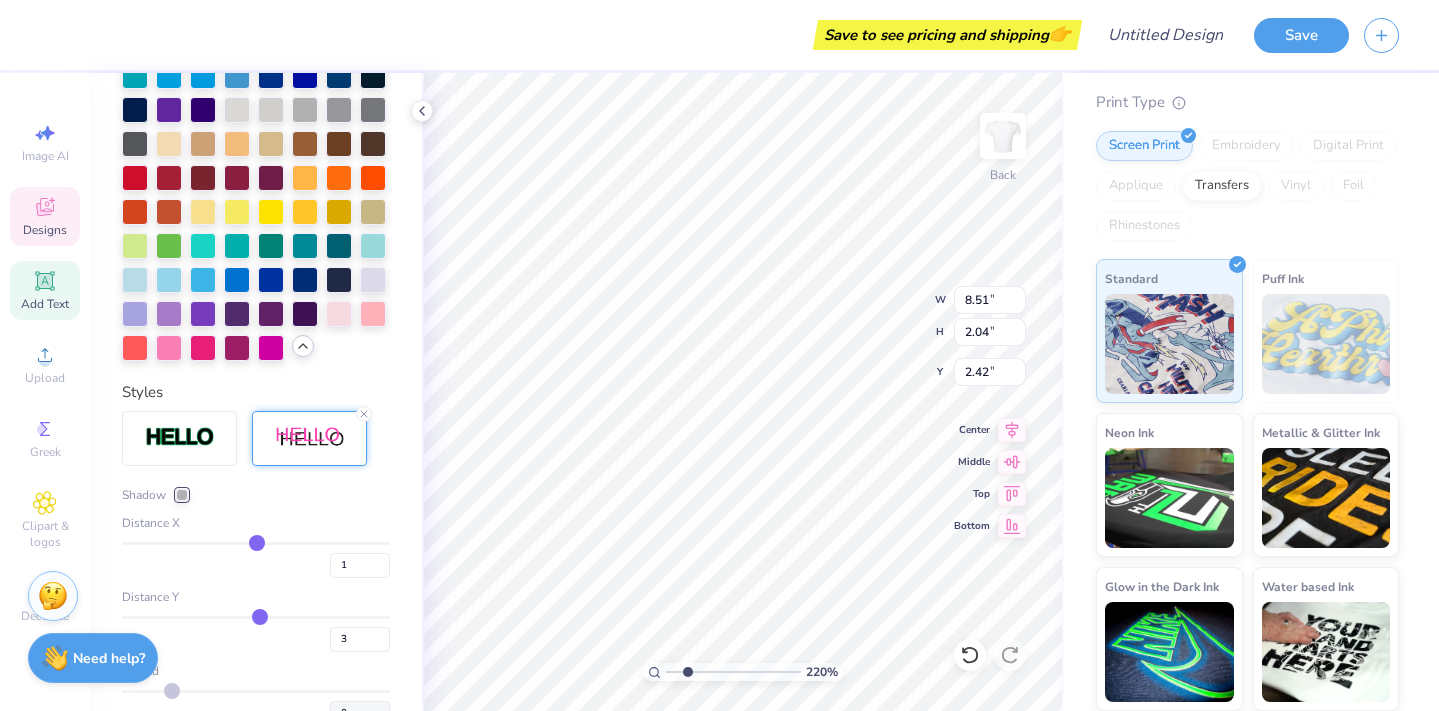 click on "Shadow Distance X 1 Distance Y 3 Spread 0" at bounding box center [256, 606] 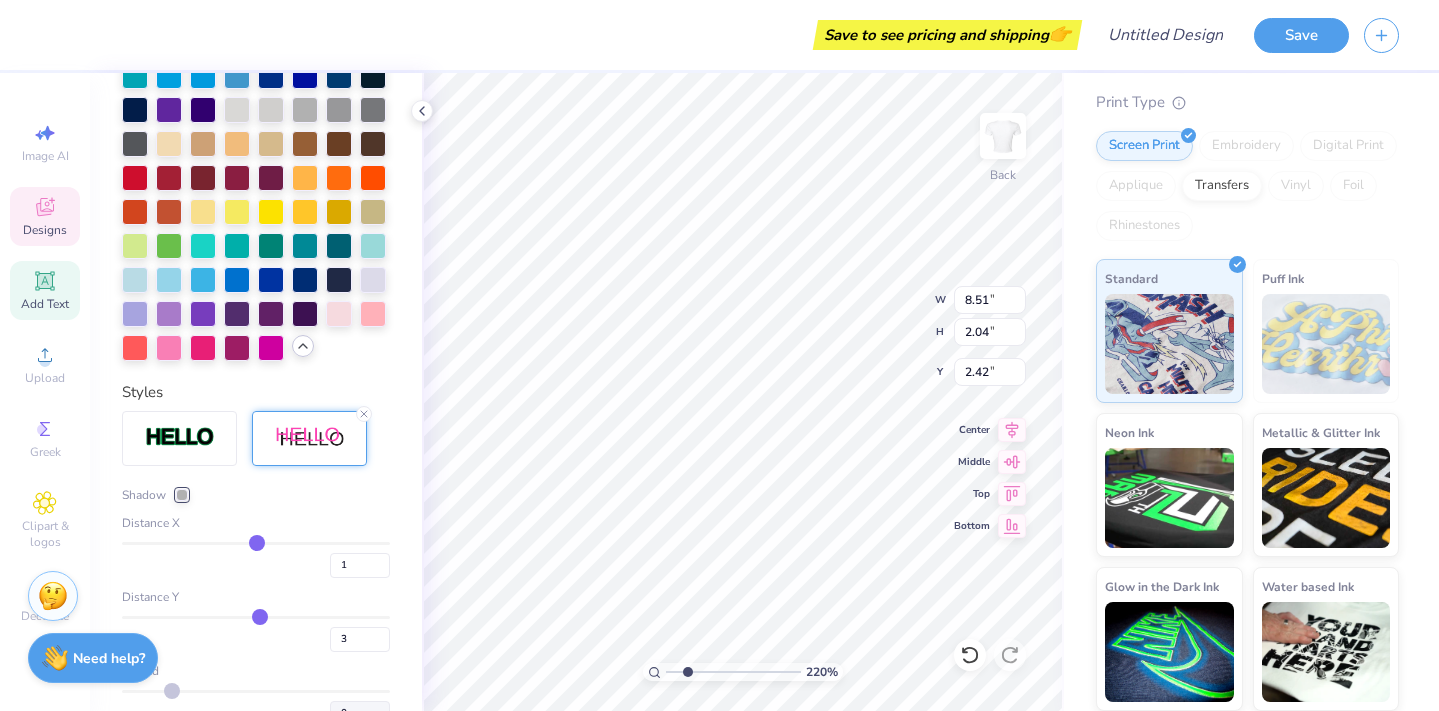 type on "2.06" 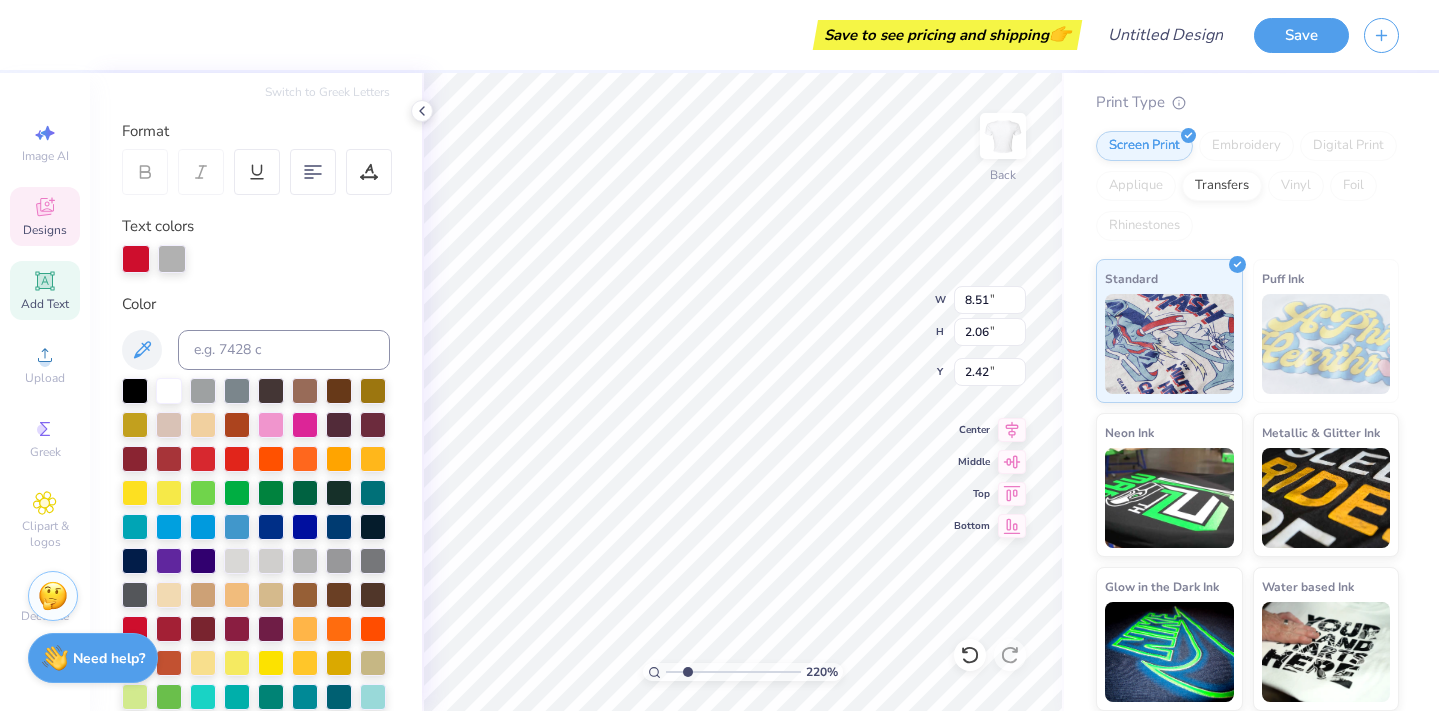 scroll, scrollTop: 286, scrollLeft: 0, axis: vertical 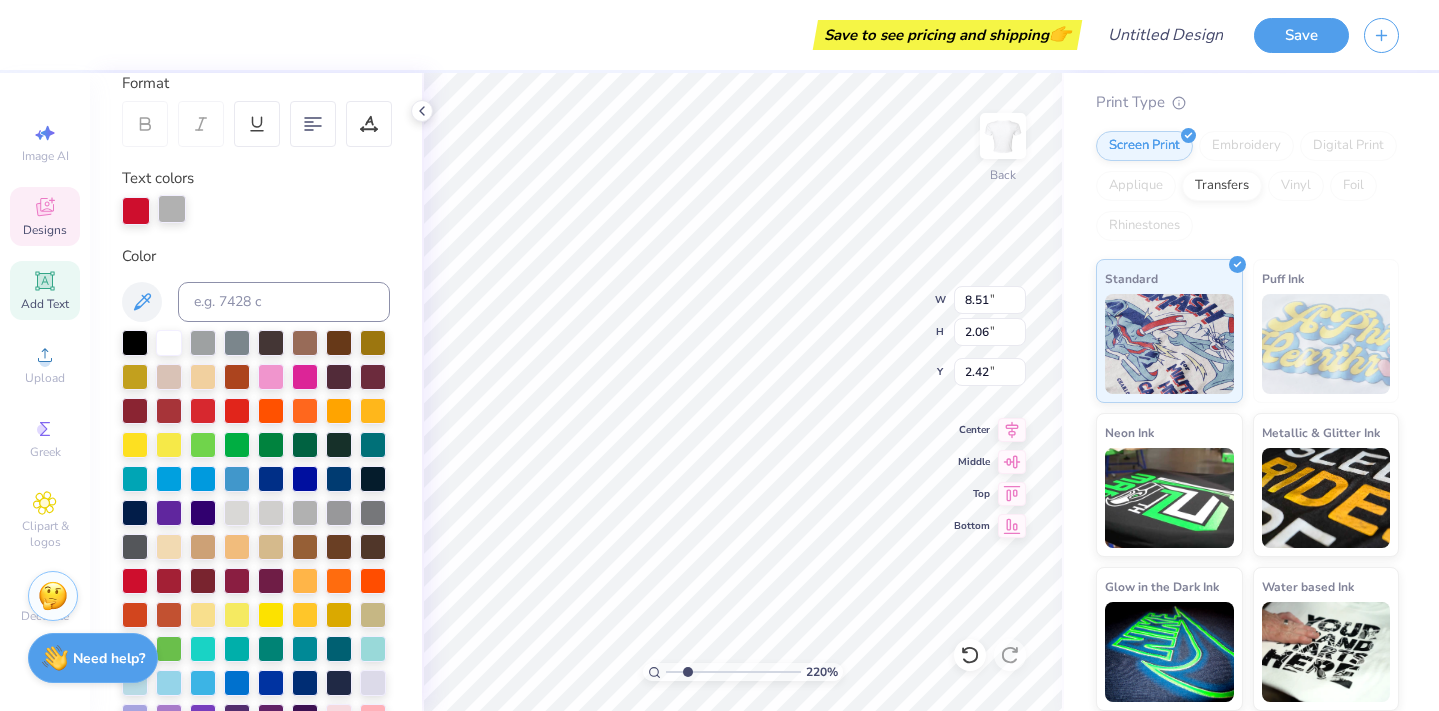 click at bounding box center [172, 209] 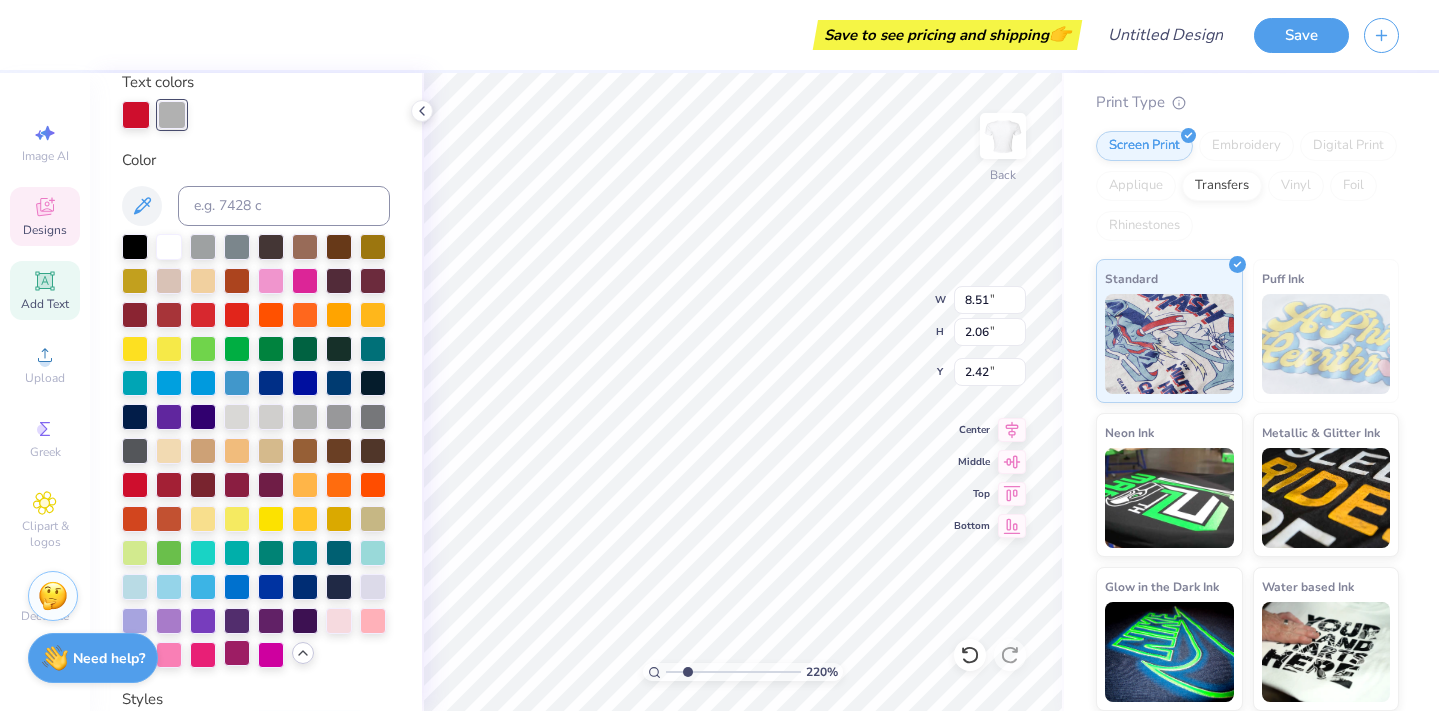 scroll, scrollTop: 401, scrollLeft: 0, axis: vertical 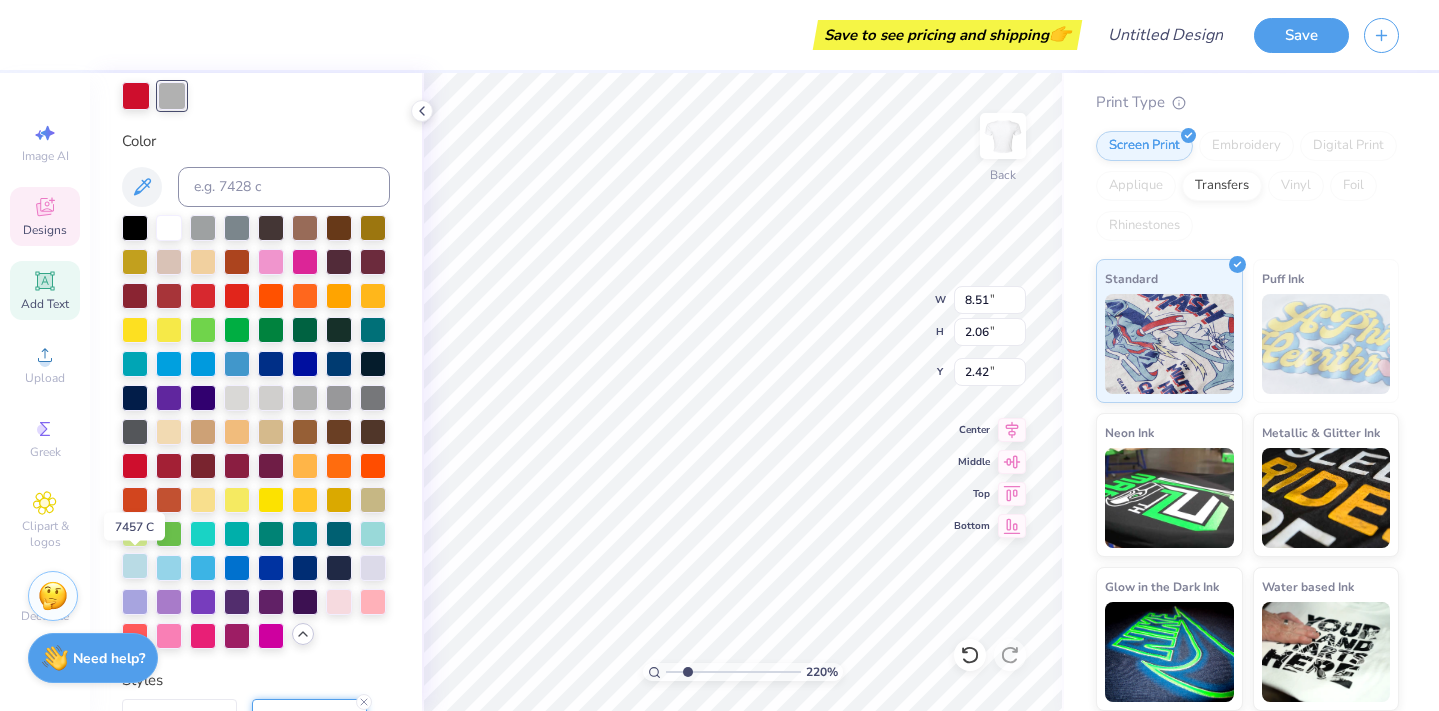 click at bounding box center (135, 566) 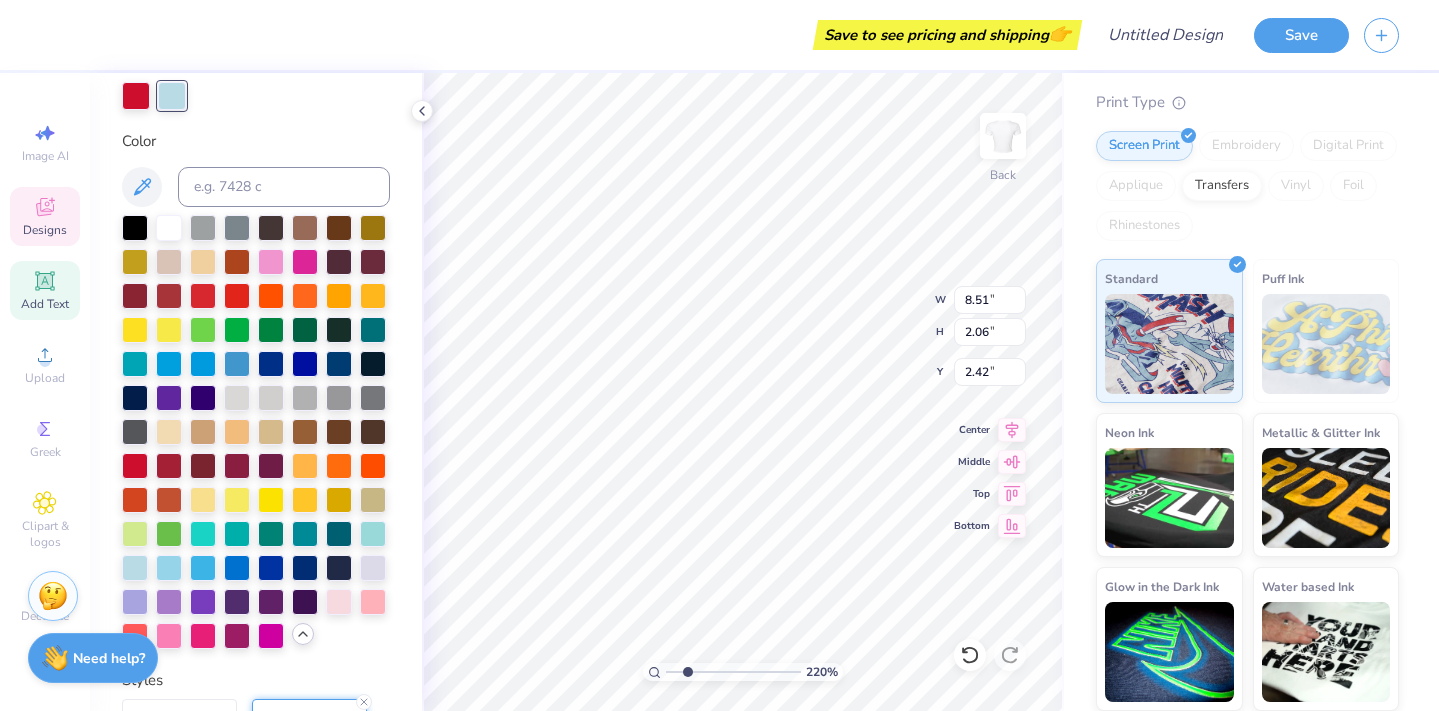 click at bounding box center (256, 96) 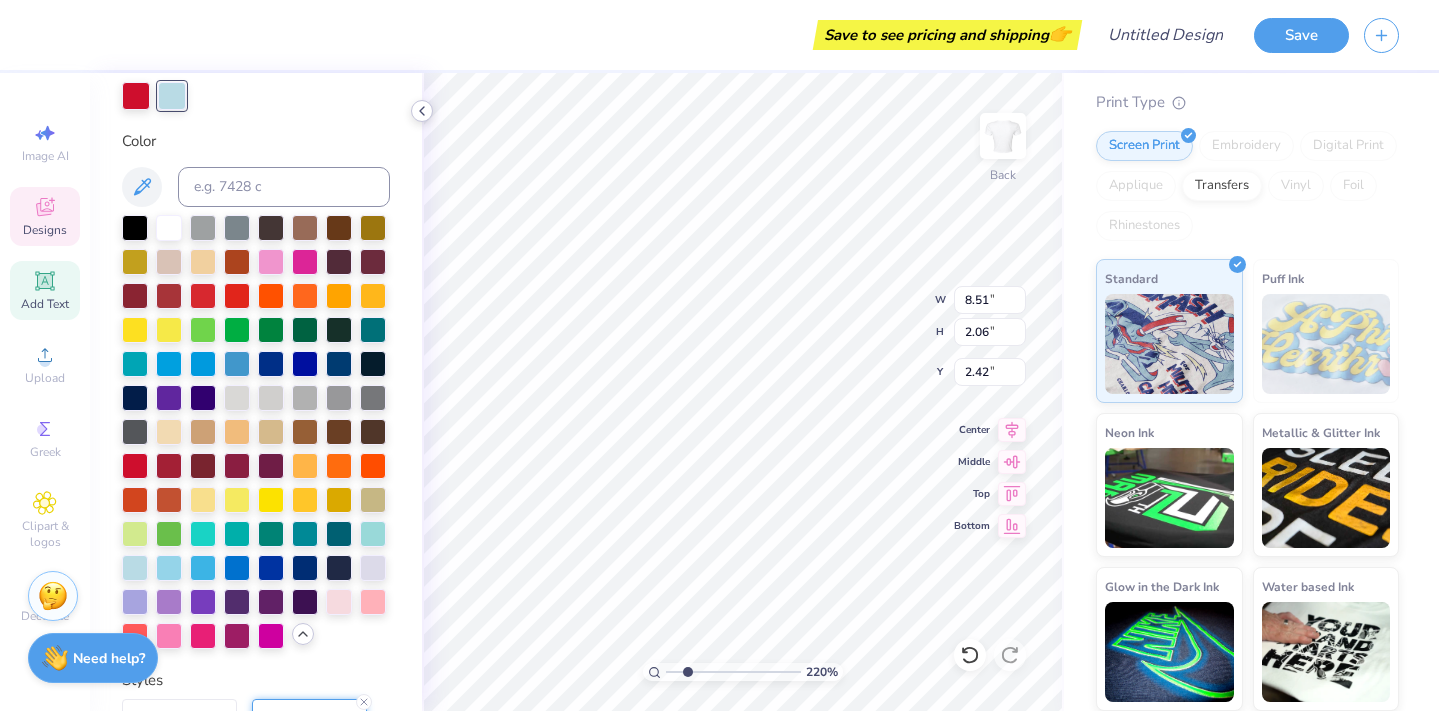 click 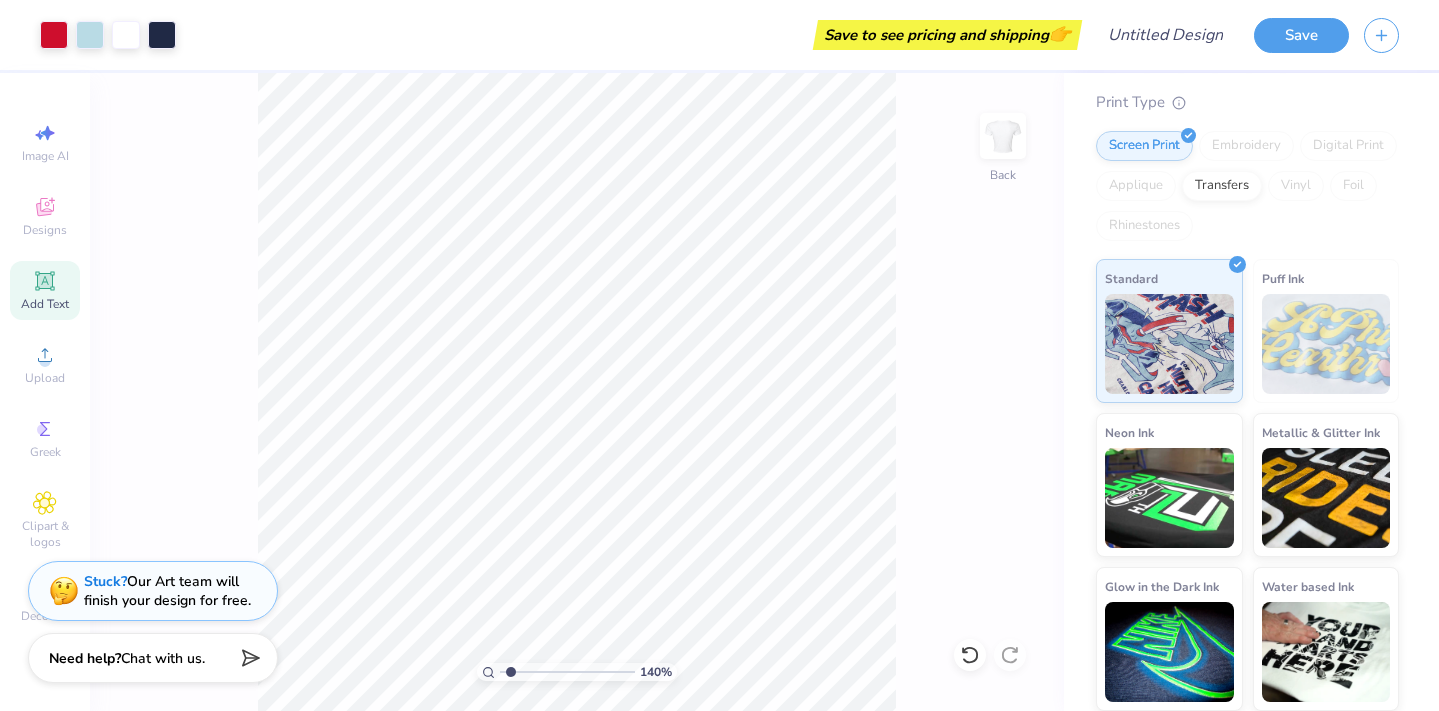 drag, startPoint x: 522, startPoint y: 670, endPoint x: 510, endPoint y: 676, distance: 13.416408 